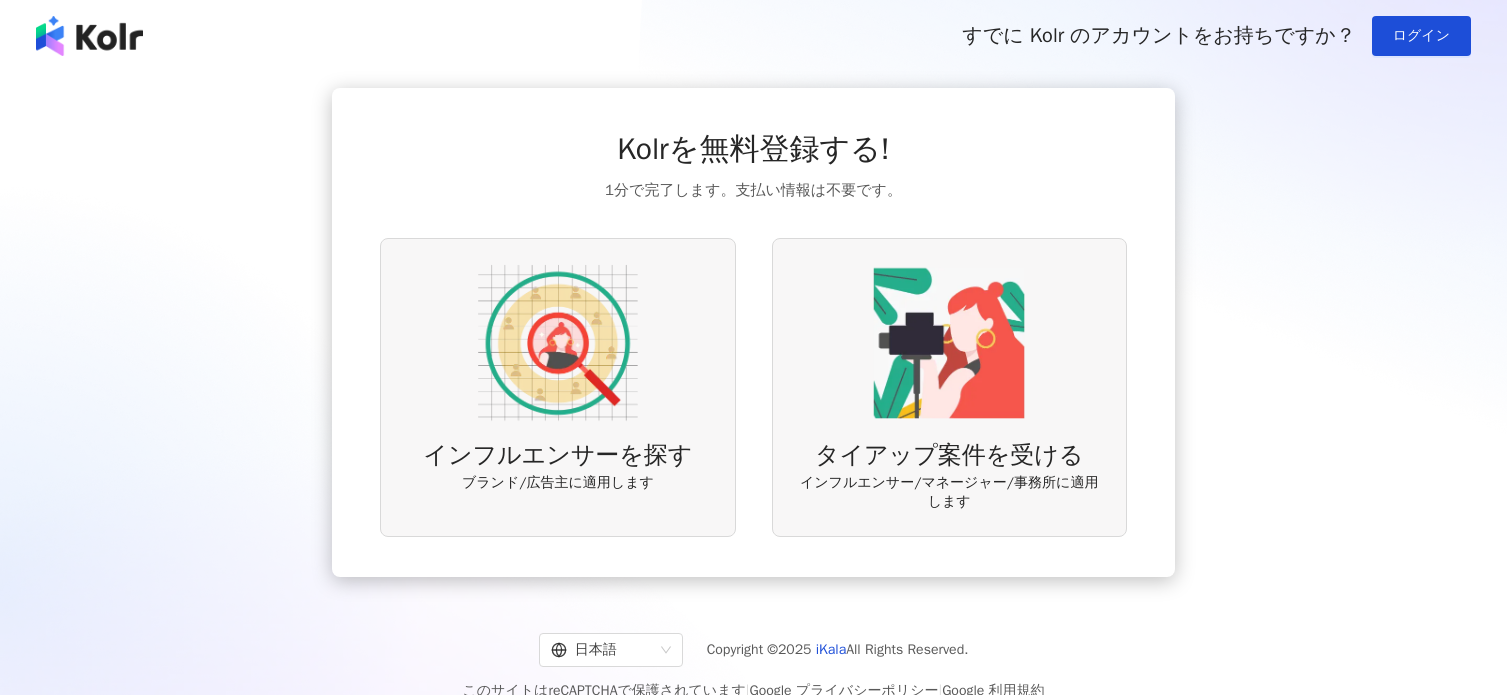 scroll, scrollTop: 0, scrollLeft: 0, axis: both 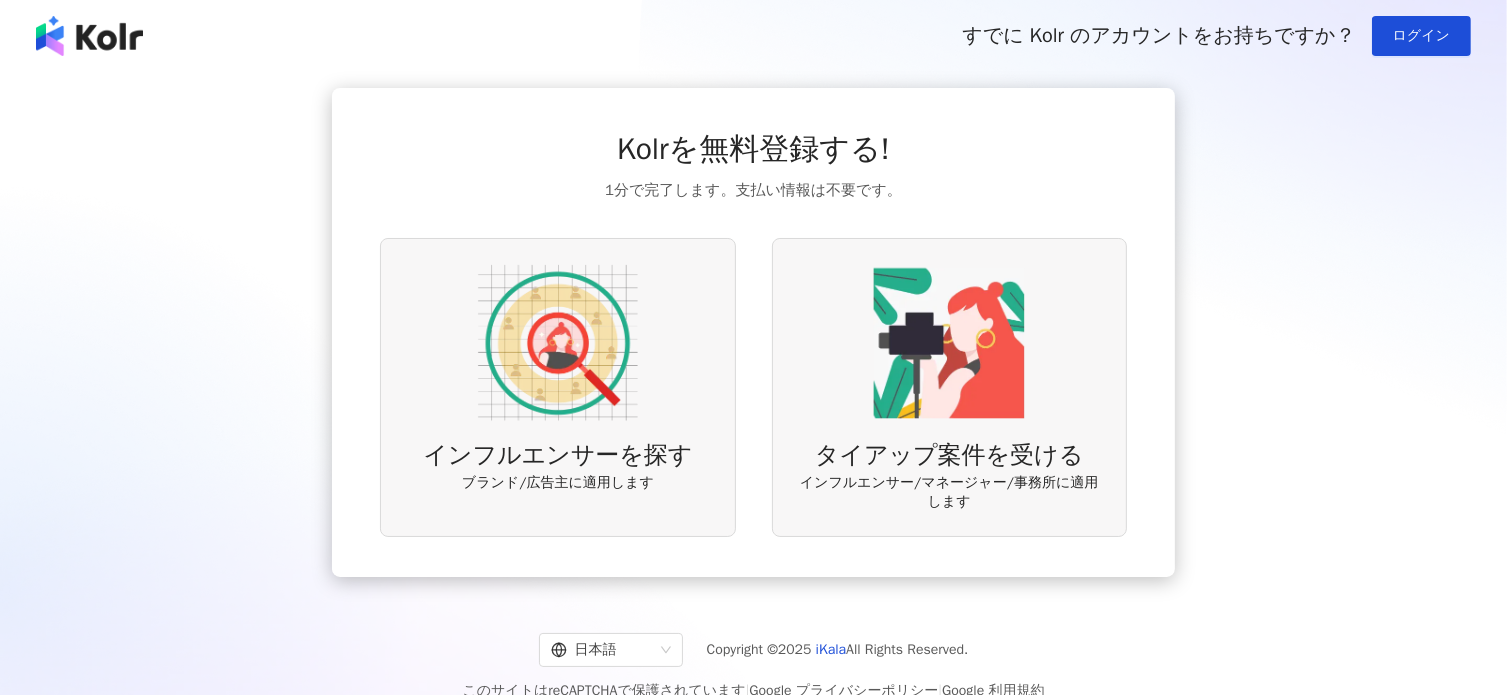 click at bounding box center (558, 343) 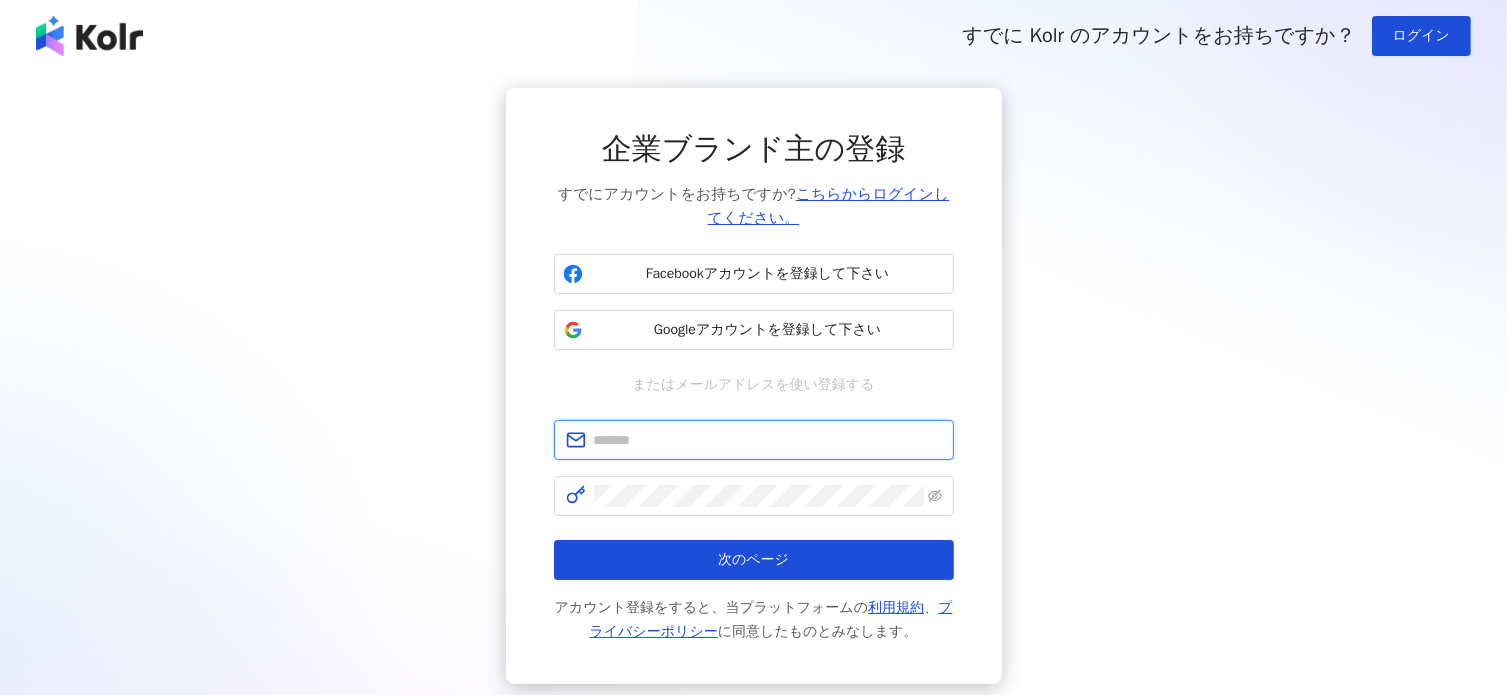 click at bounding box center (768, 440) 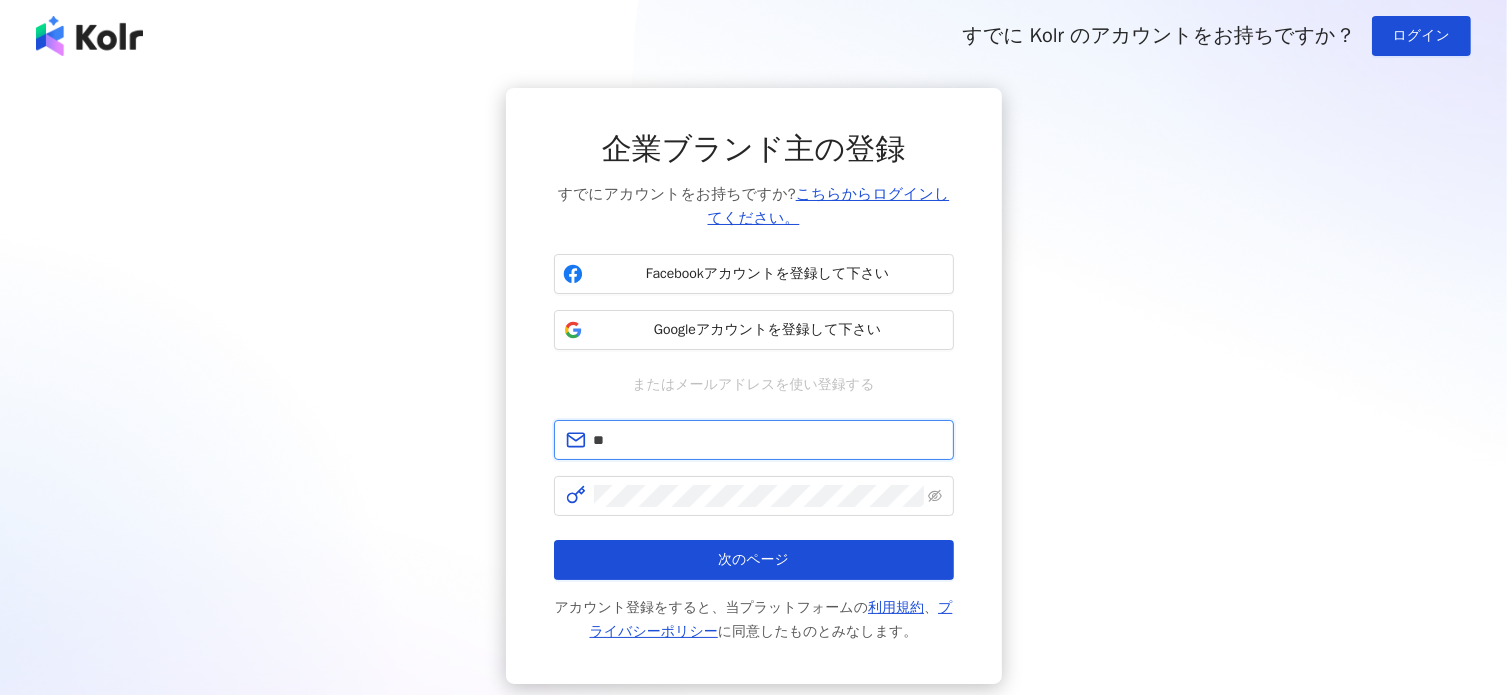 type on "*" 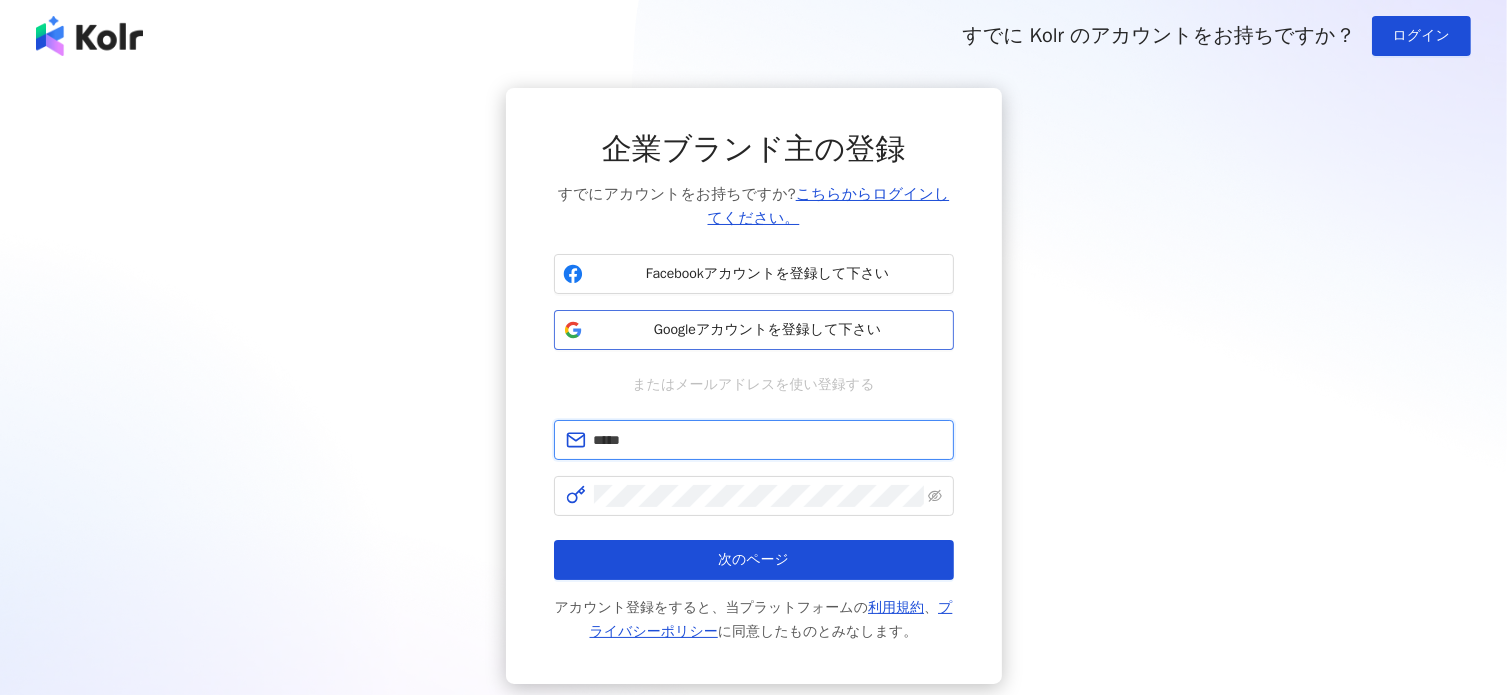 type on "*****" 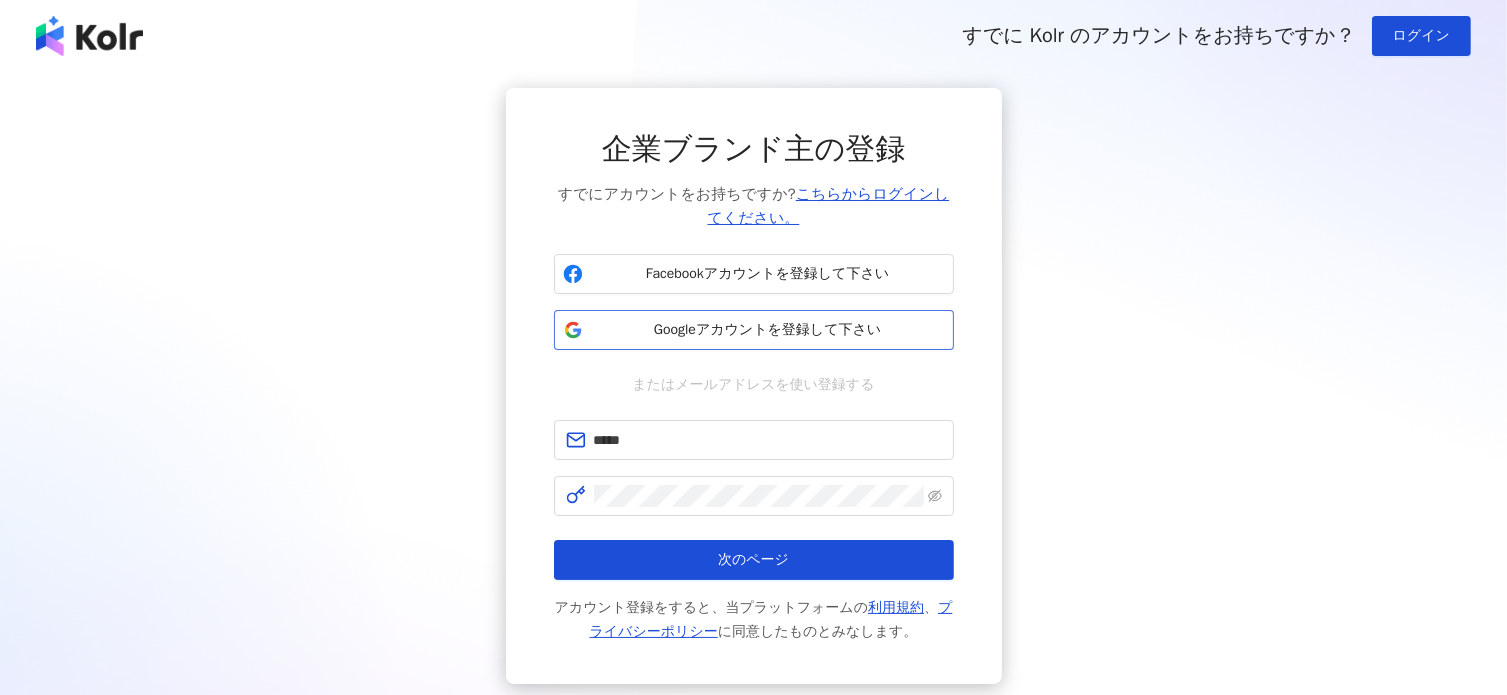 click on "Googleアカウントを登録して下さい" at bounding box center (768, 330) 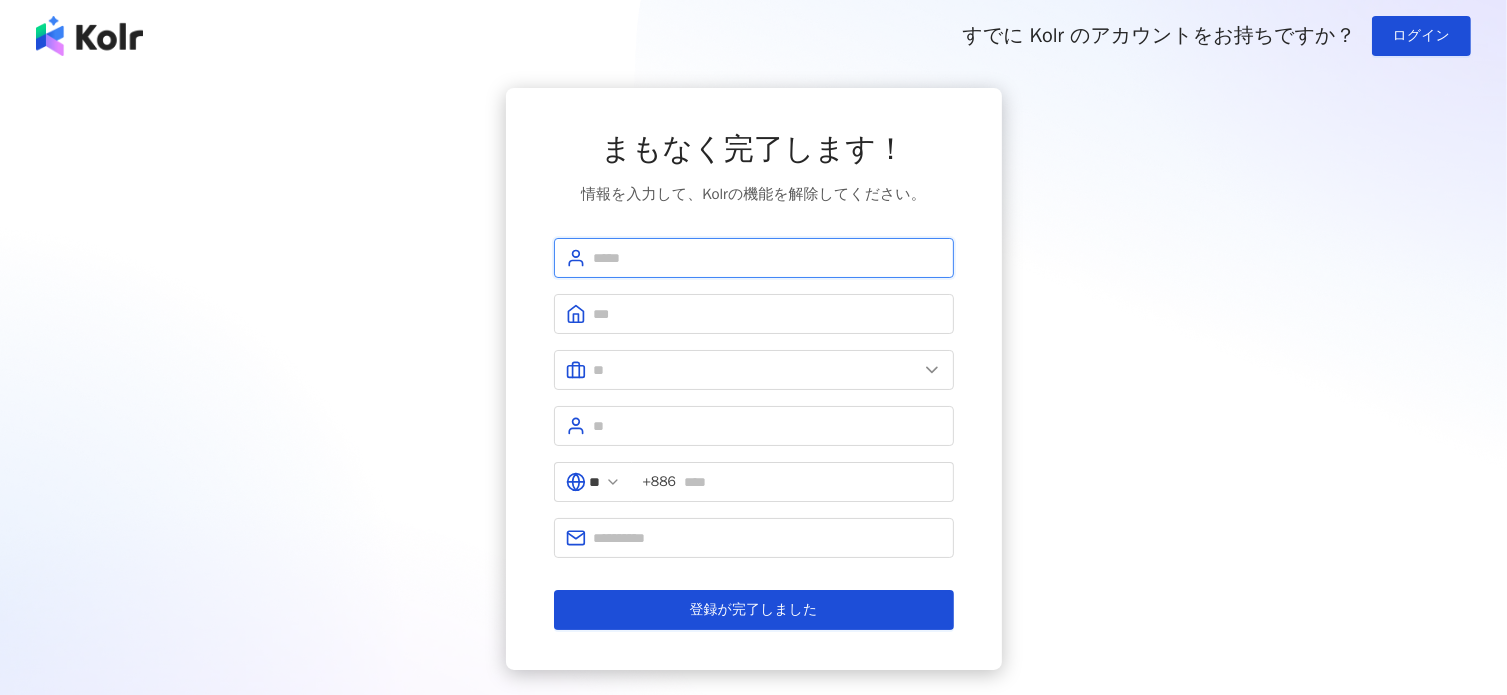 click at bounding box center (768, 258) 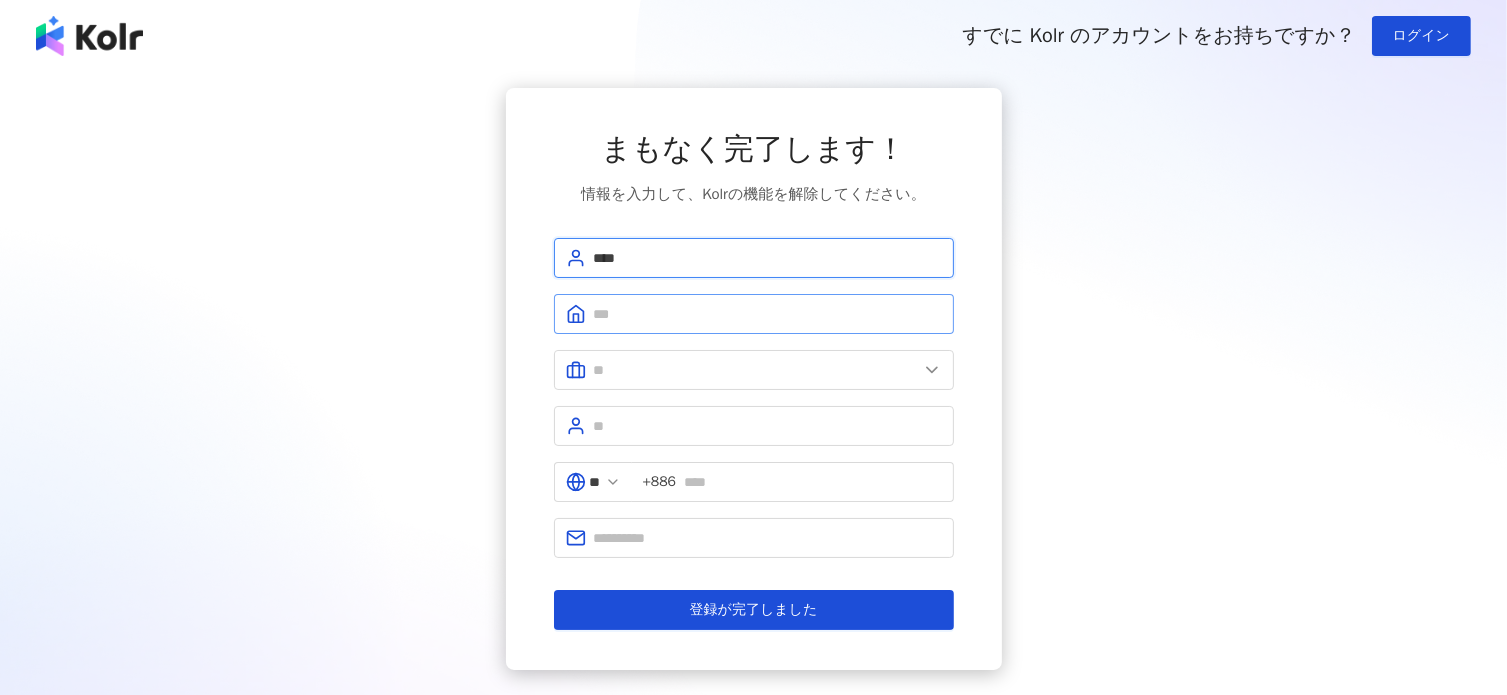 type on "****" 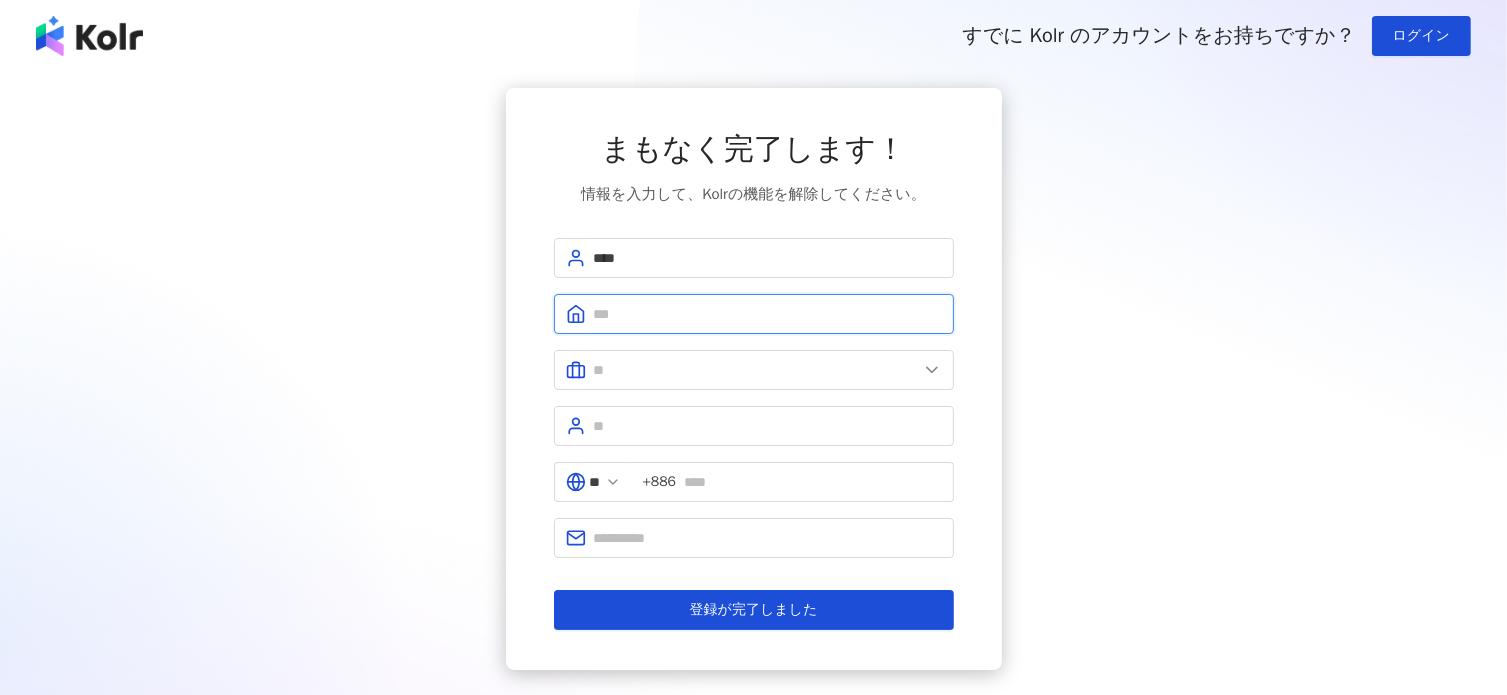 click at bounding box center [768, 314] 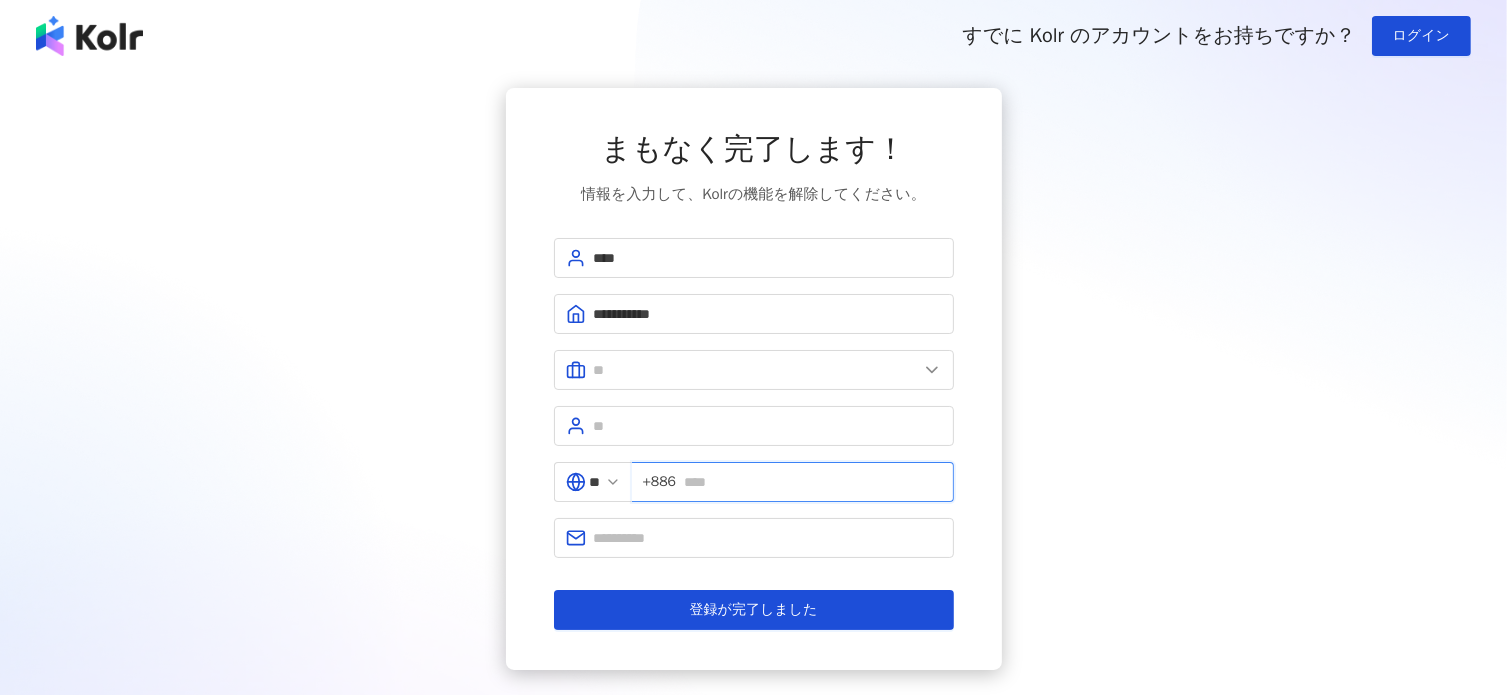 type on "**********" 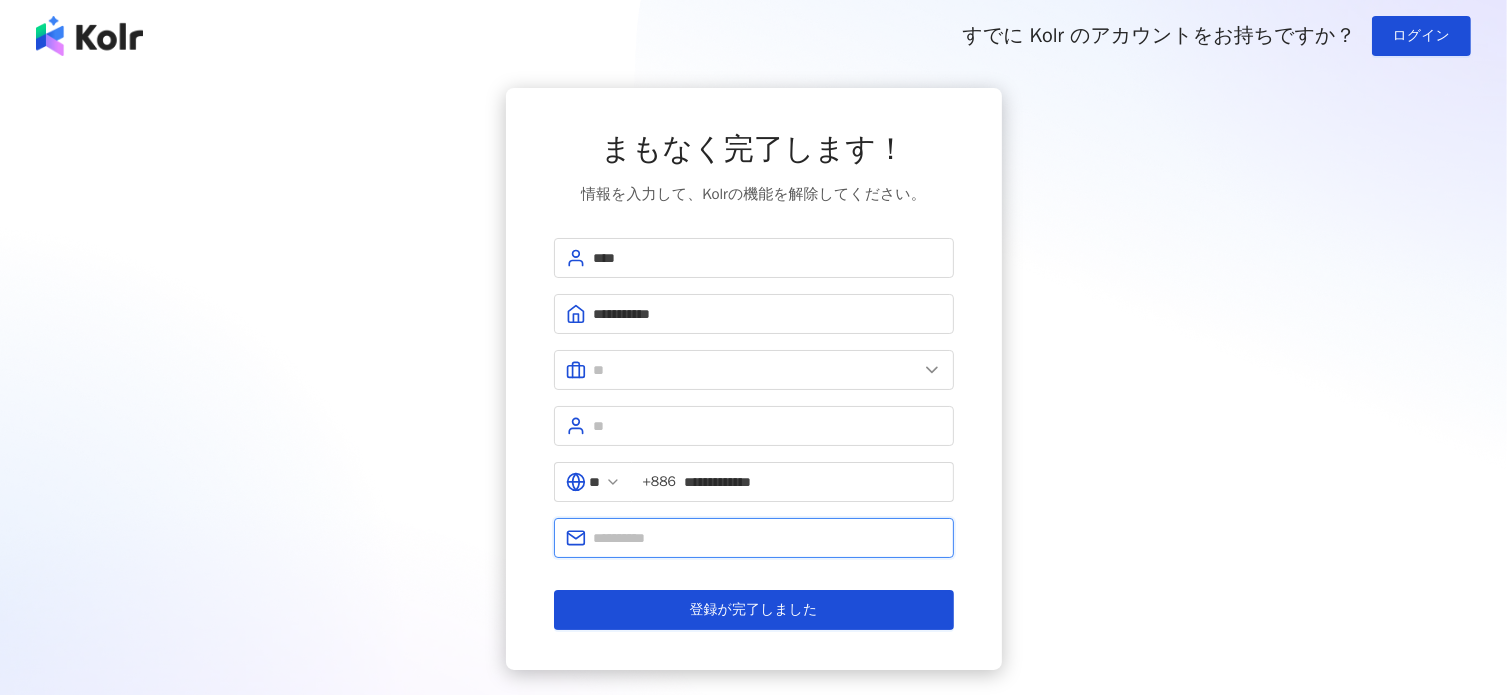 type on "**********" 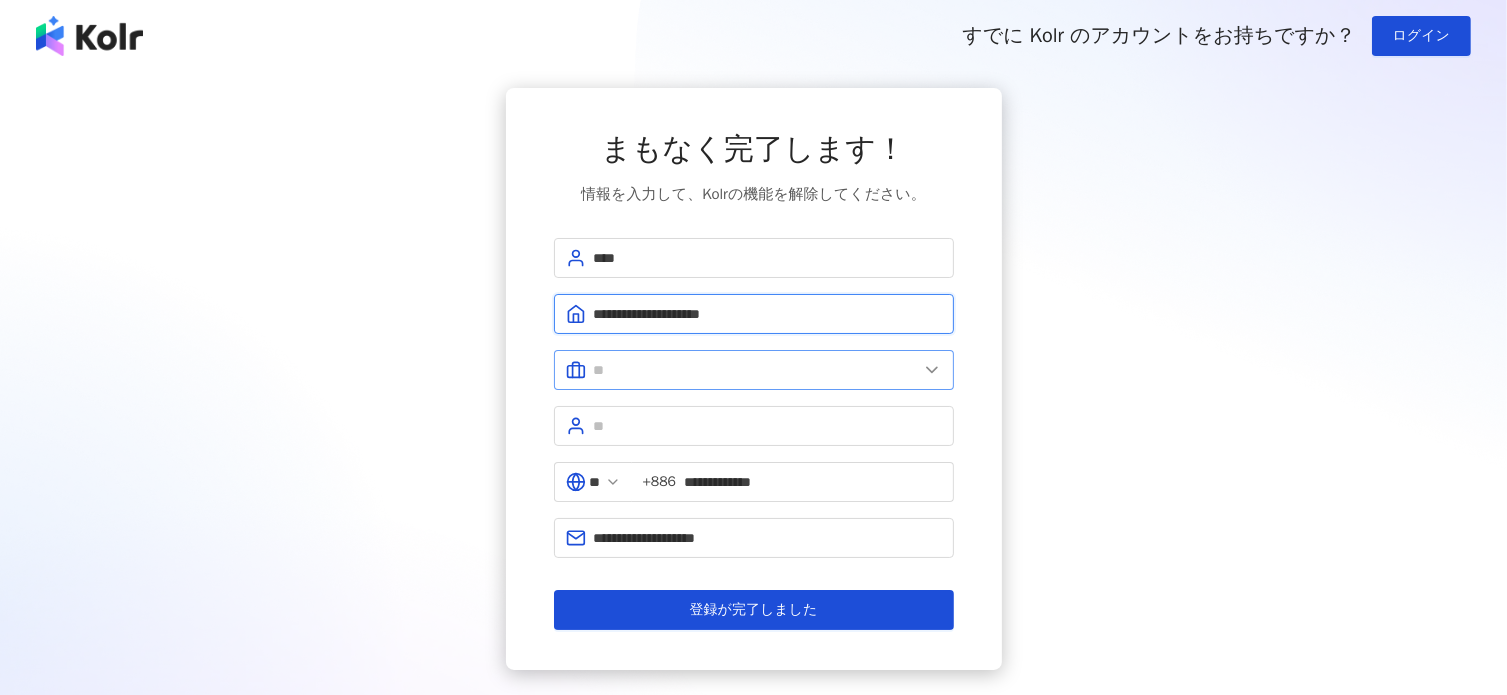 type on "**********" 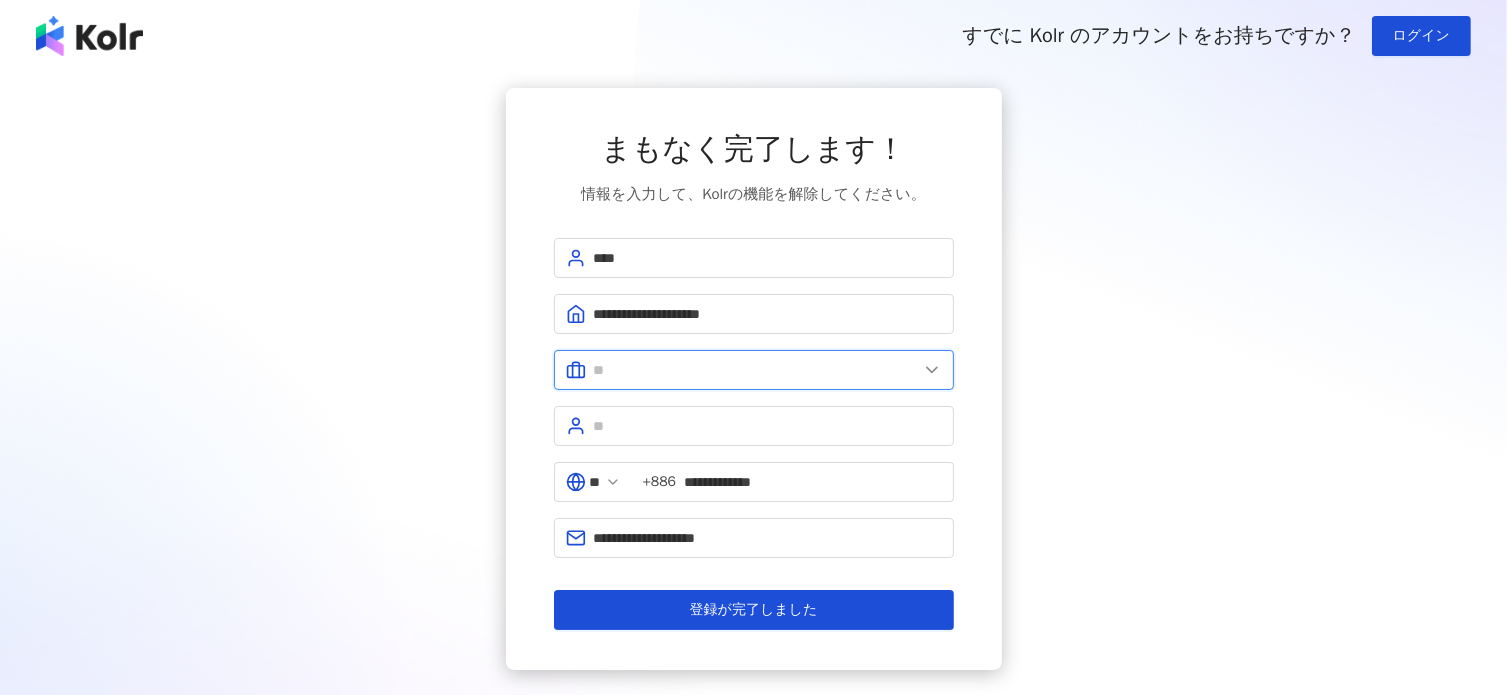 click at bounding box center (756, 370) 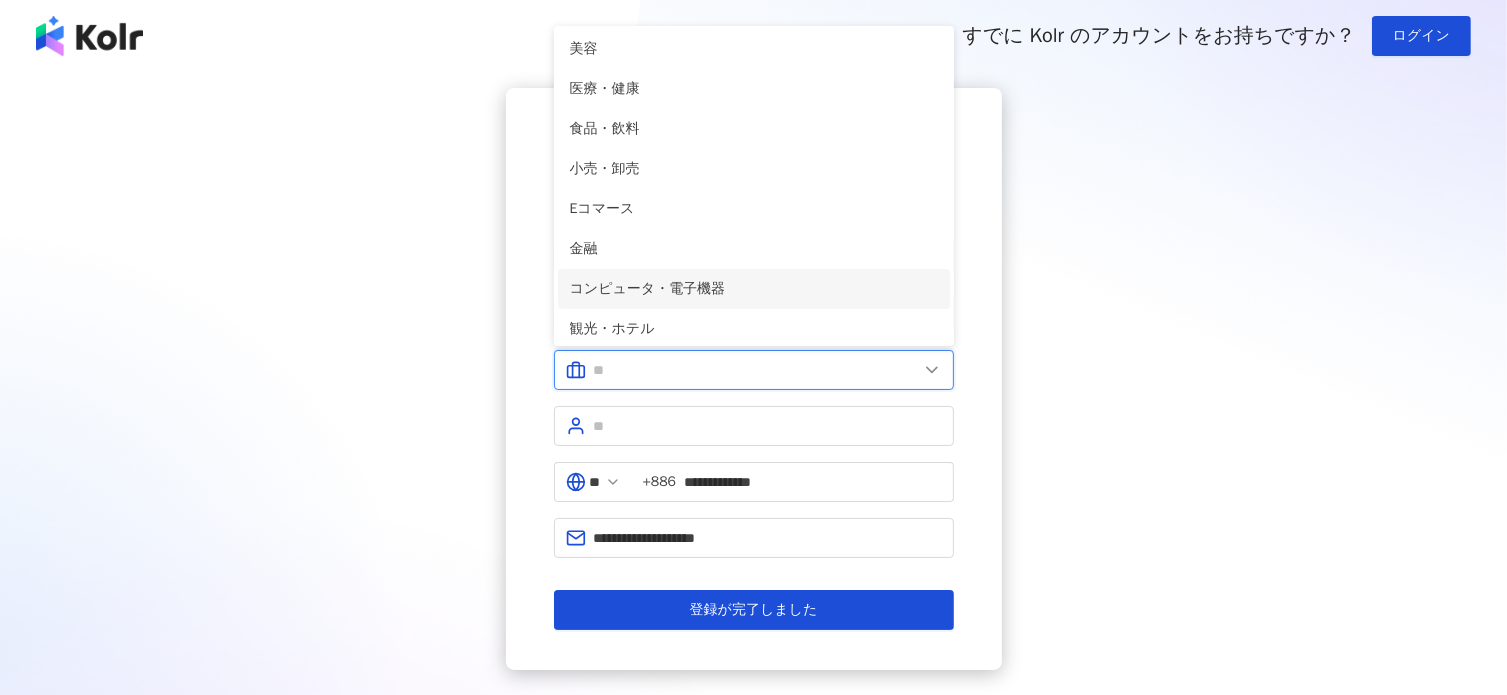 scroll, scrollTop: 0, scrollLeft: 0, axis: both 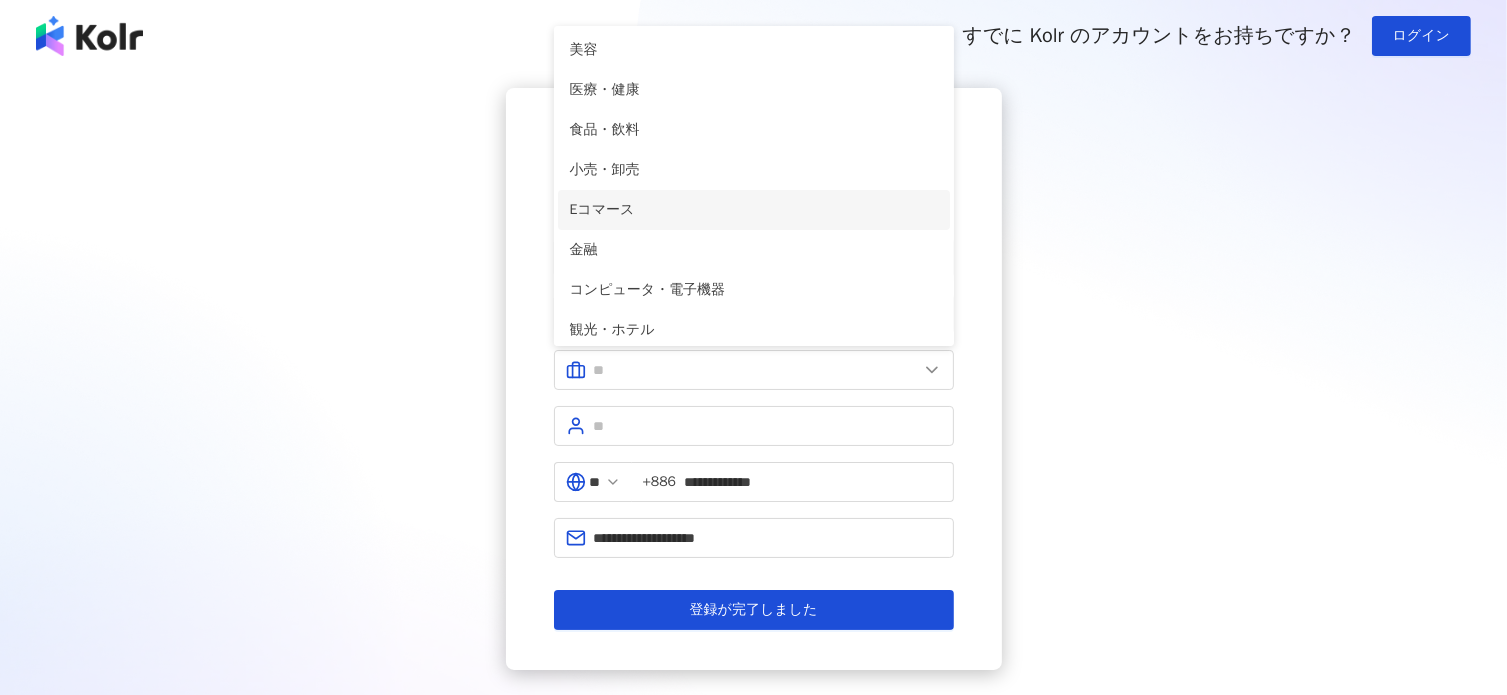 click on "Eコマース" at bounding box center [754, 210] 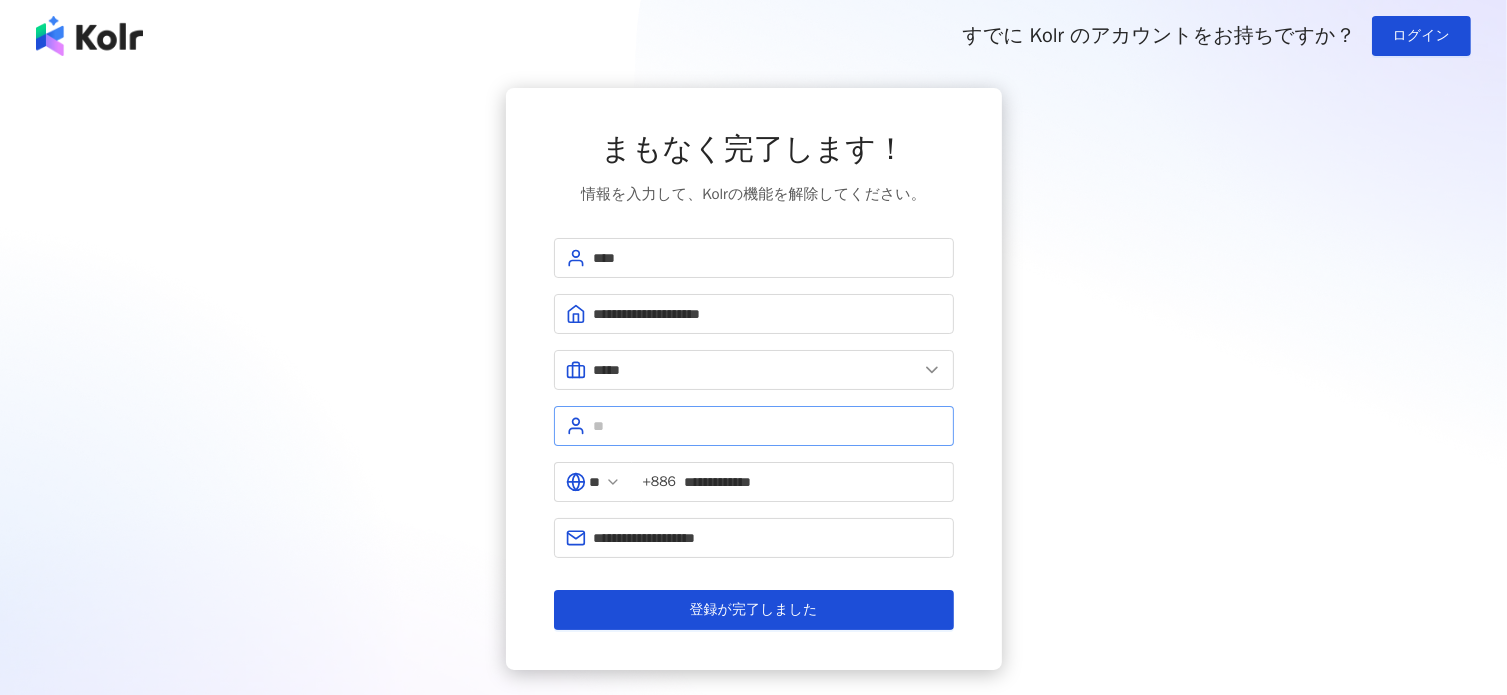 click at bounding box center (754, 426) 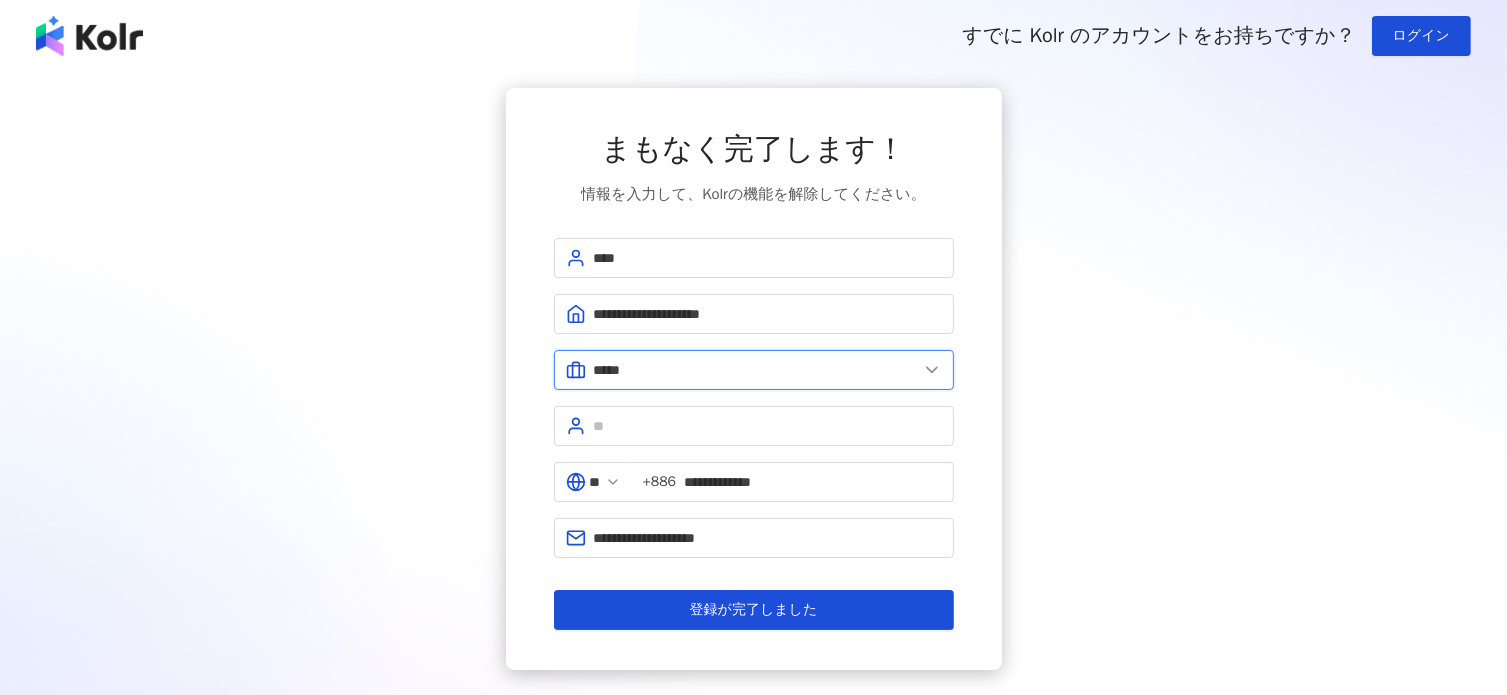 click on "*****" at bounding box center [756, 370] 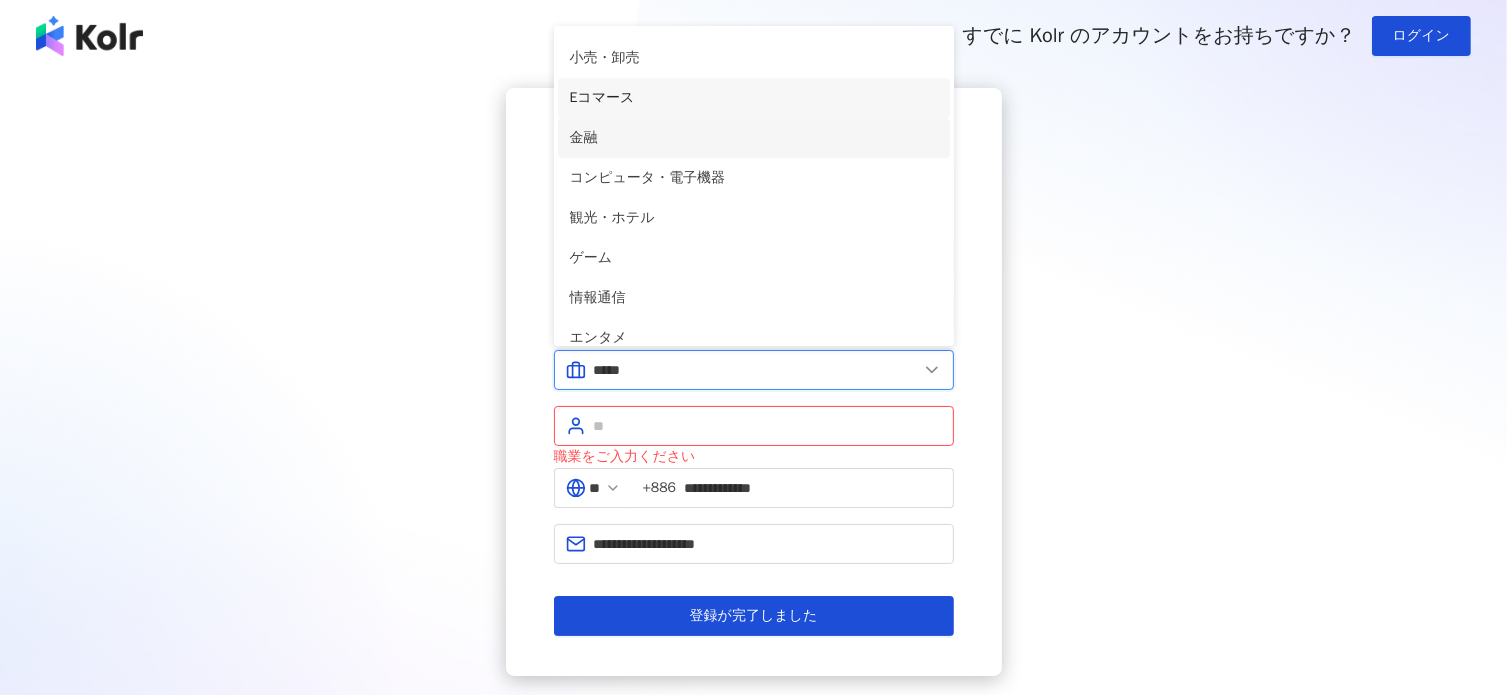 scroll, scrollTop: 200, scrollLeft: 0, axis: vertical 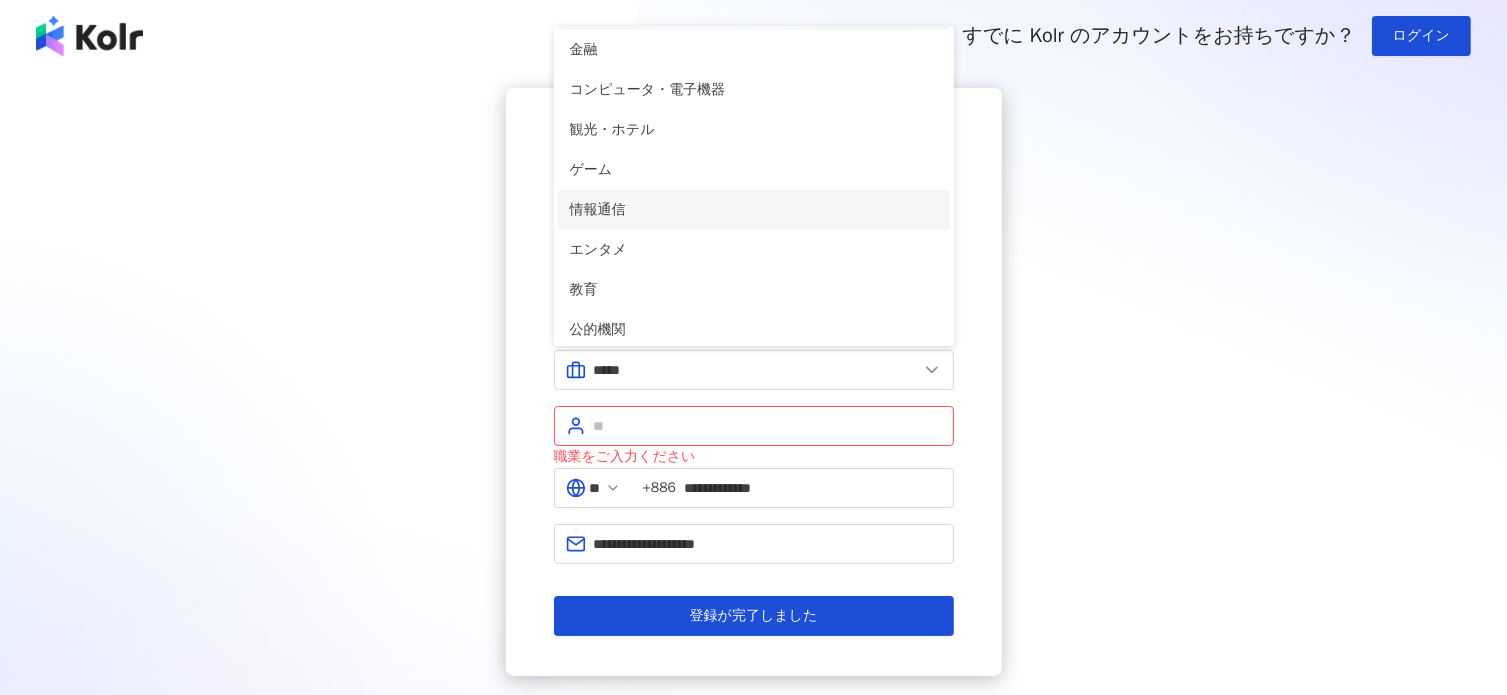 click on "情報通信" at bounding box center (754, 210) 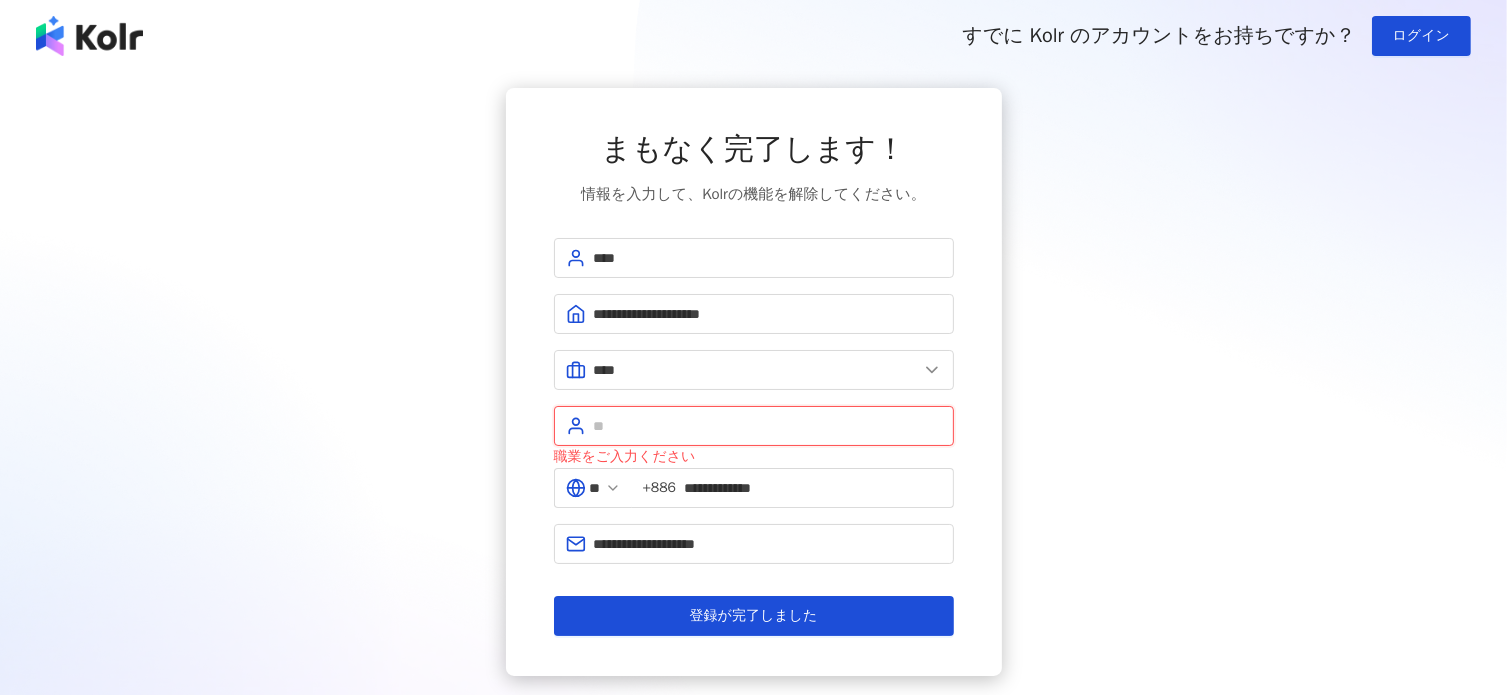 click at bounding box center (768, 426) 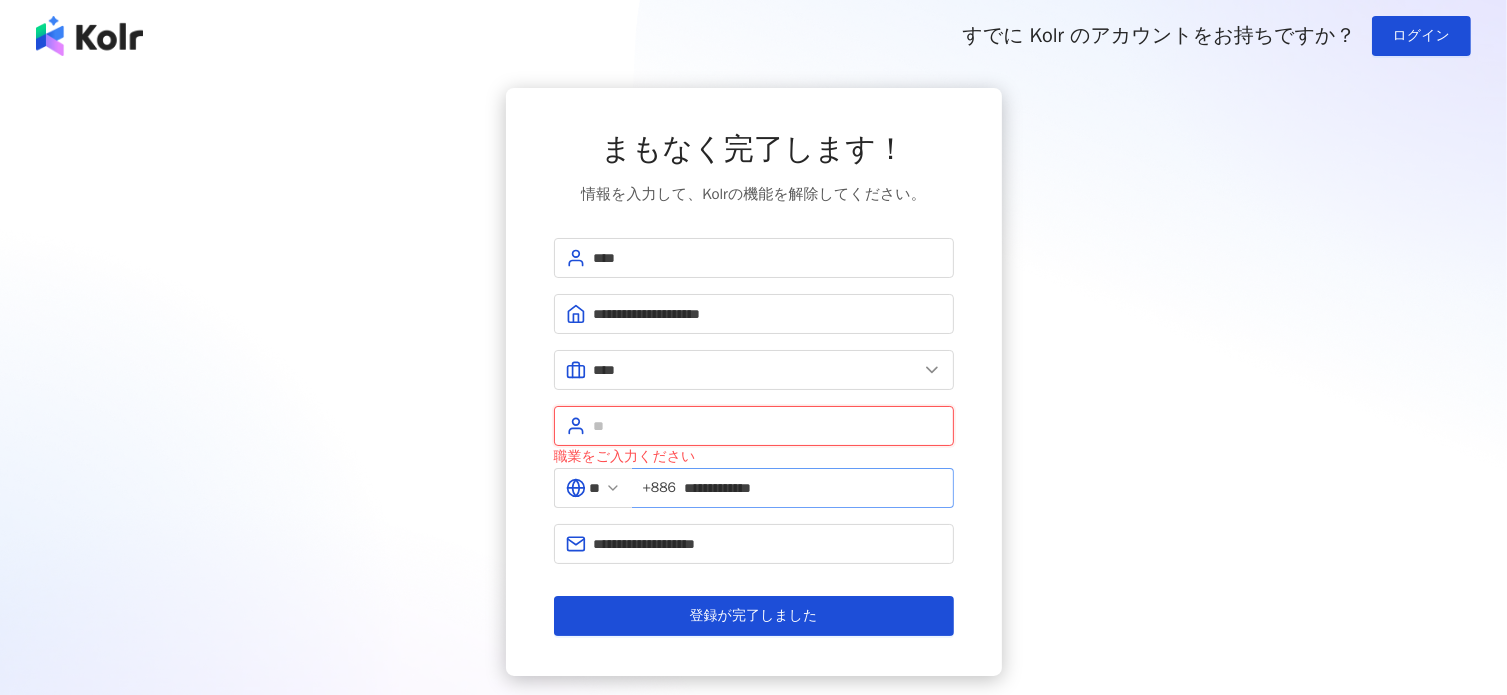 type on "***" 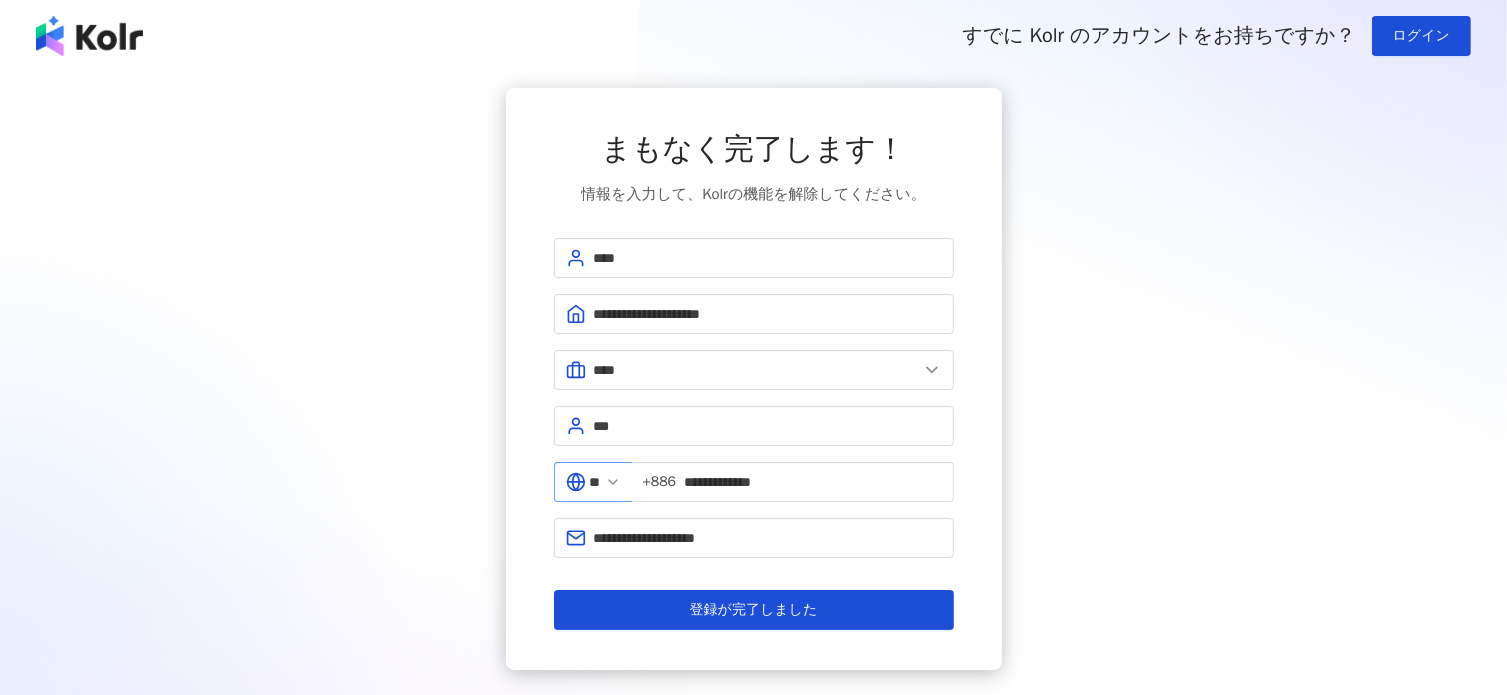 click 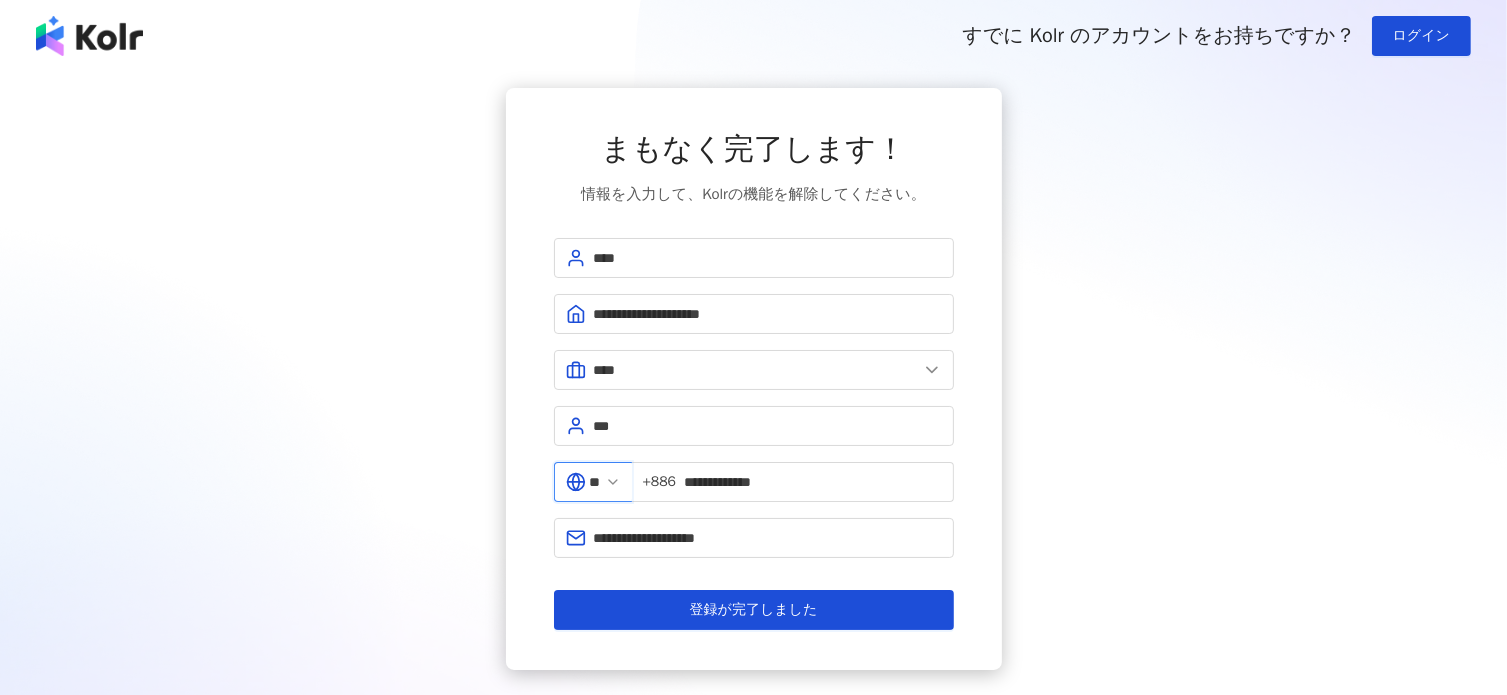 click on "**" at bounding box center [595, 482] 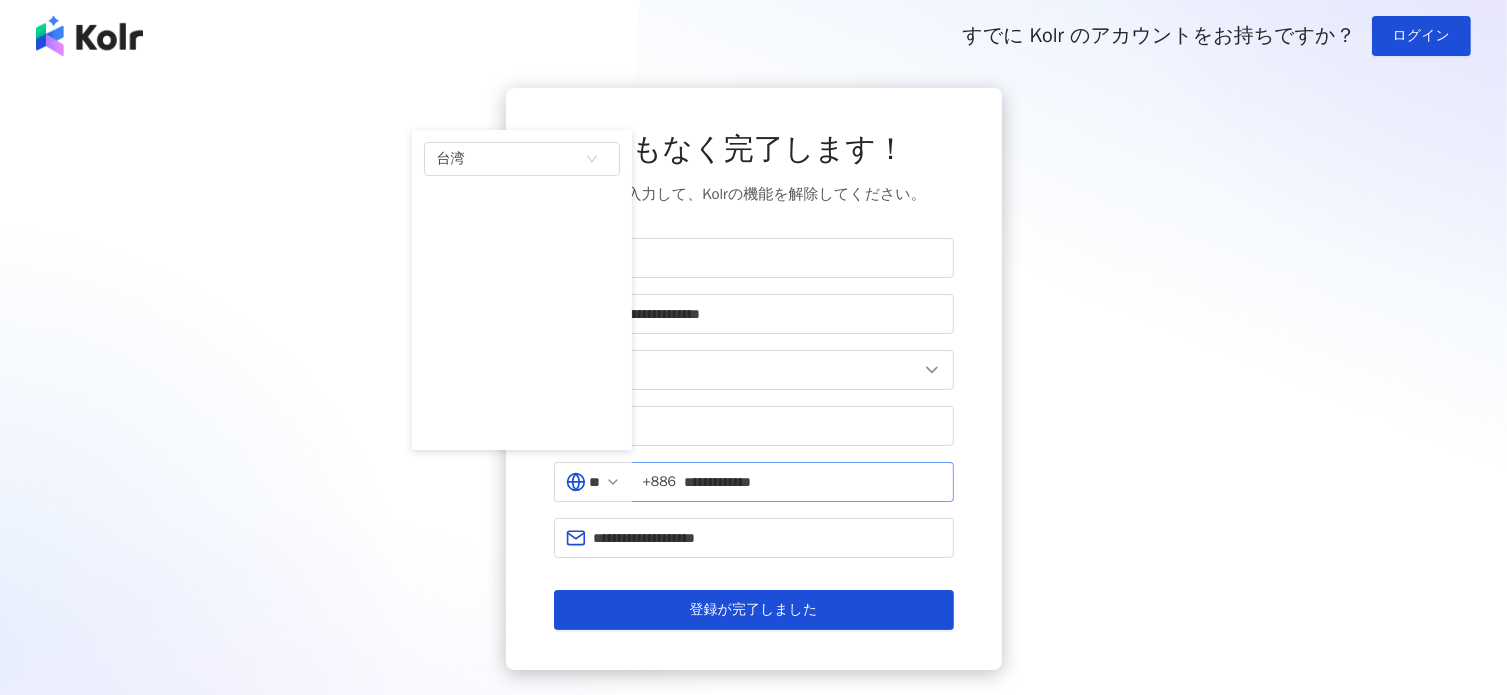 click on "+886" at bounding box center [660, 482] 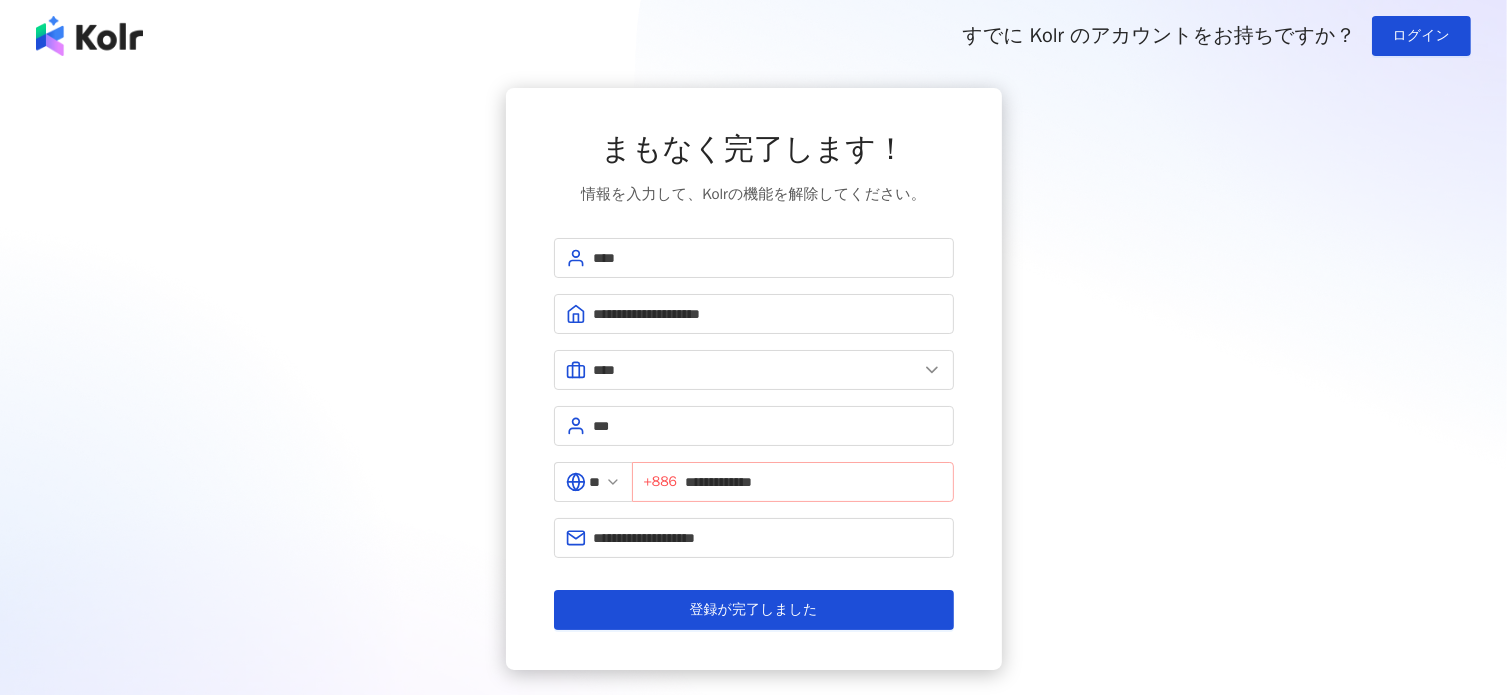 click on "+886" at bounding box center (661, 482) 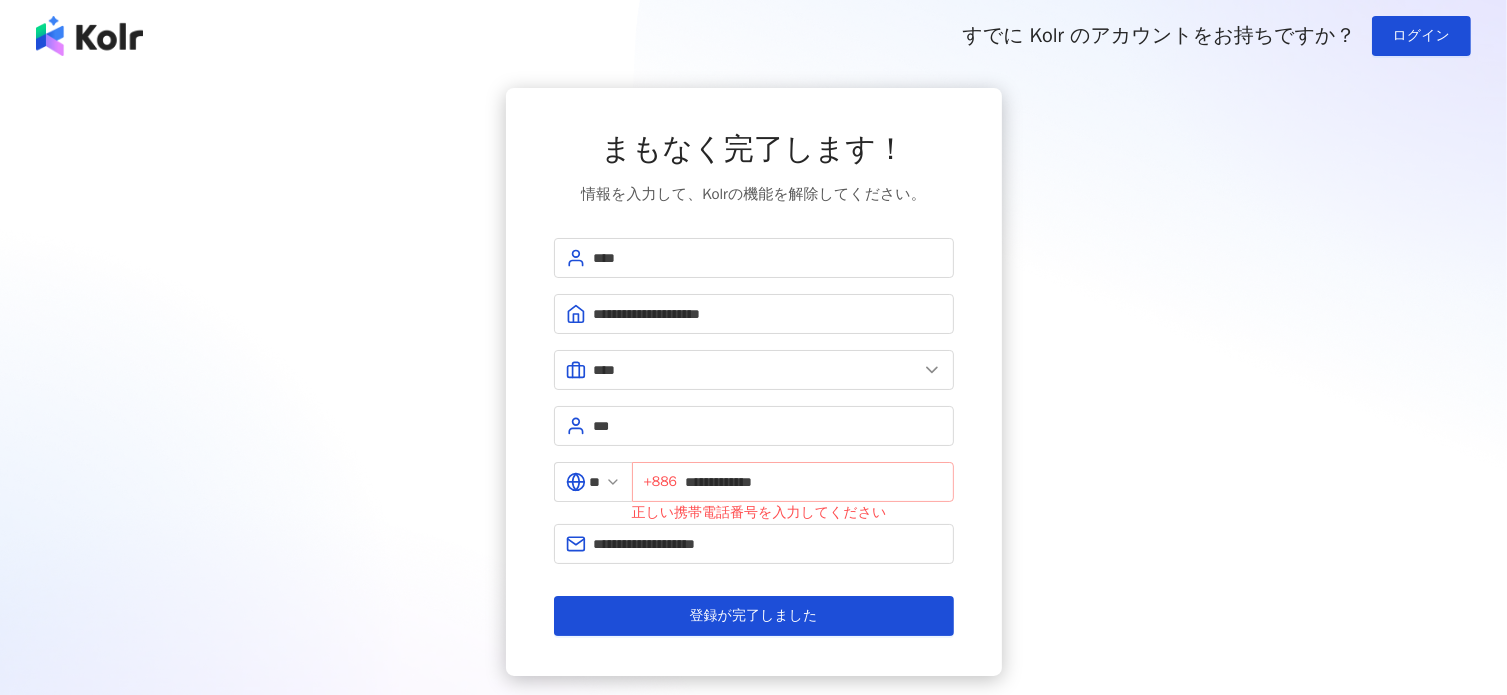 click on "+886" at bounding box center (661, 482) 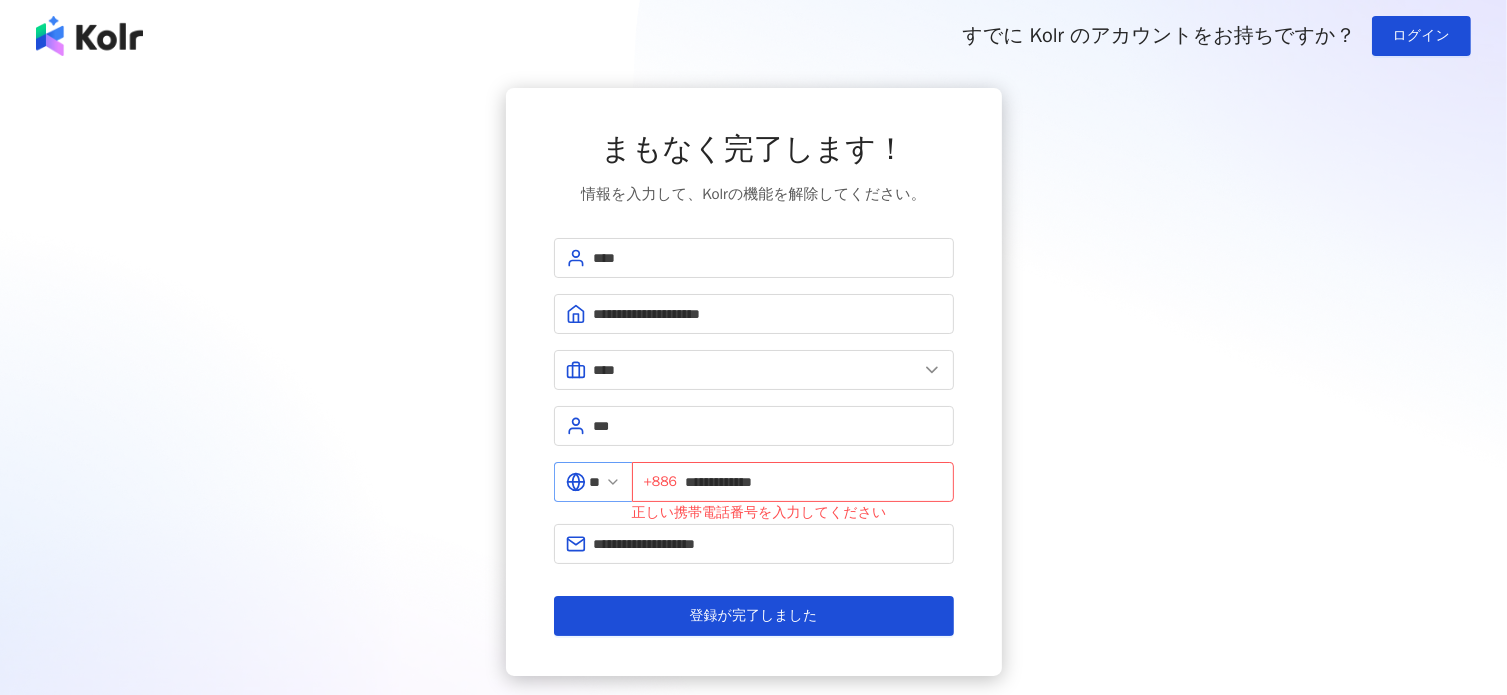 click 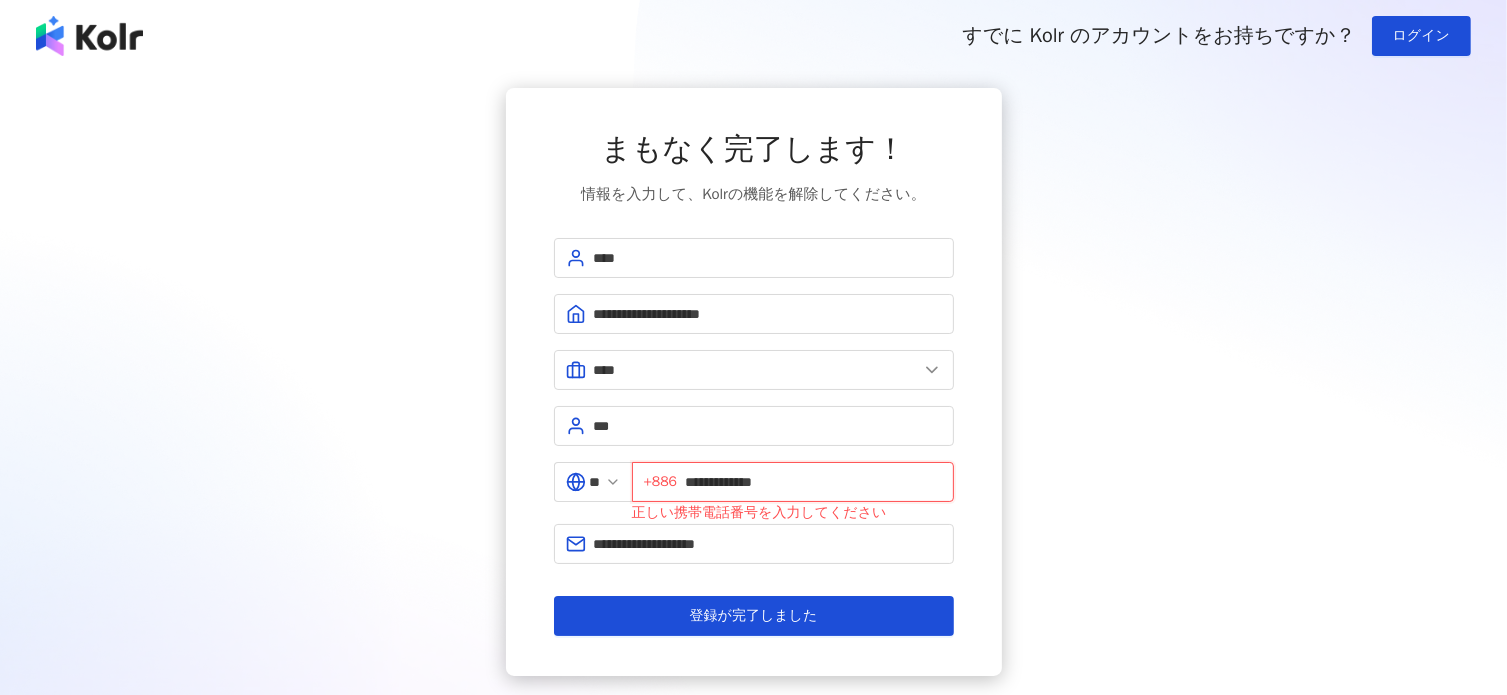 click on "**********" at bounding box center [813, 482] 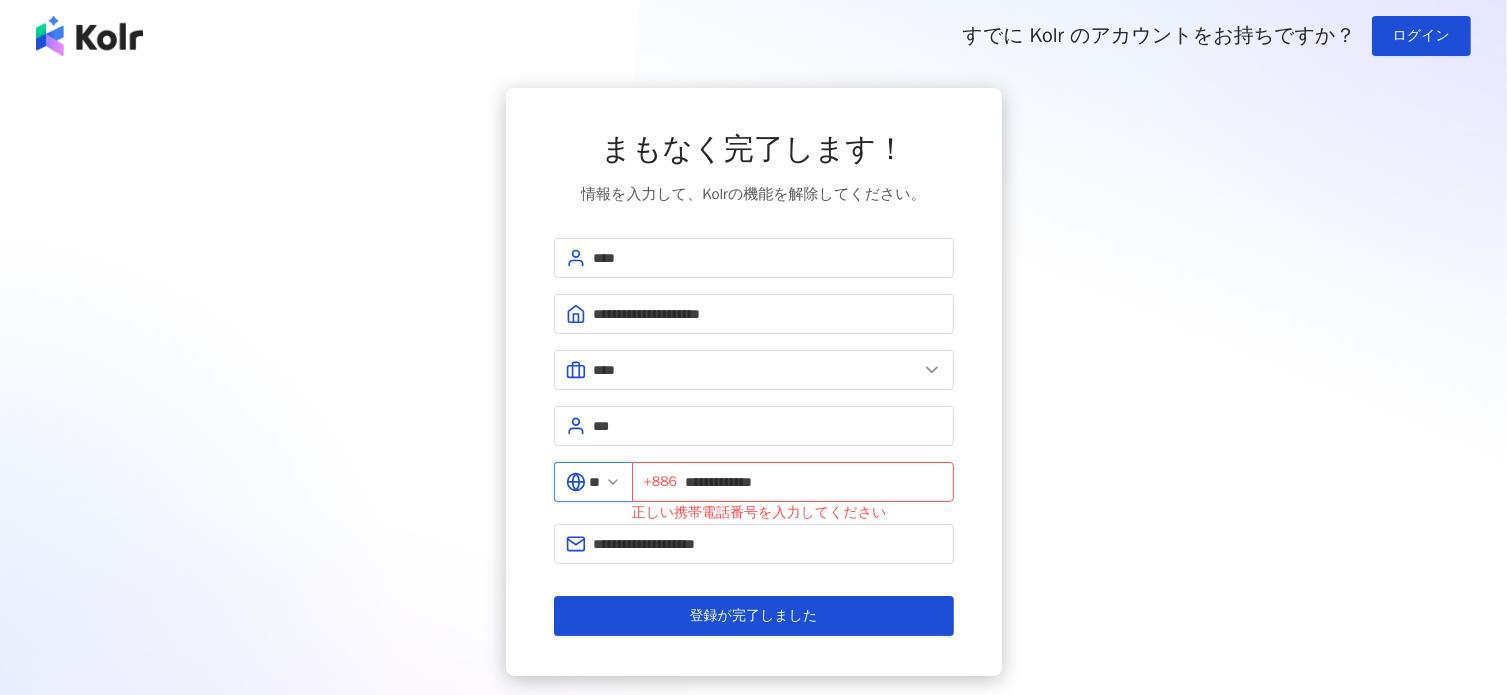 click on "**" at bounding box center [595, 482] 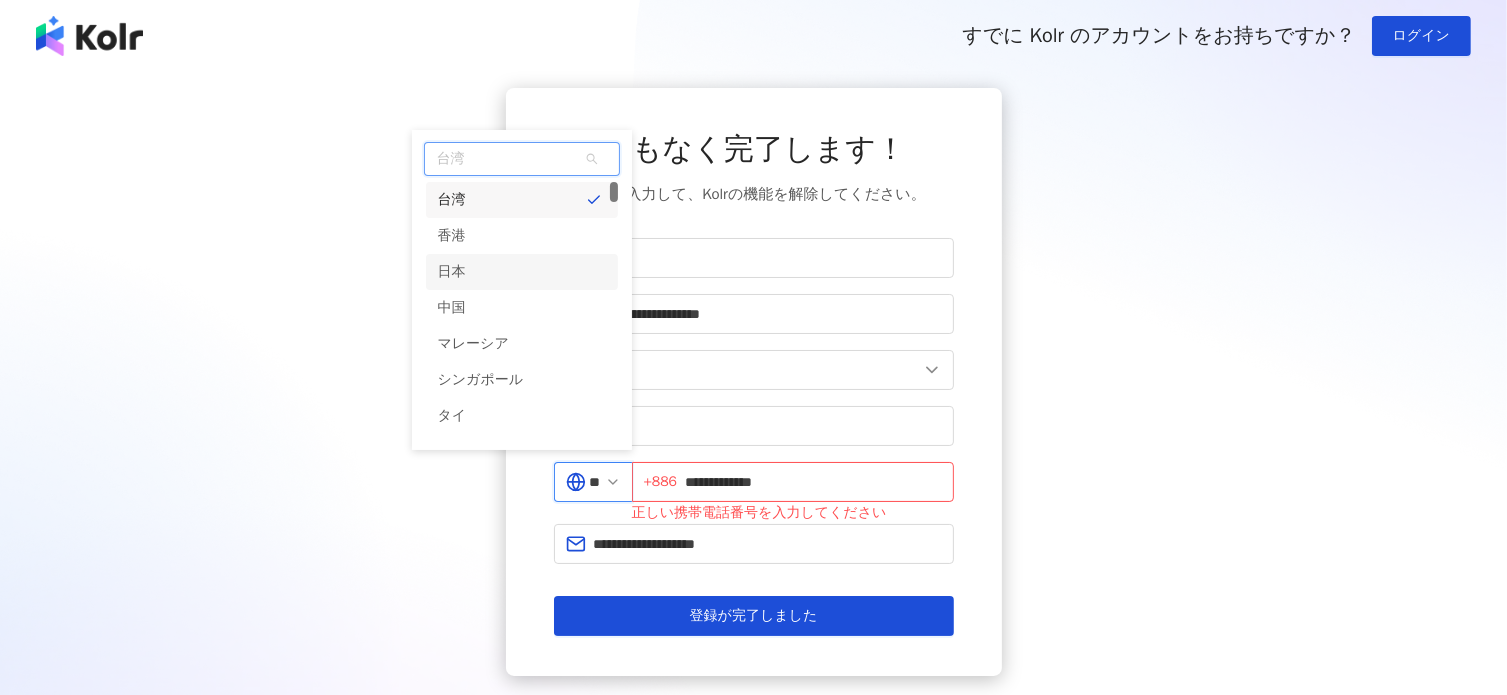 click on "日本" at bounding box center (522, 272) 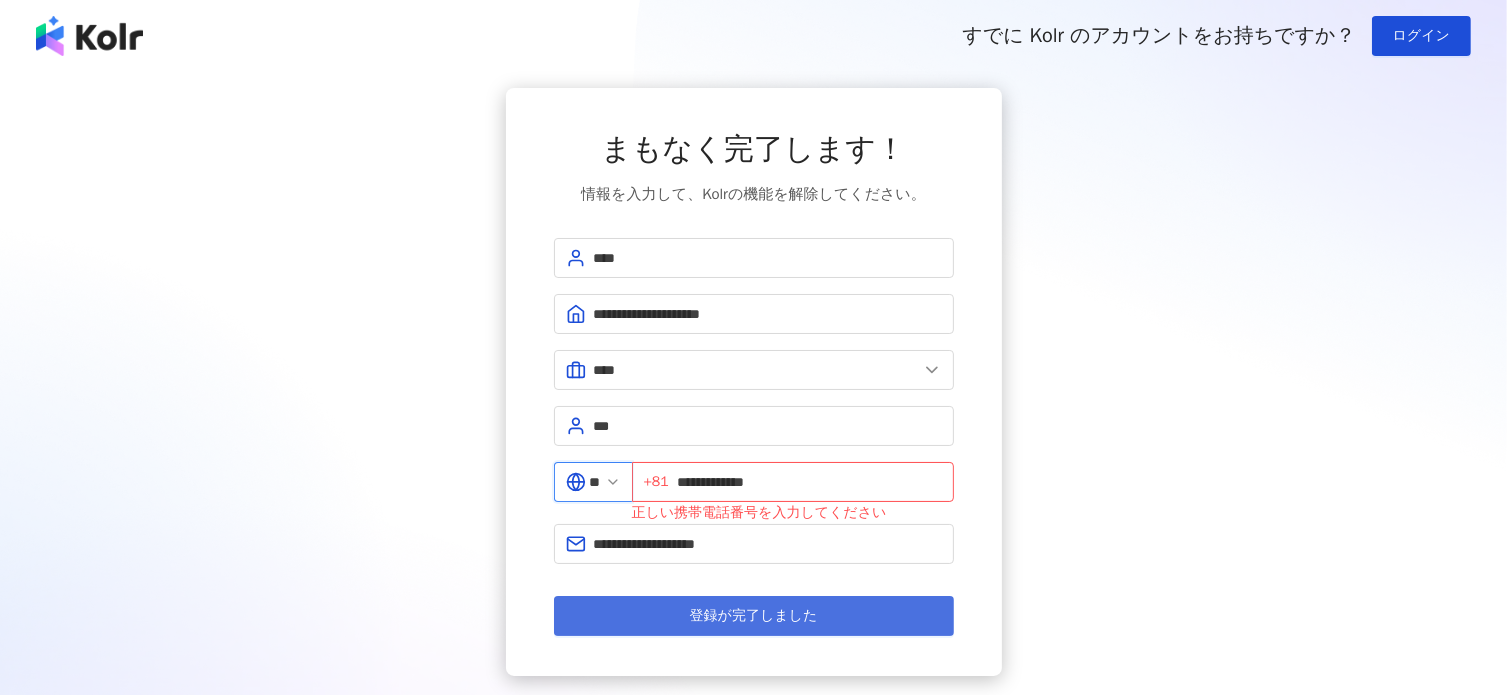 click on "登録が完了しました" at bounding box center (754, 616) 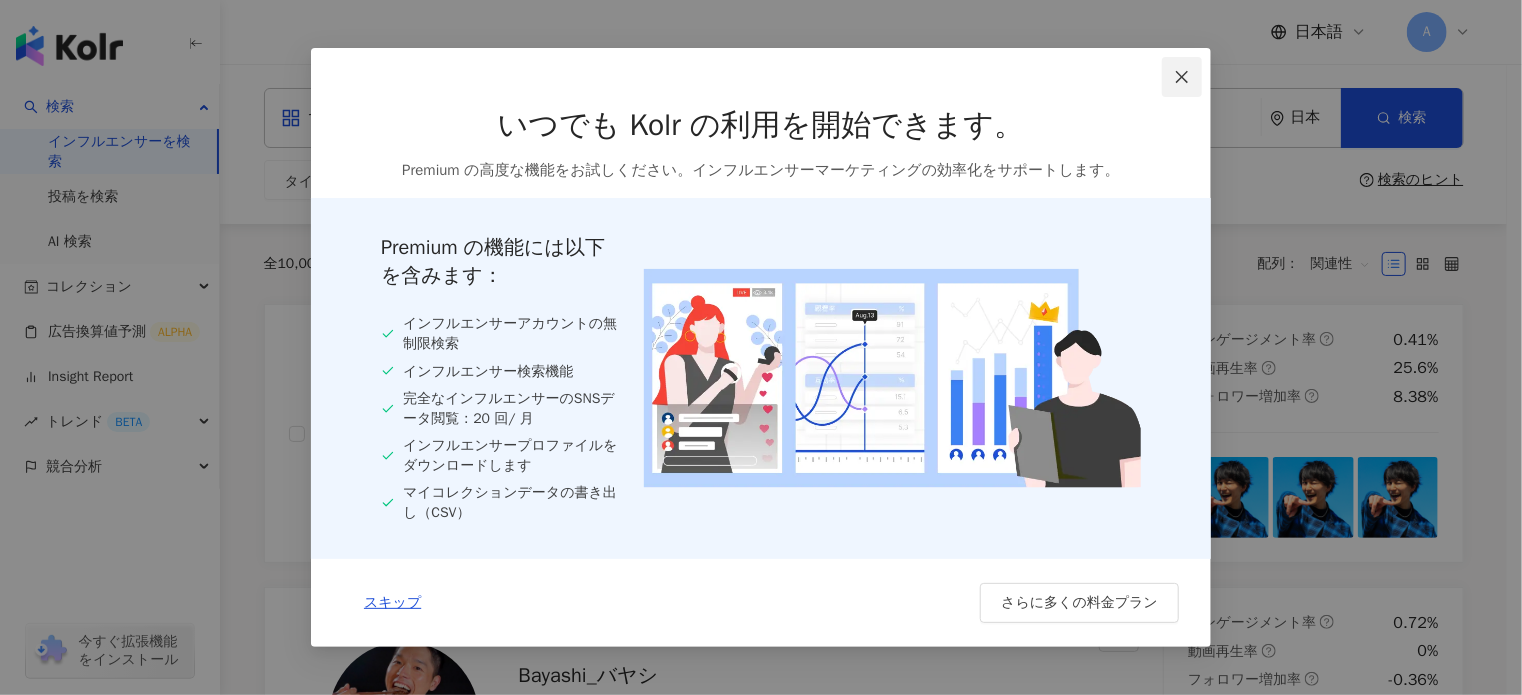 click 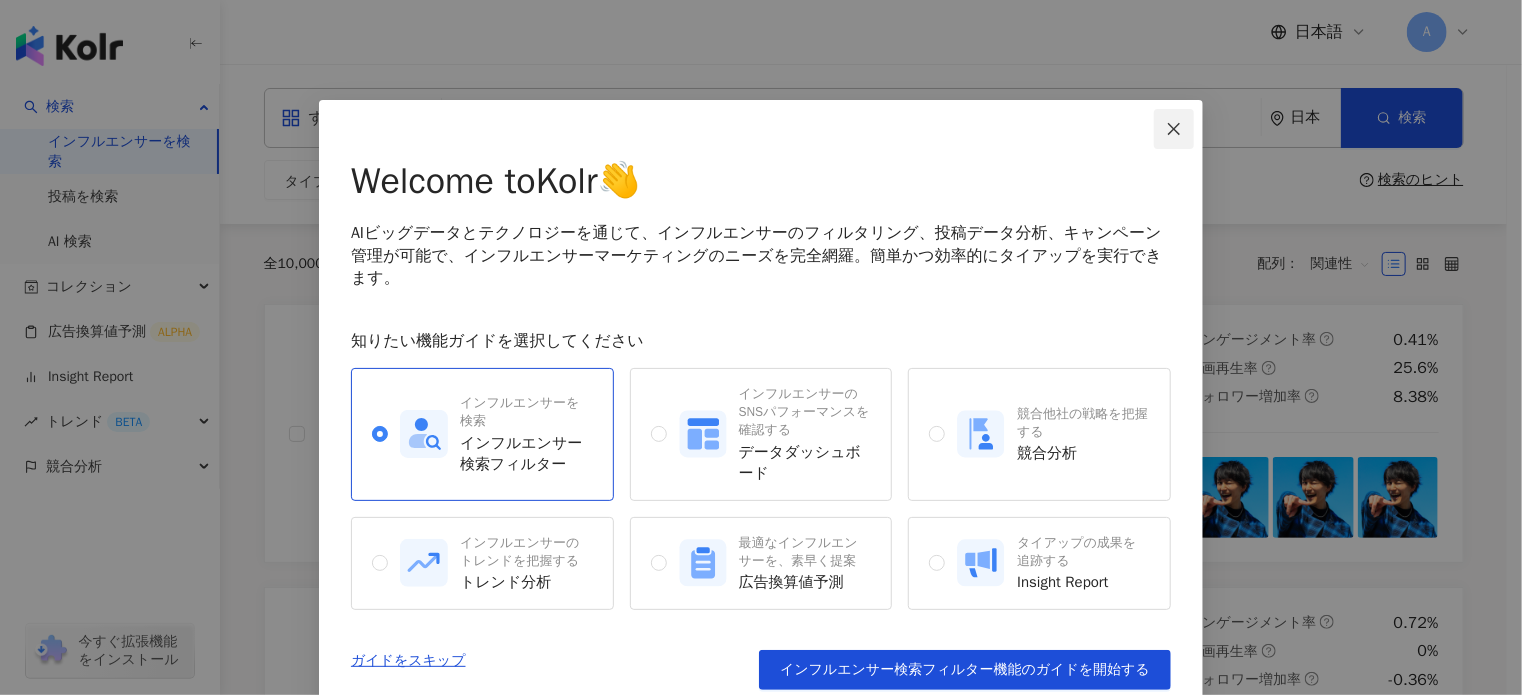 click at bounding box center [1174, 129] 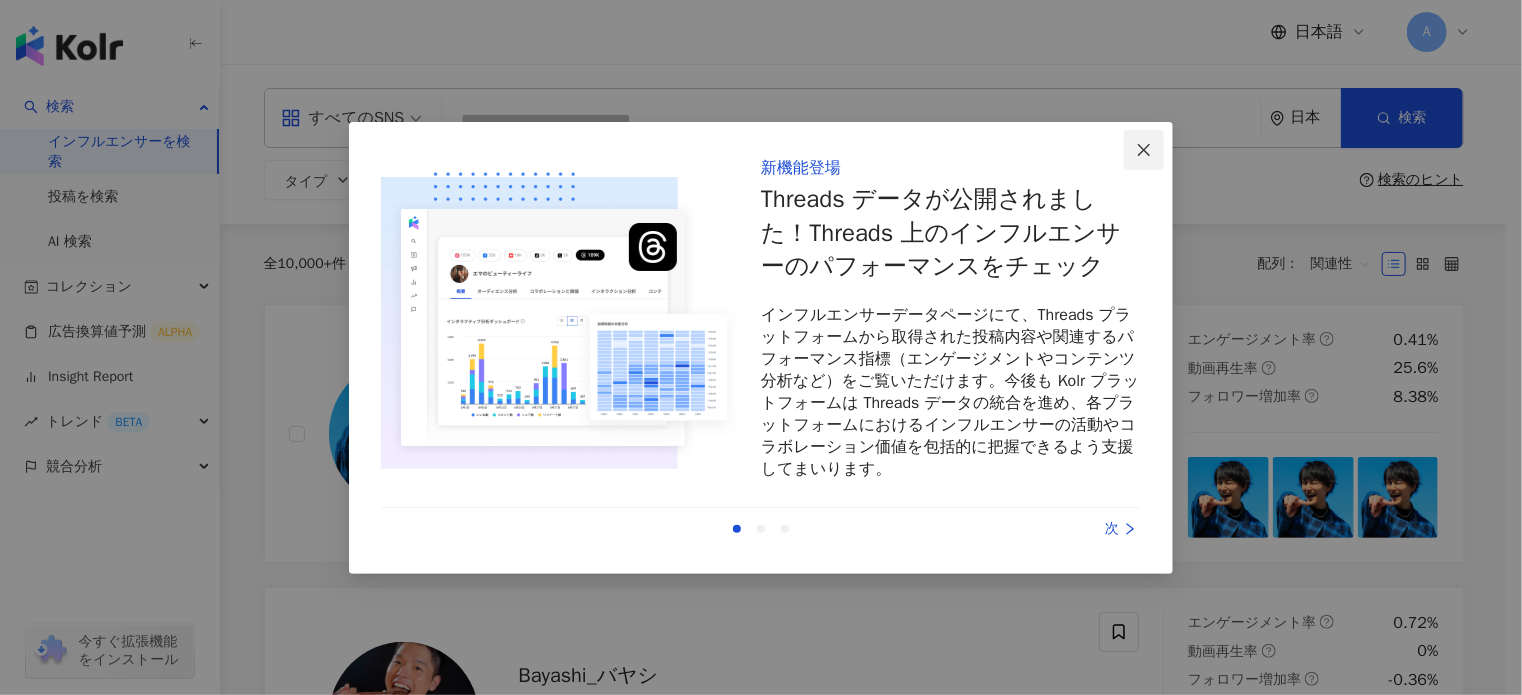 click 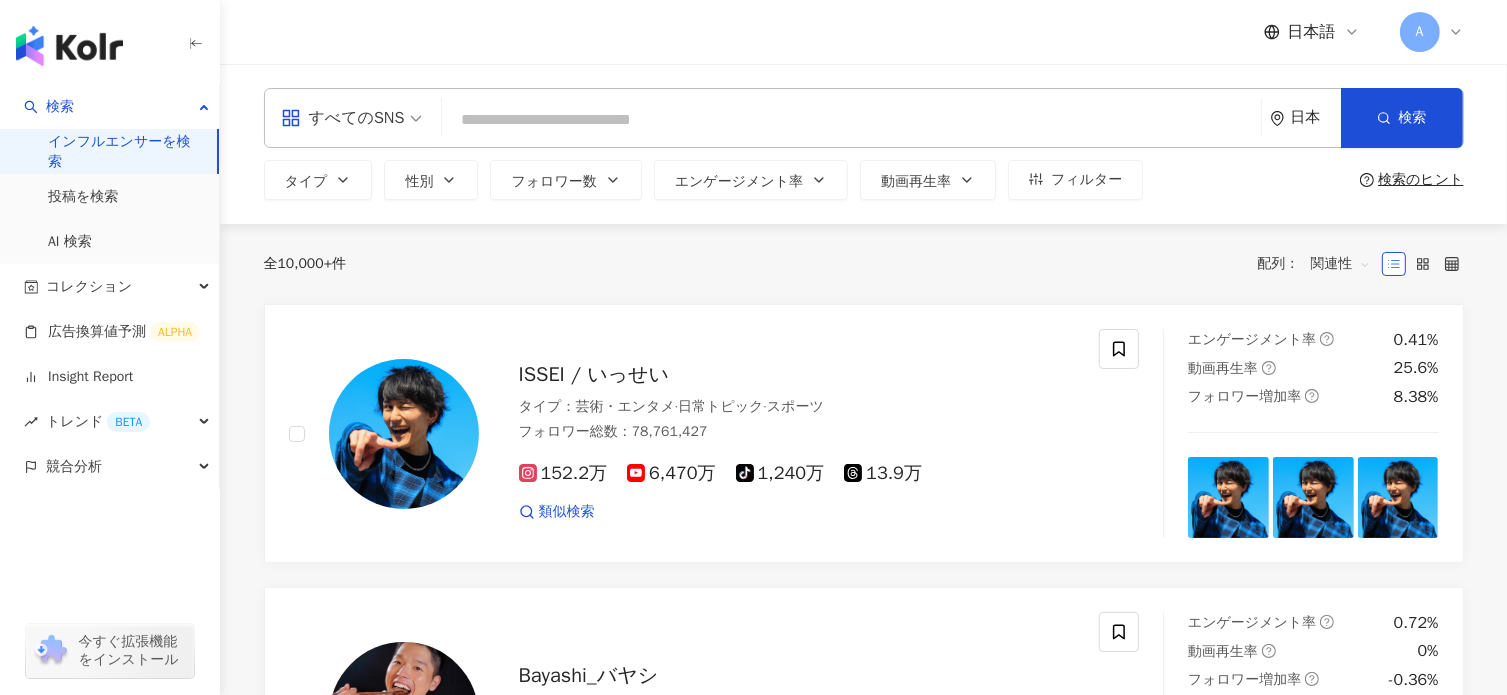 click at bounding box center [851, 120] 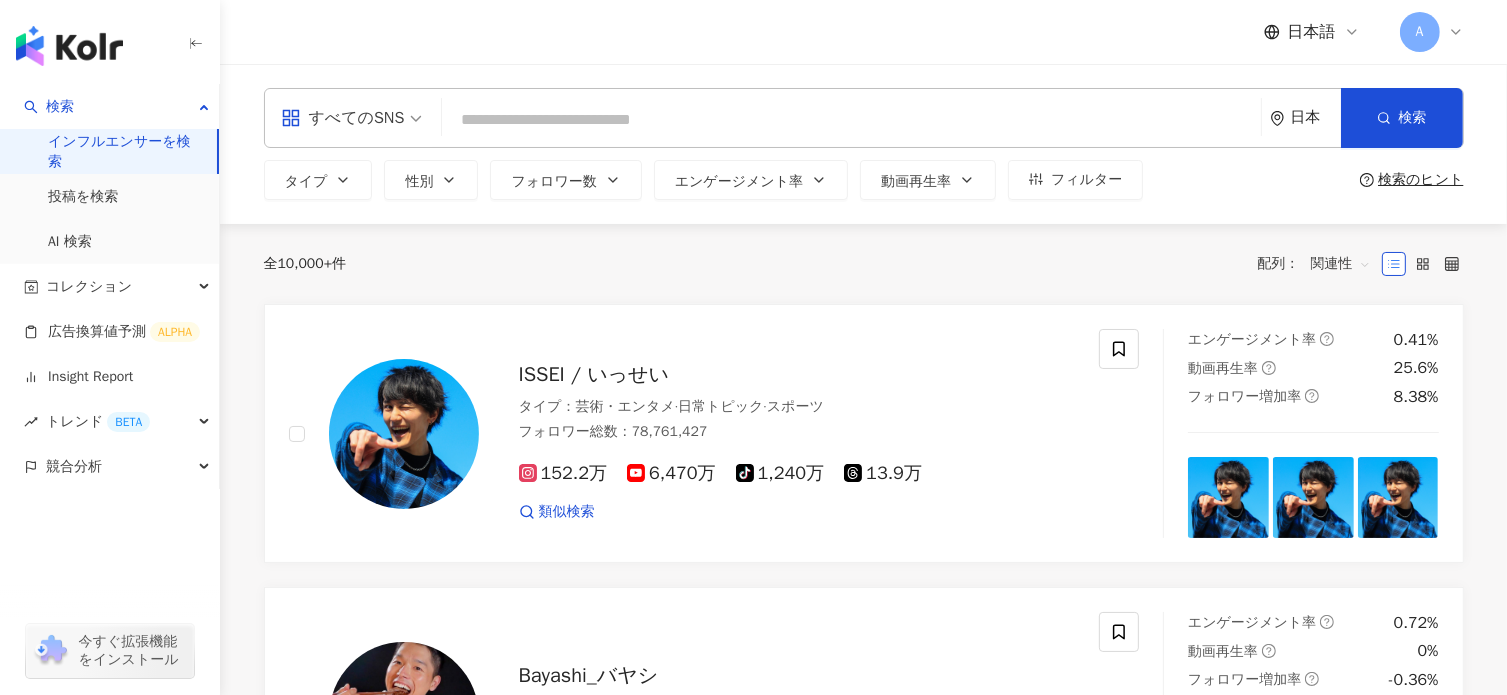 paste on "**********" 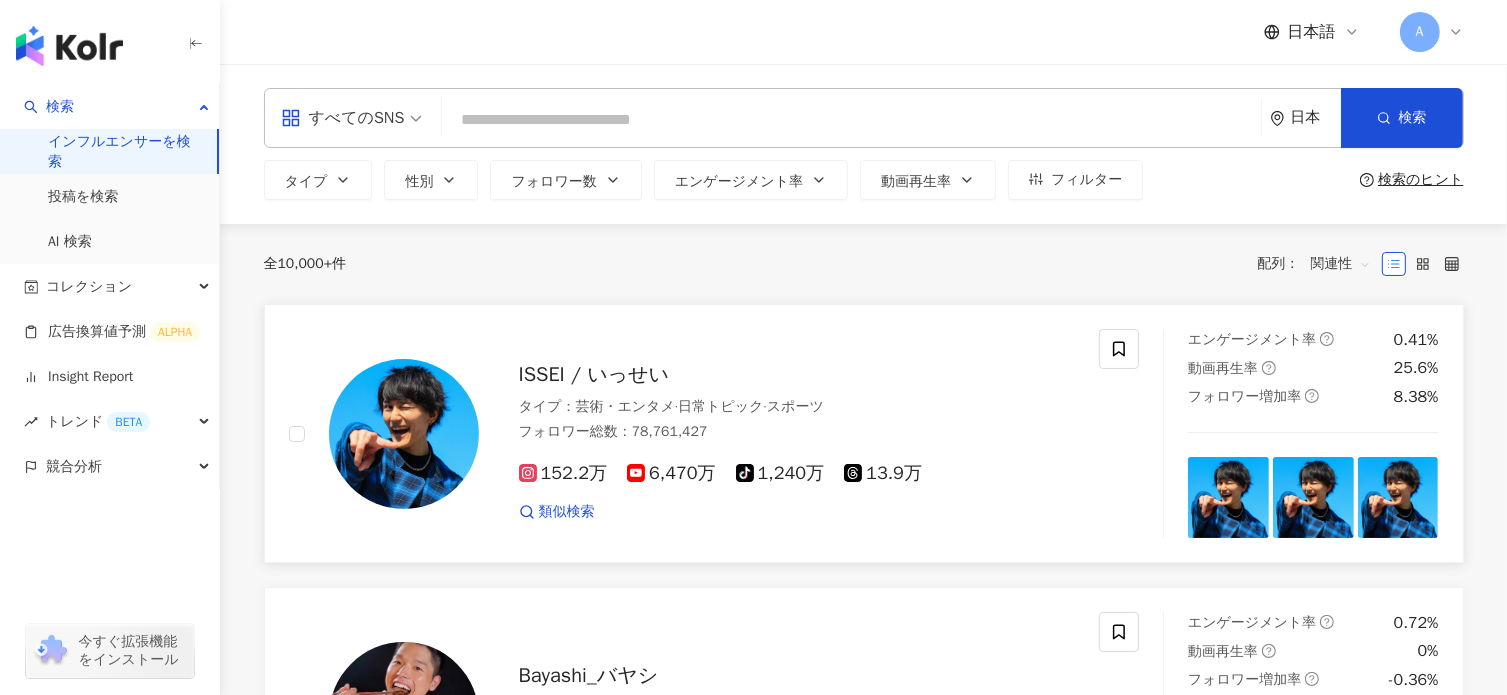 type on "**********" 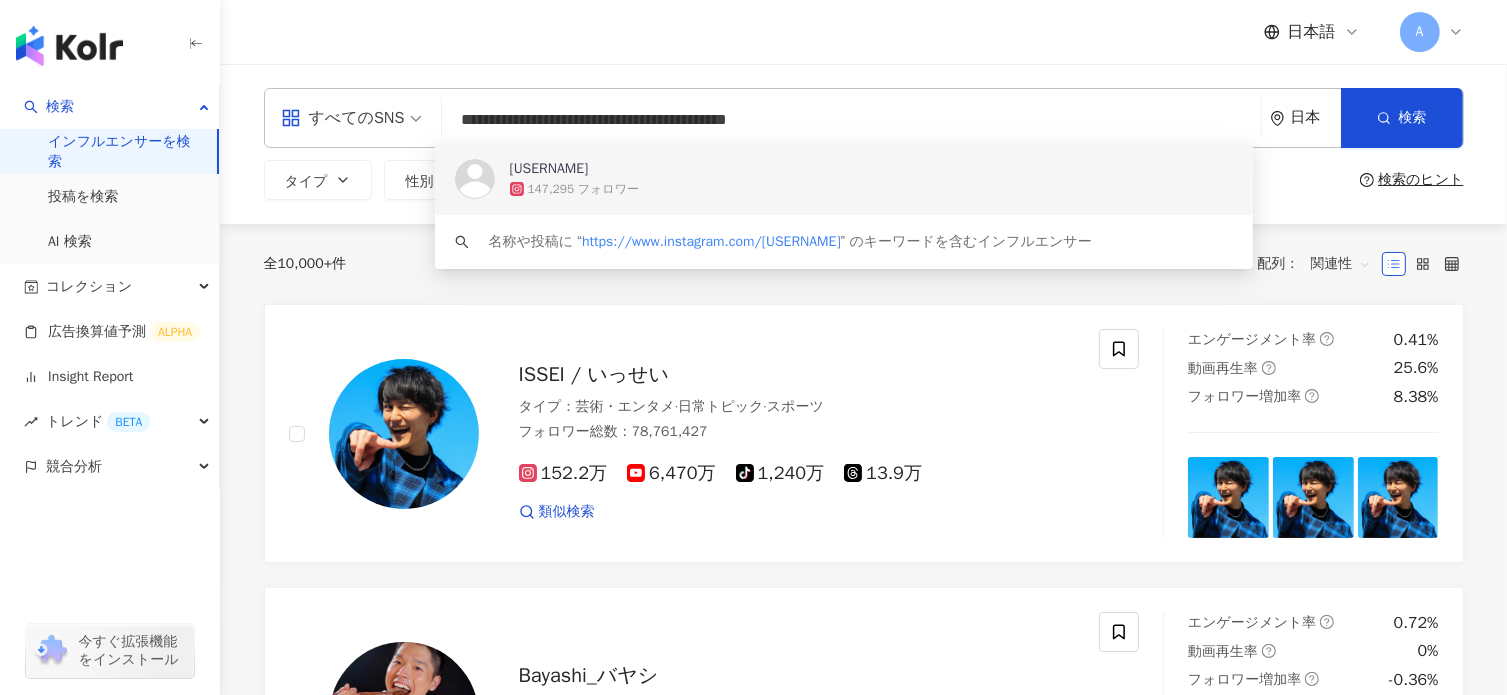 click on "stylist_risa_1130" at bounding box center [833, 169] 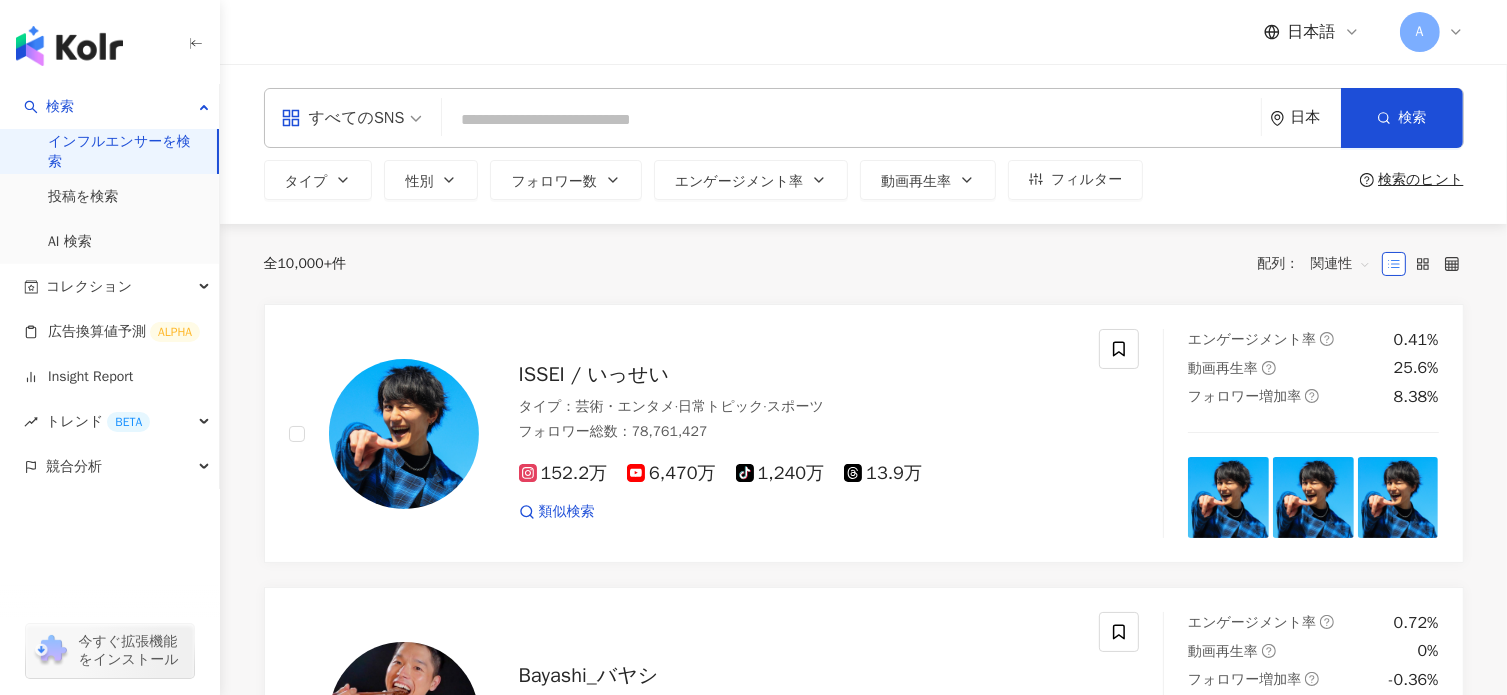 paste on "**********" 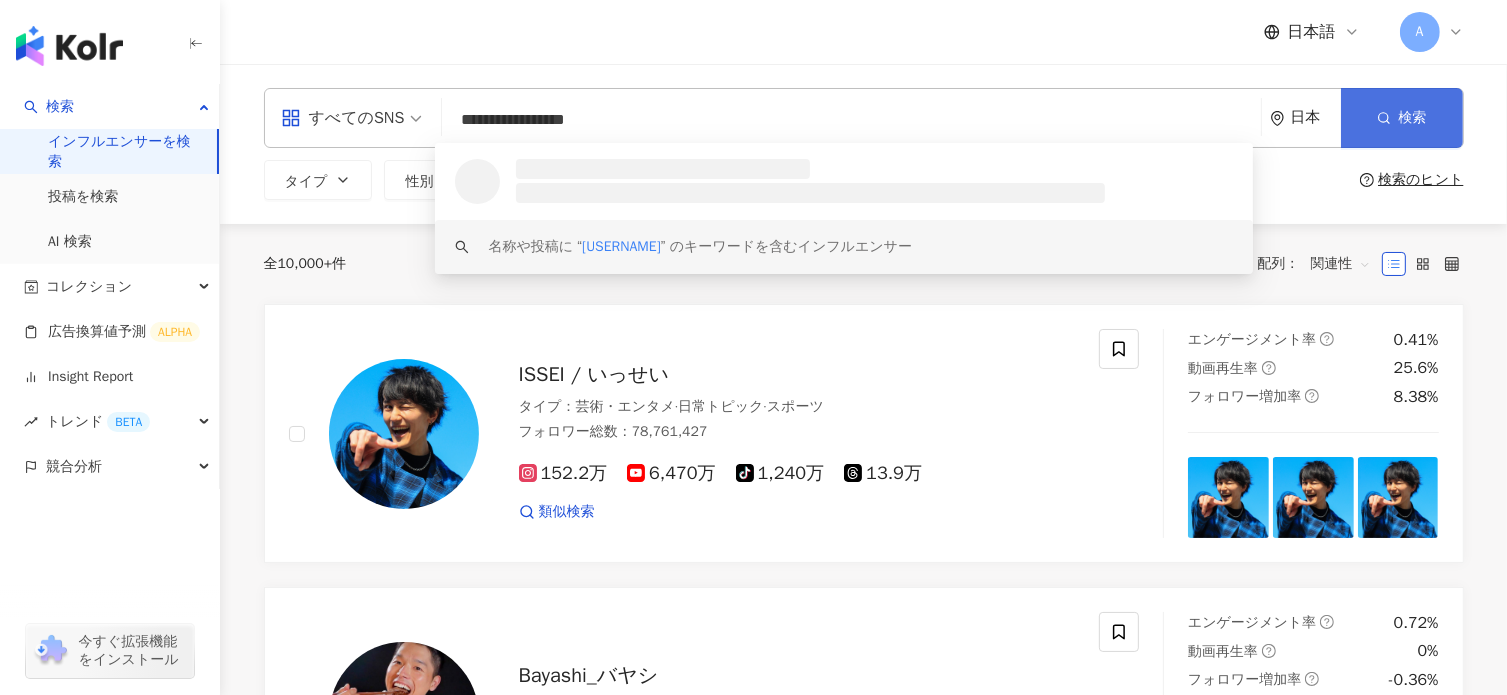 type on "**********" 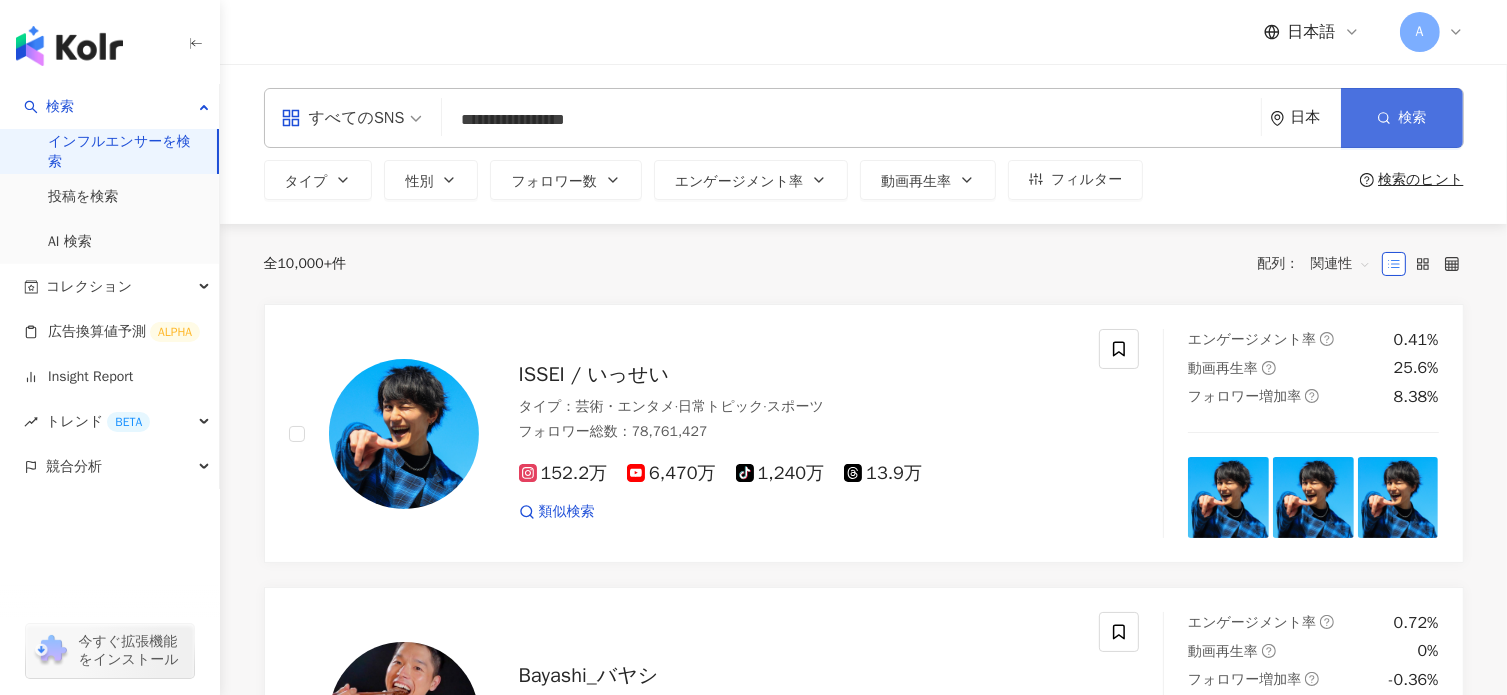 click on "検索" at bounding box center [1402, 118] 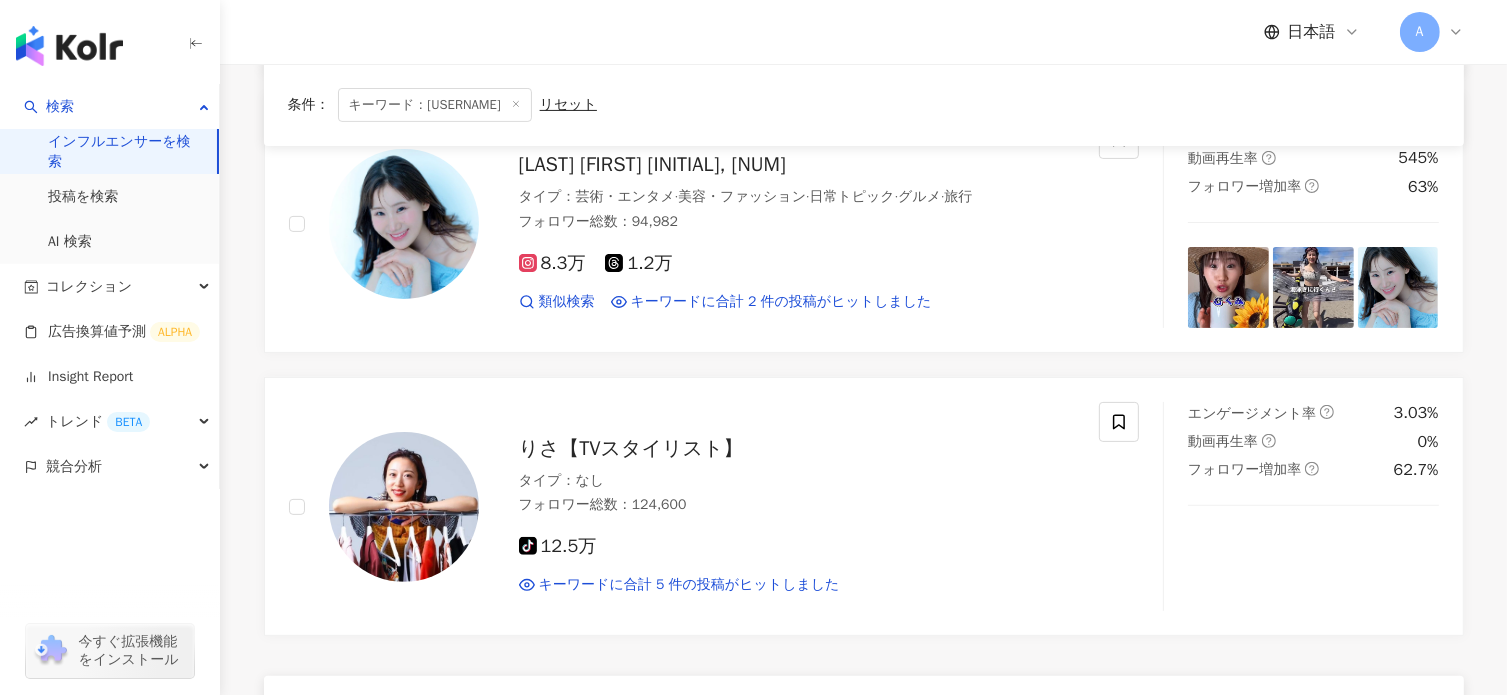 scroll, scrollTop: 700, scrollLeft: 0, axis: vertical 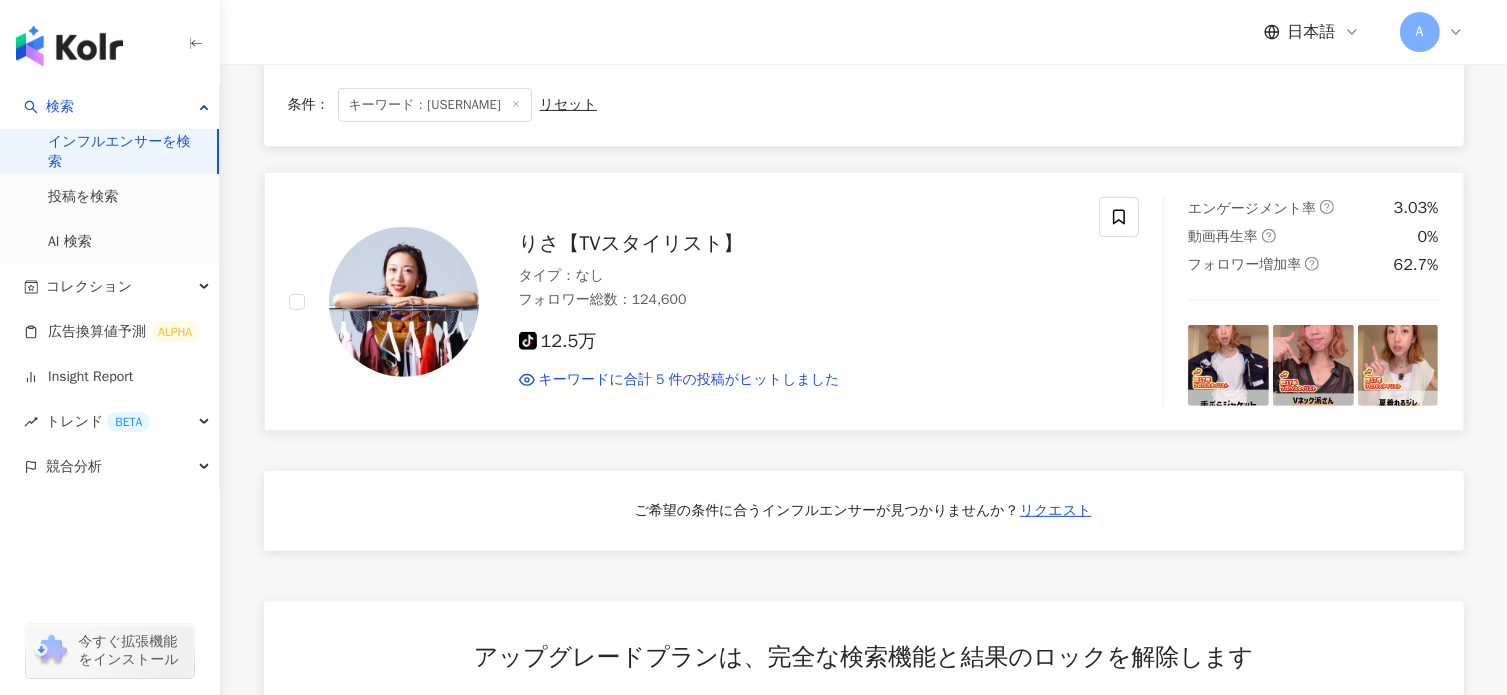 click on "tiktok-icon 12.5万 キーワードに合計 5 件の投稿がヒットしました" at bounding box center (797, 352) 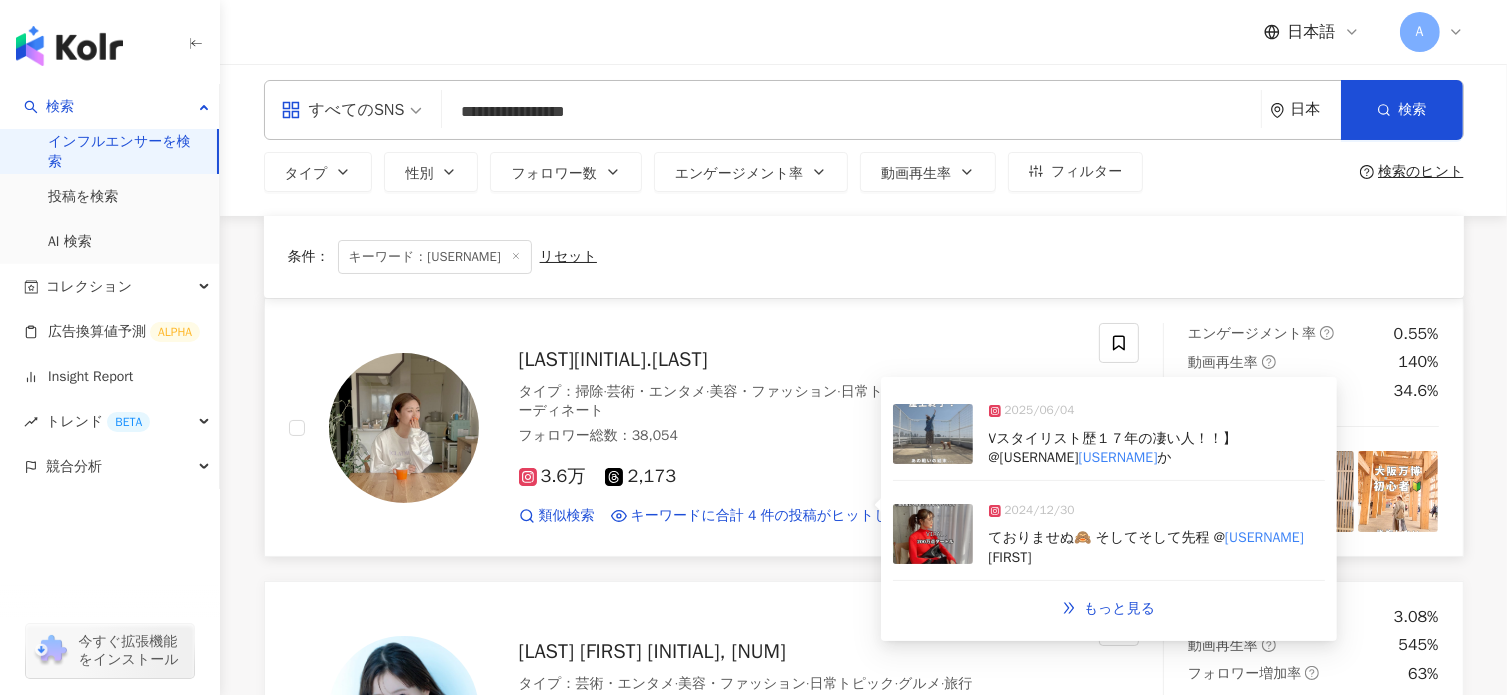 scroll, scrollTop: 0, scrollLeft: 0, axis: both 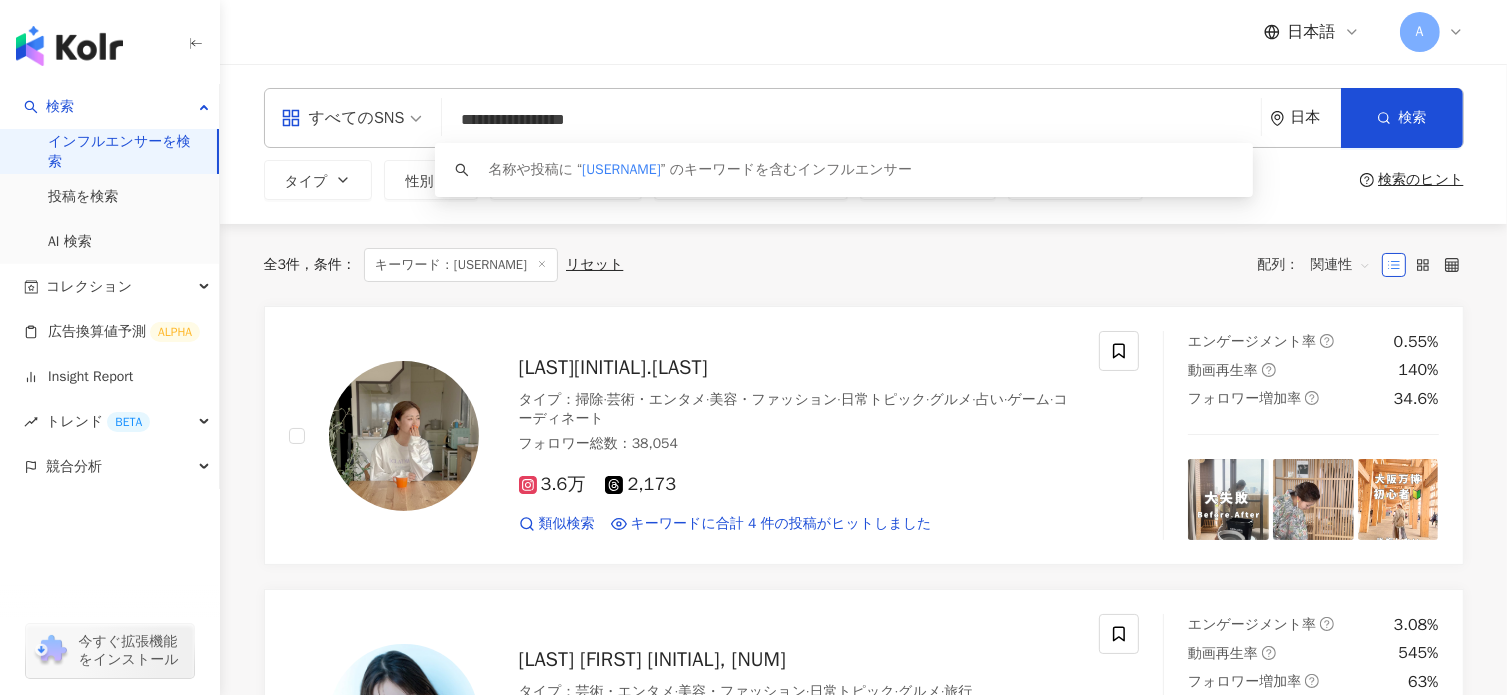 drag, startPoint x: 588, startPoint y: 123, endPoint x: 540, endPoint y: 118, distance: 48.259712 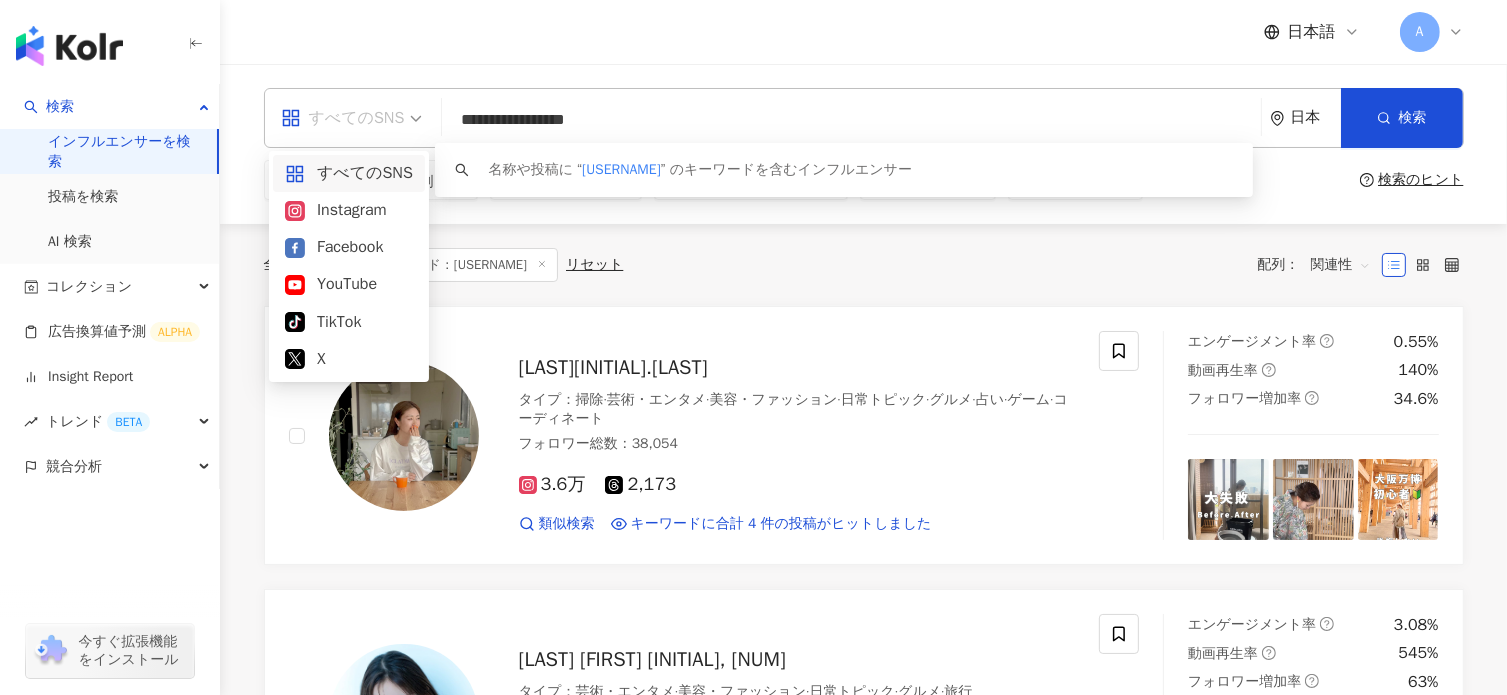 click on "すべてのSNS" at bounding box center (343, 118) 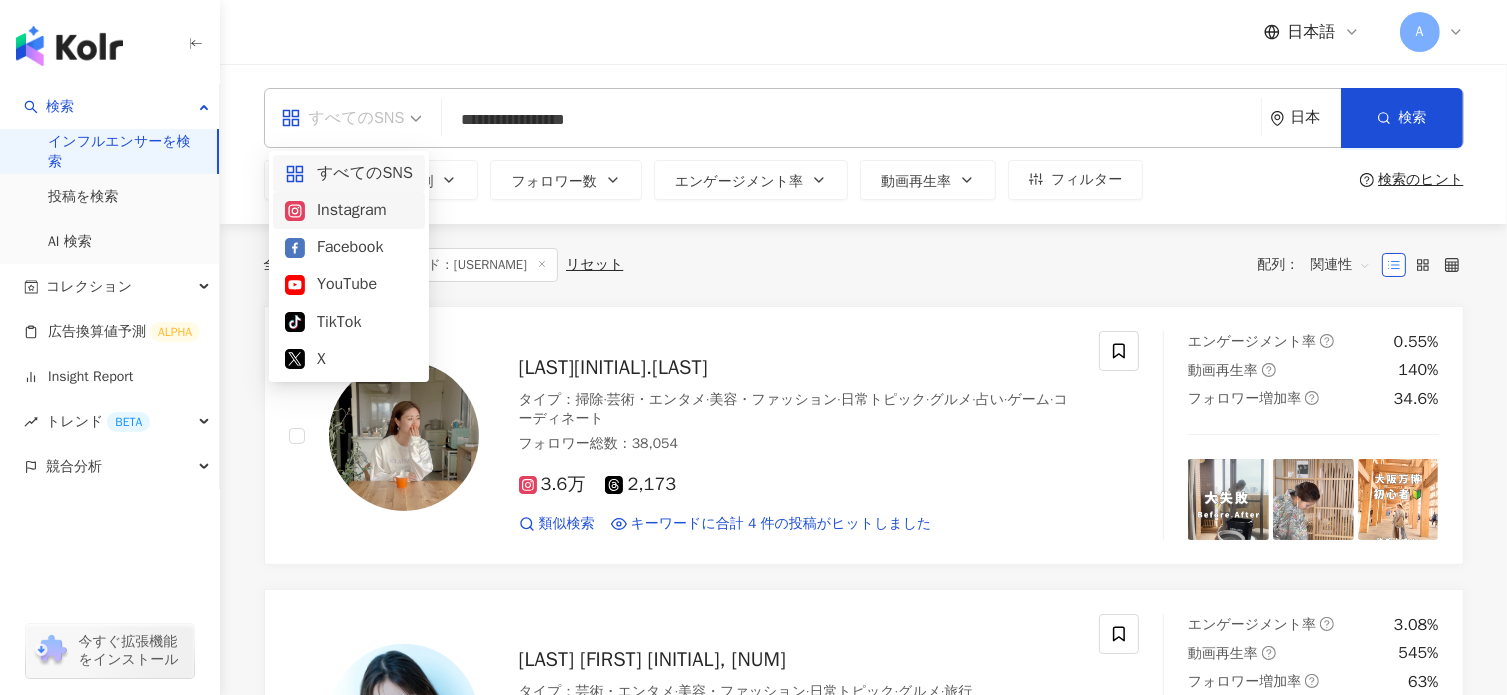 click on "Instagram" at bounding box center [349, 210] 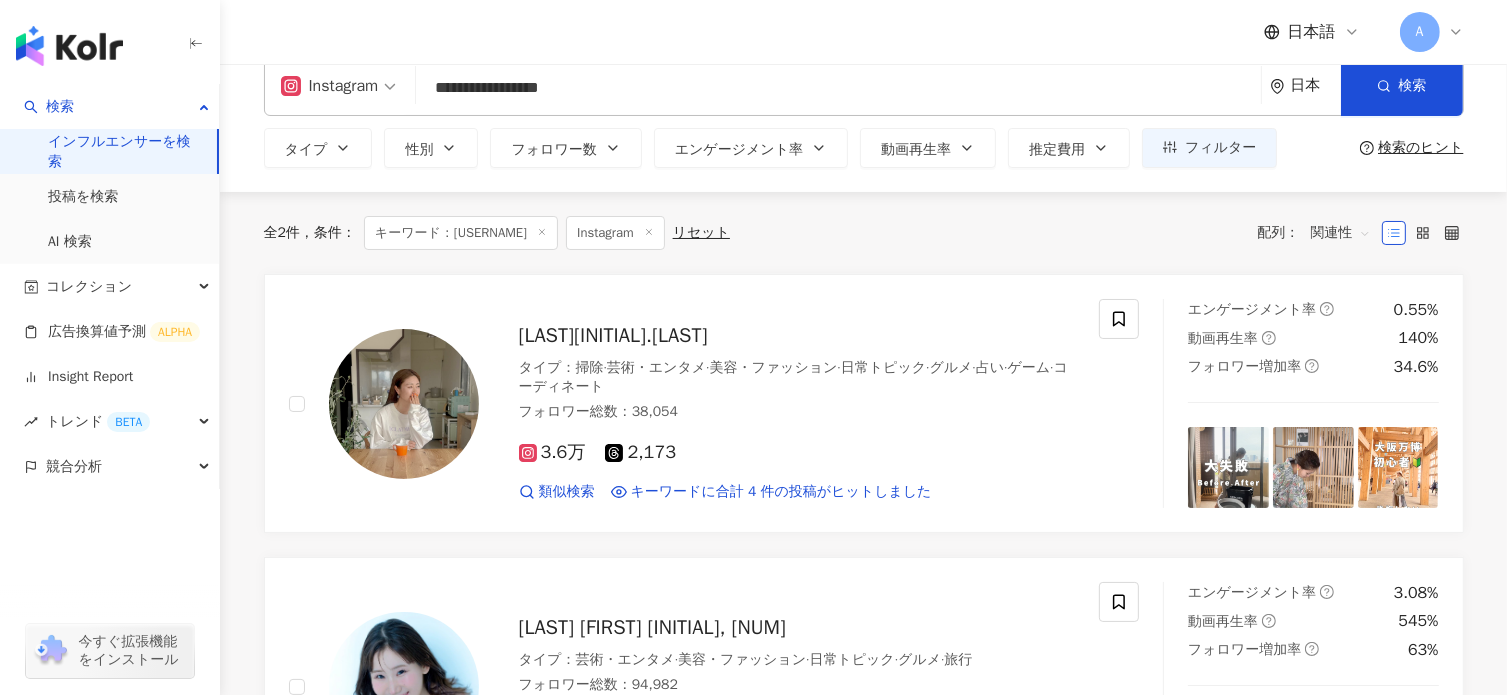 scroll, scrollTop: 0, scrollLeft: 0, axis: both 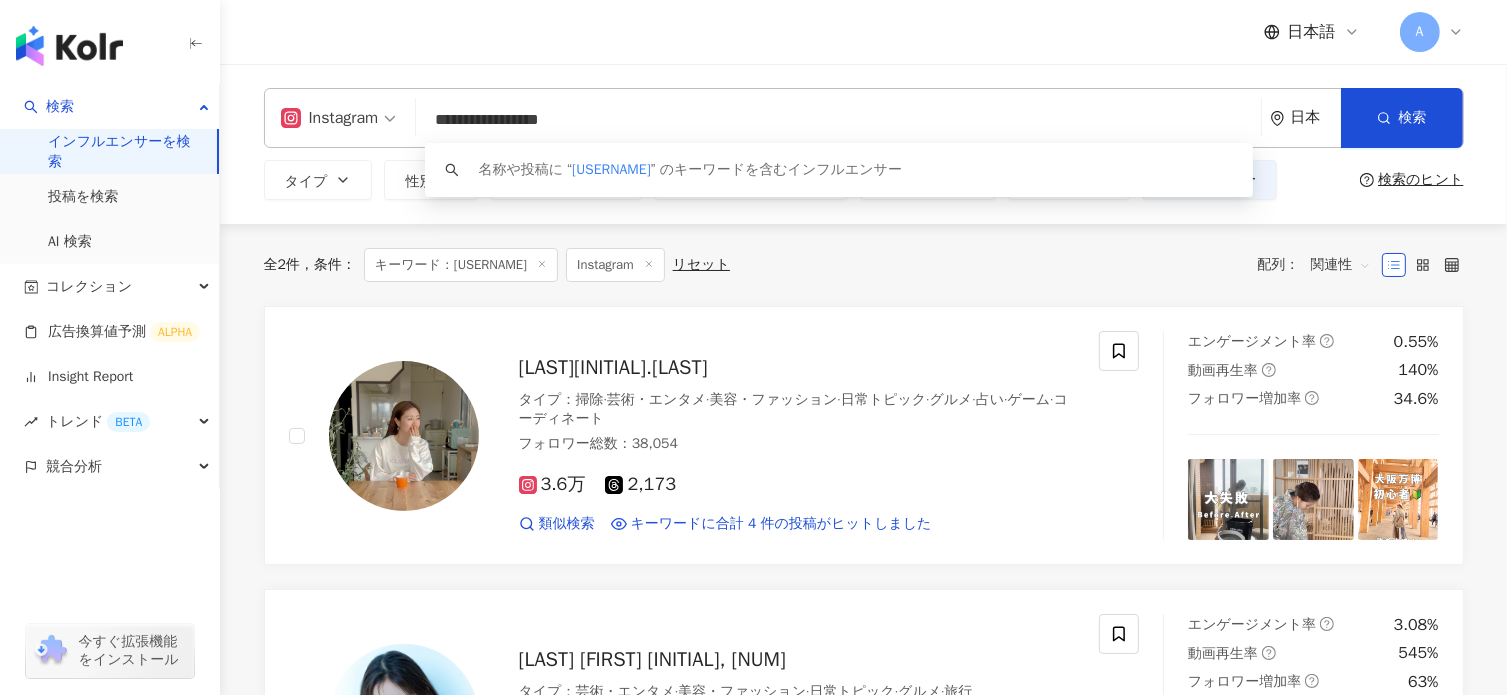 drag, startPoint x: 568, startPoint y: 126, endPoint x: 414, endPoint y: 126, distance: 154 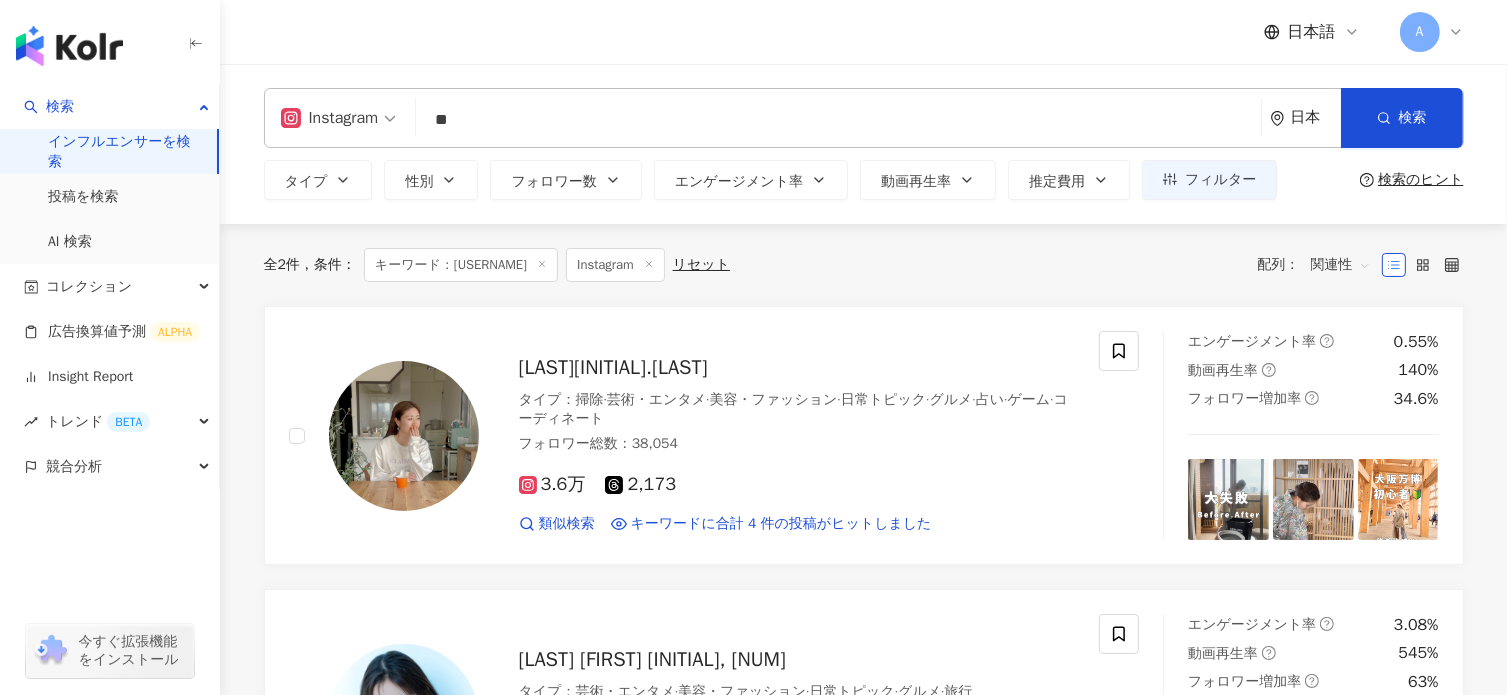 type on "*" 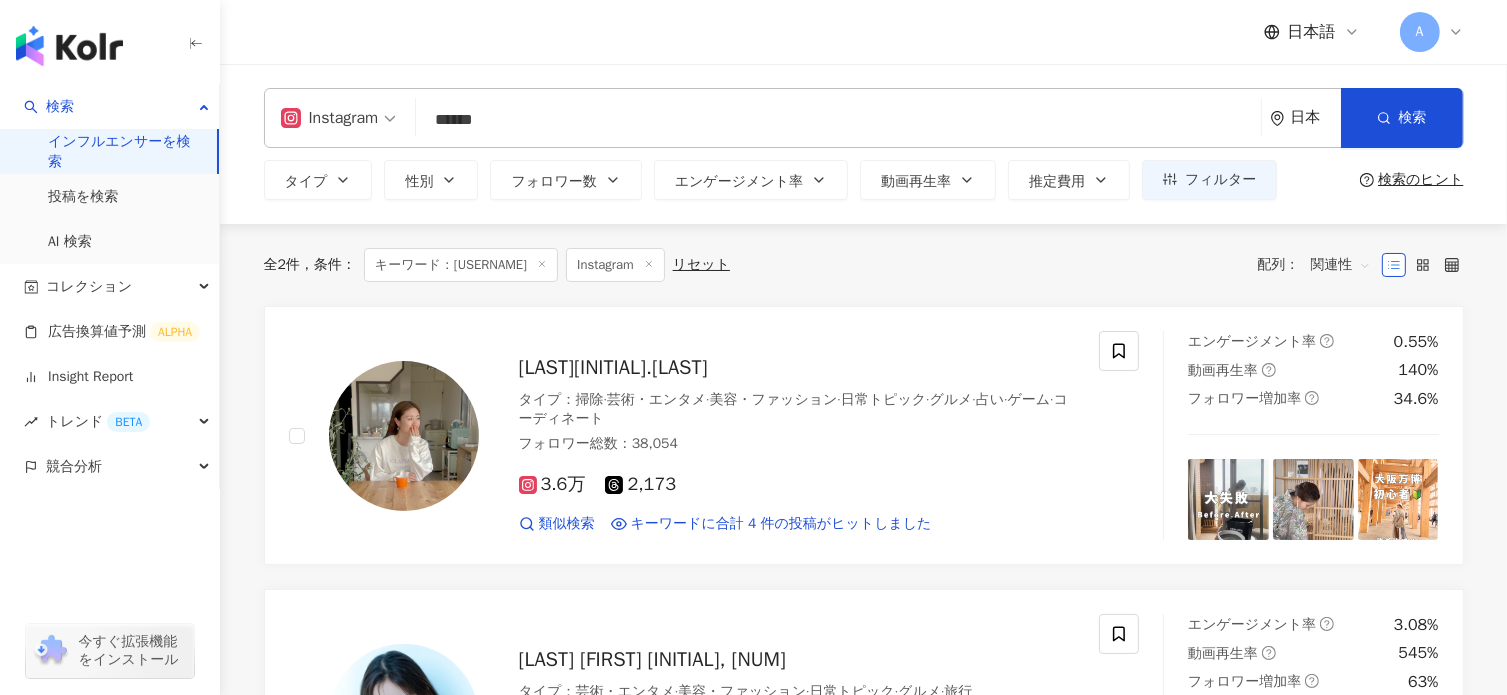 type on "******" 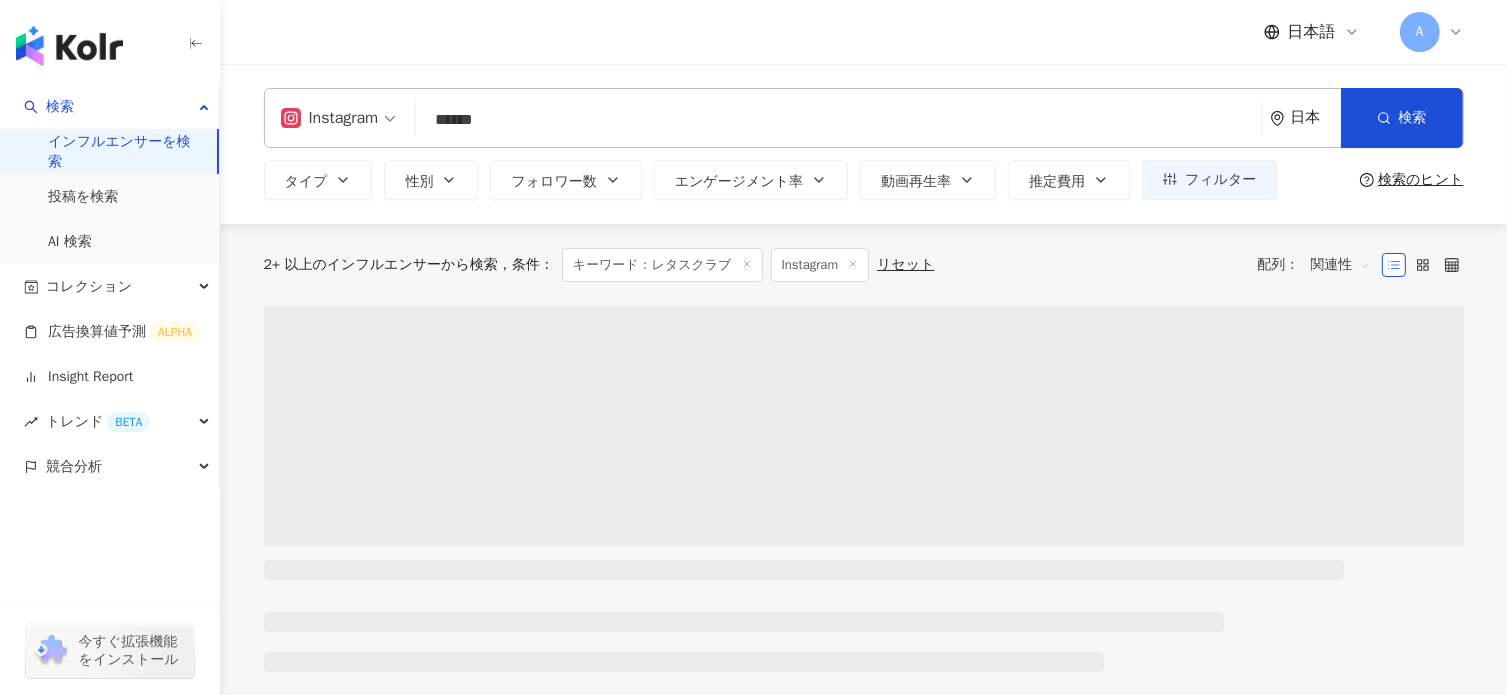click on "日本語 A" at bounding box center [864, 32] 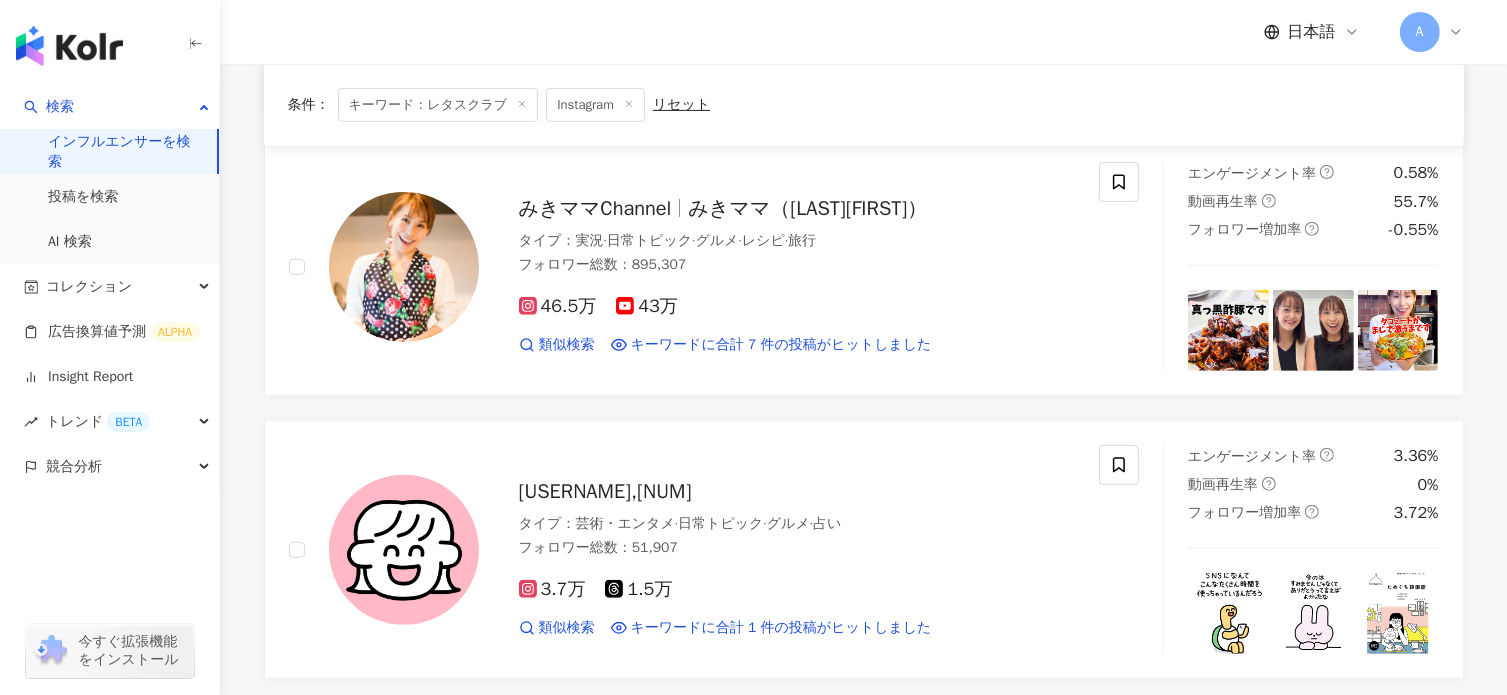 scroll, scrollTop: 700, scrollLeft: 0, axis: vertical 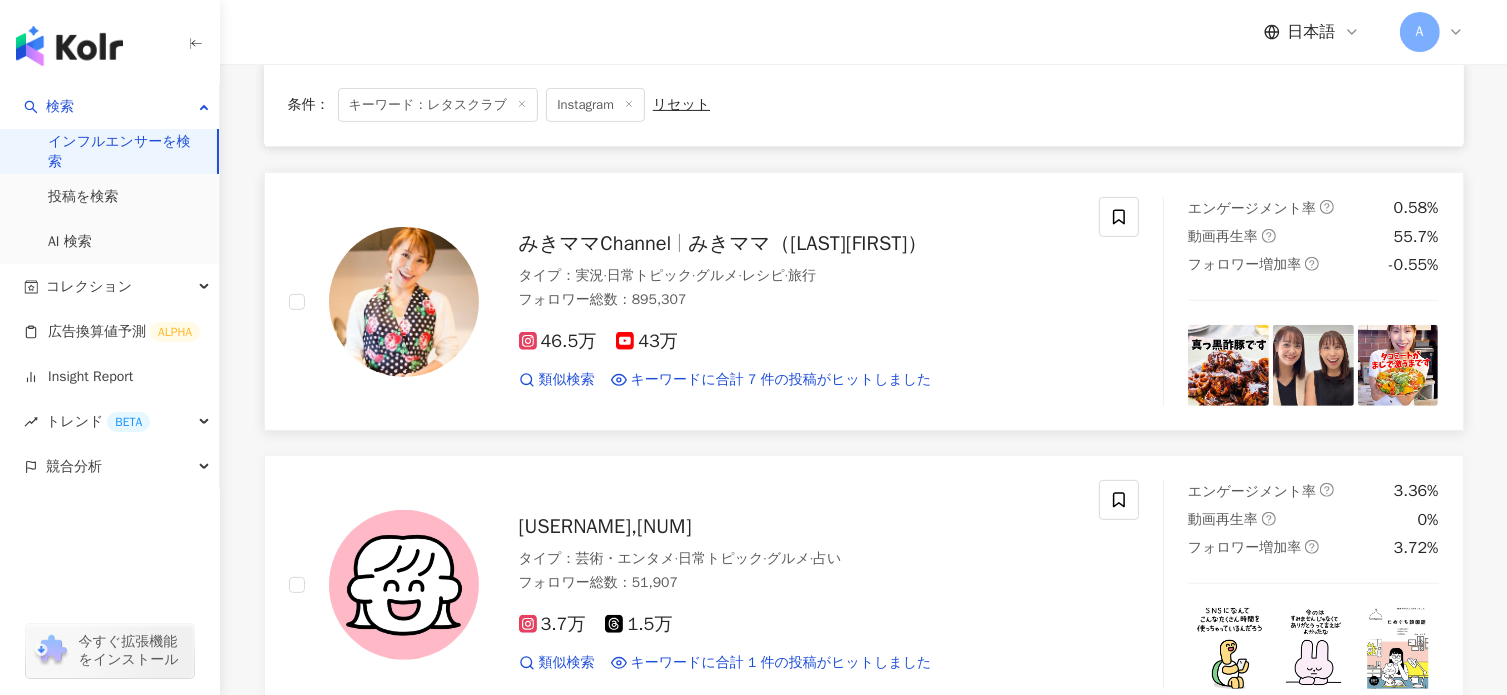 click on "46.5万 43万 類似検索 キーワードに合計 7 件の投稿がヒットしました" at bounding box center (797, 352) 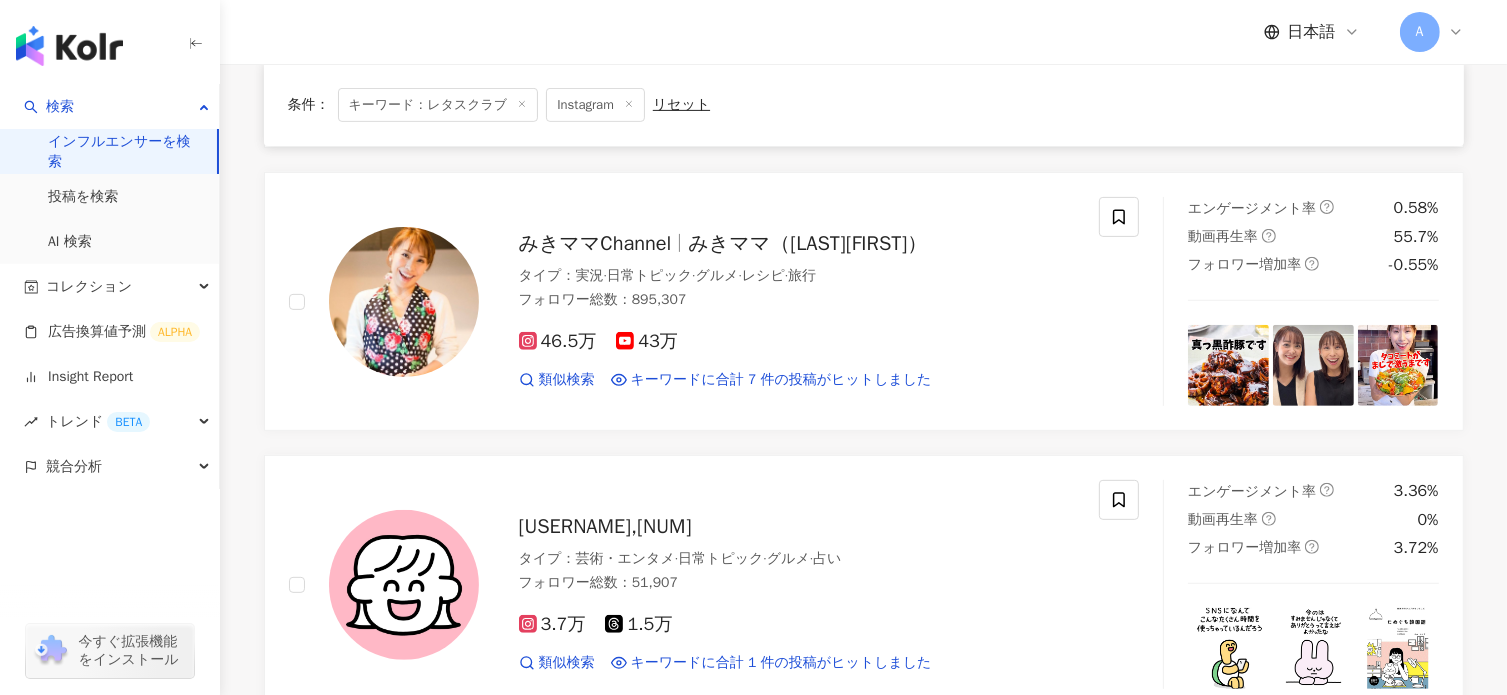 scroll, scrollTop: 1200, scrollLeft: 0, axis: vertical 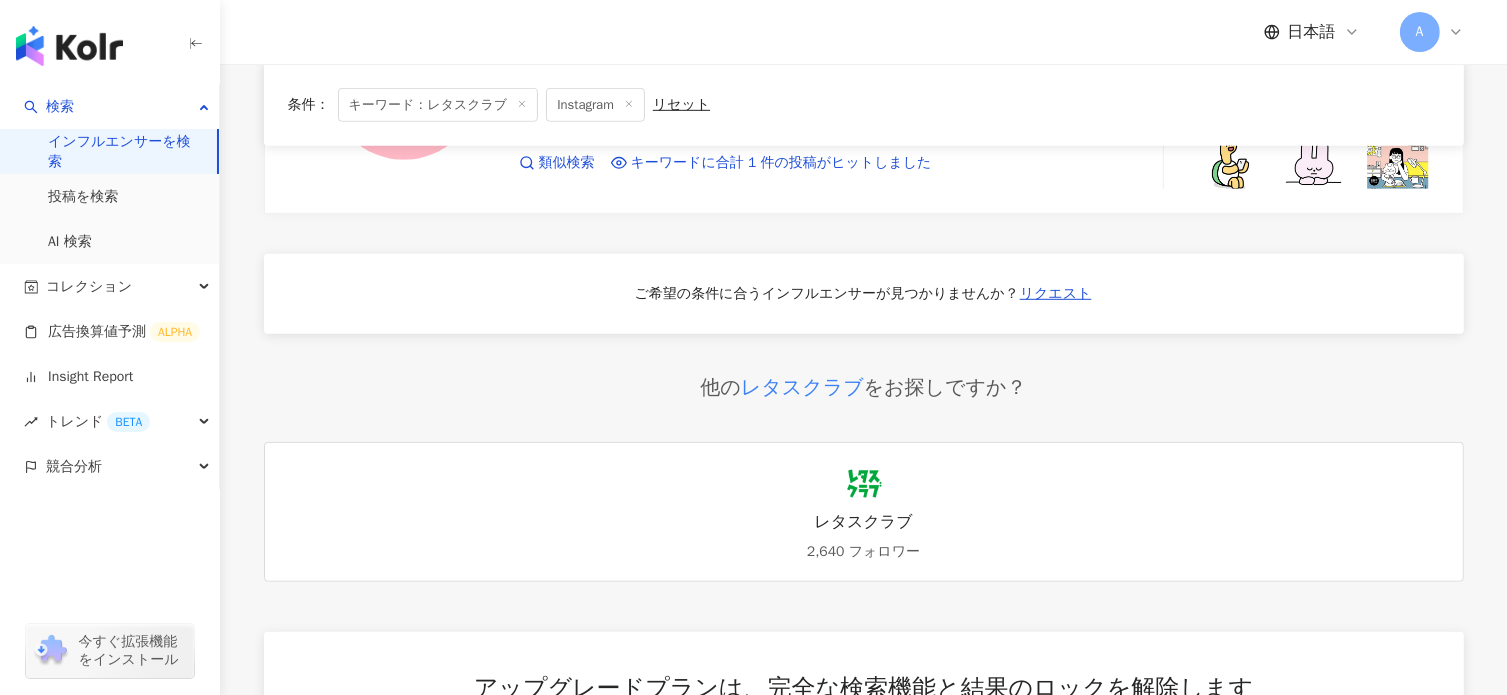 click at bounding box center [864, 483] 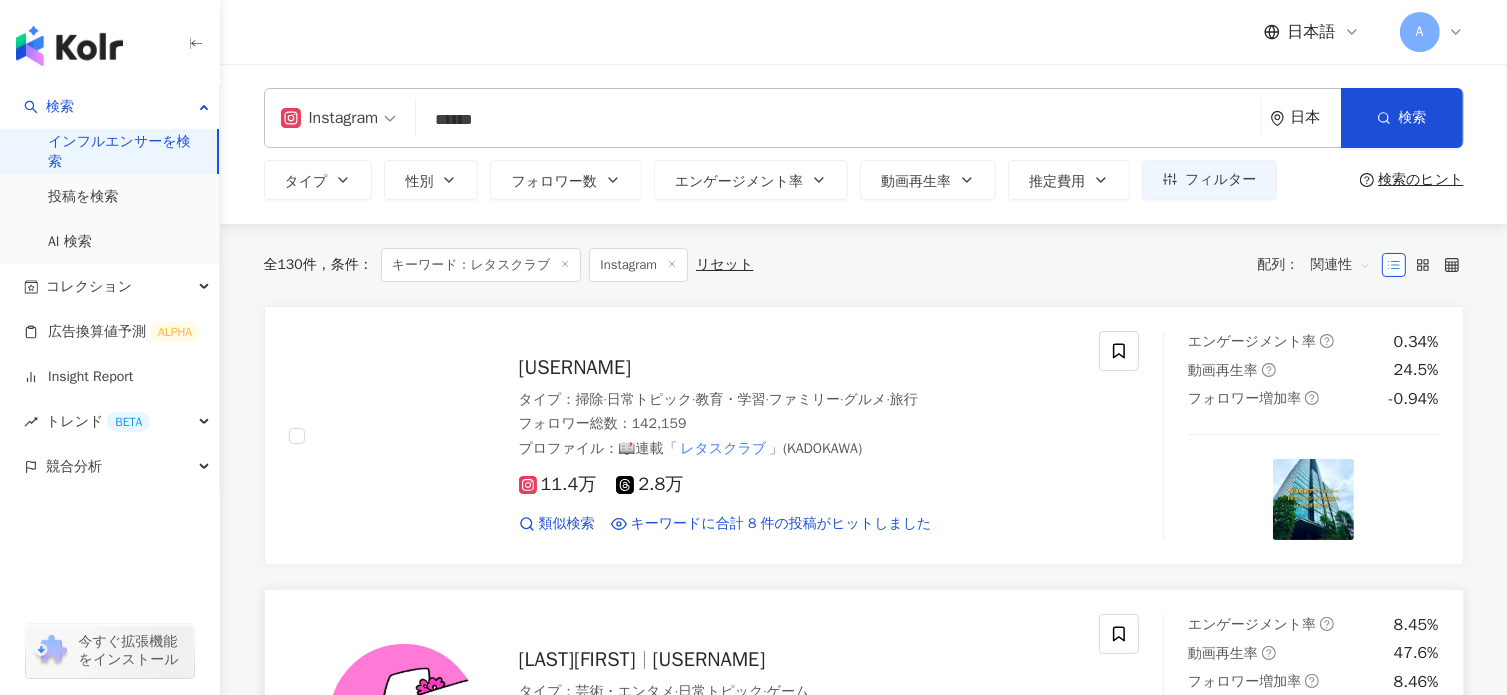 scroll, scrollTop: 0, scrollLeft: 0, axis: both 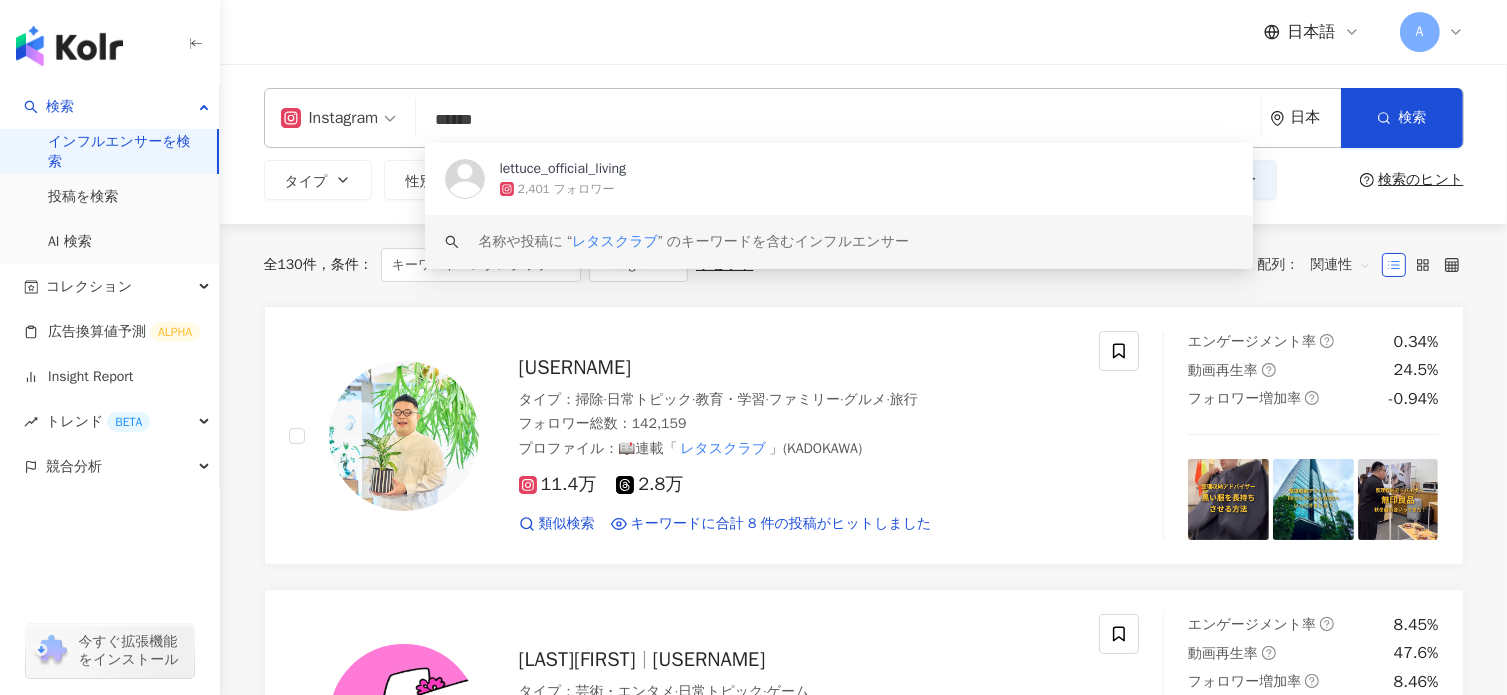 drag, startPoint x: 576, startPoint y: 119, endPoint x: 324, endPoint y: 99, distance: 252.7924 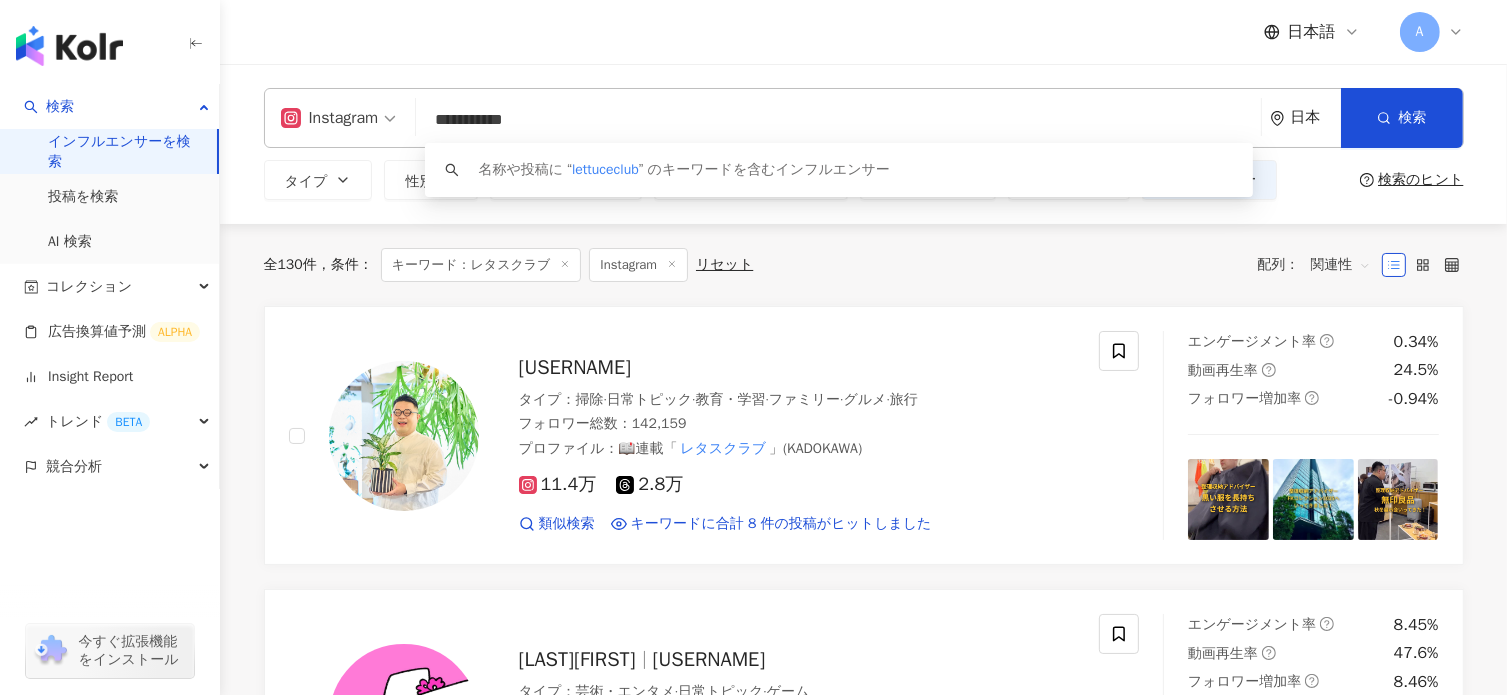 type on "**********" 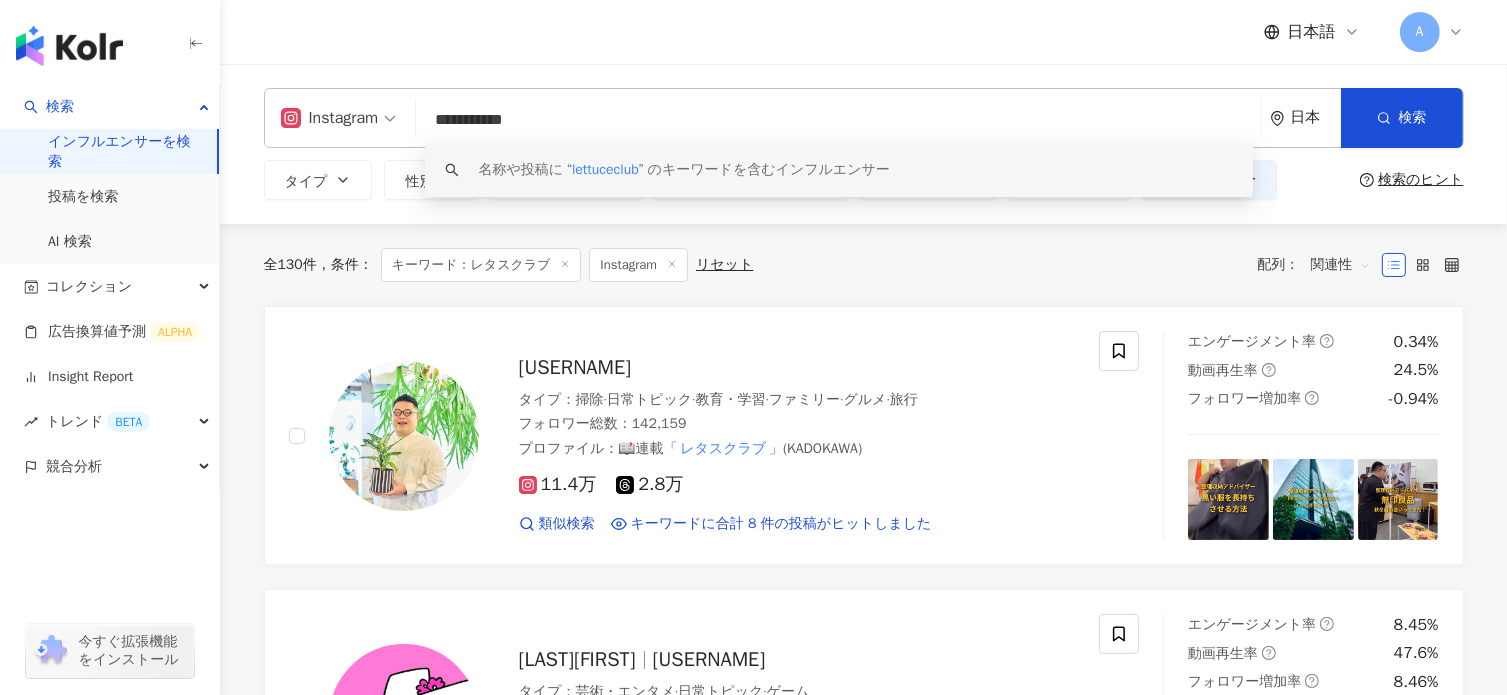 drag, startPoint x: 538, startPoint y: 122, endPoint x: 476, endPoint y: 114, distance: 62.514 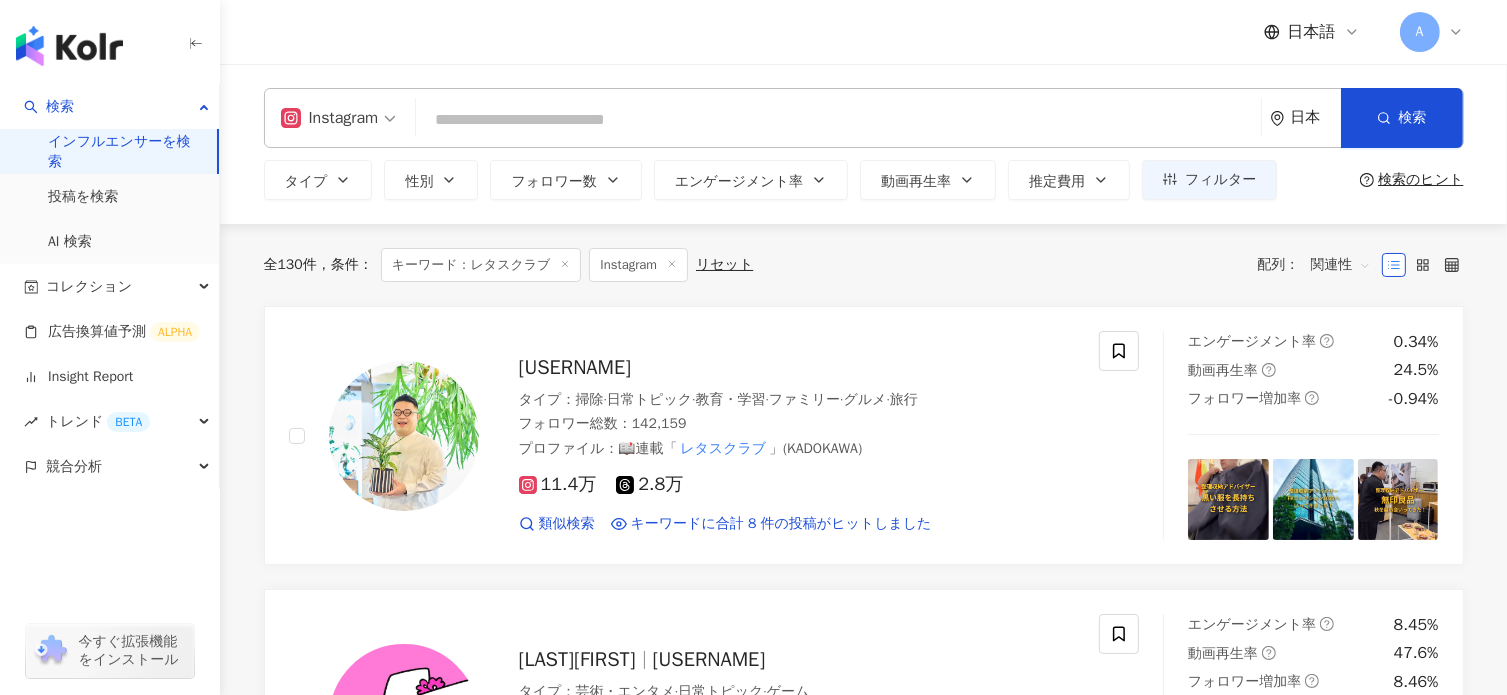 paste on "**********" 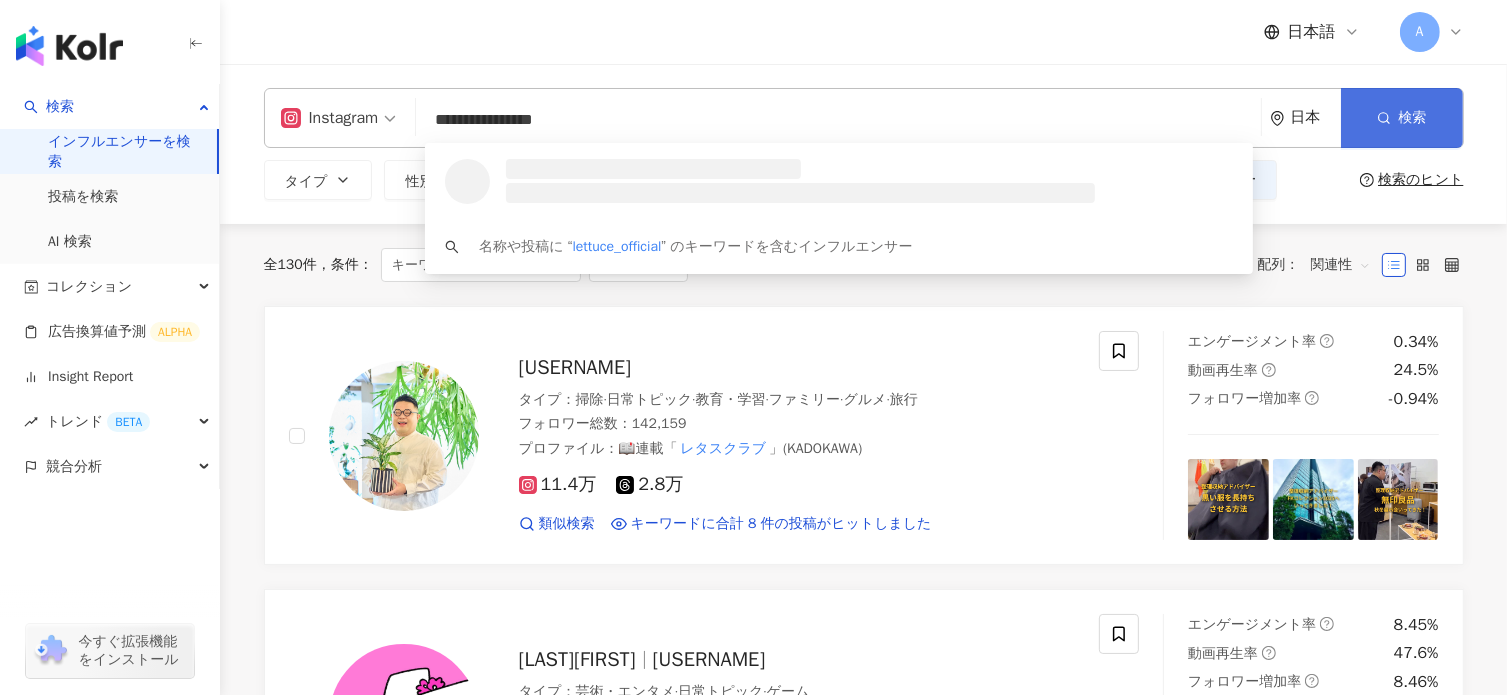 type on "**********" 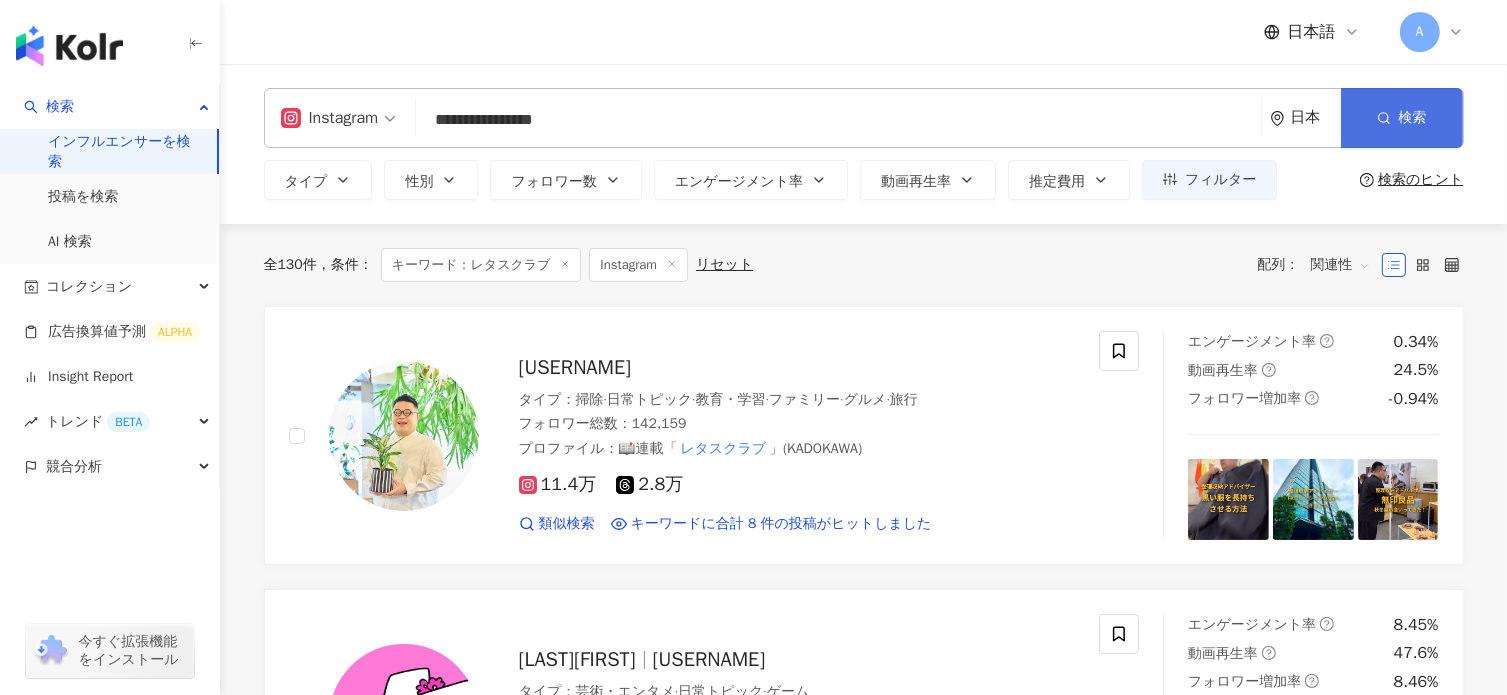 click on "検索" at bounding box center [1402, 118] 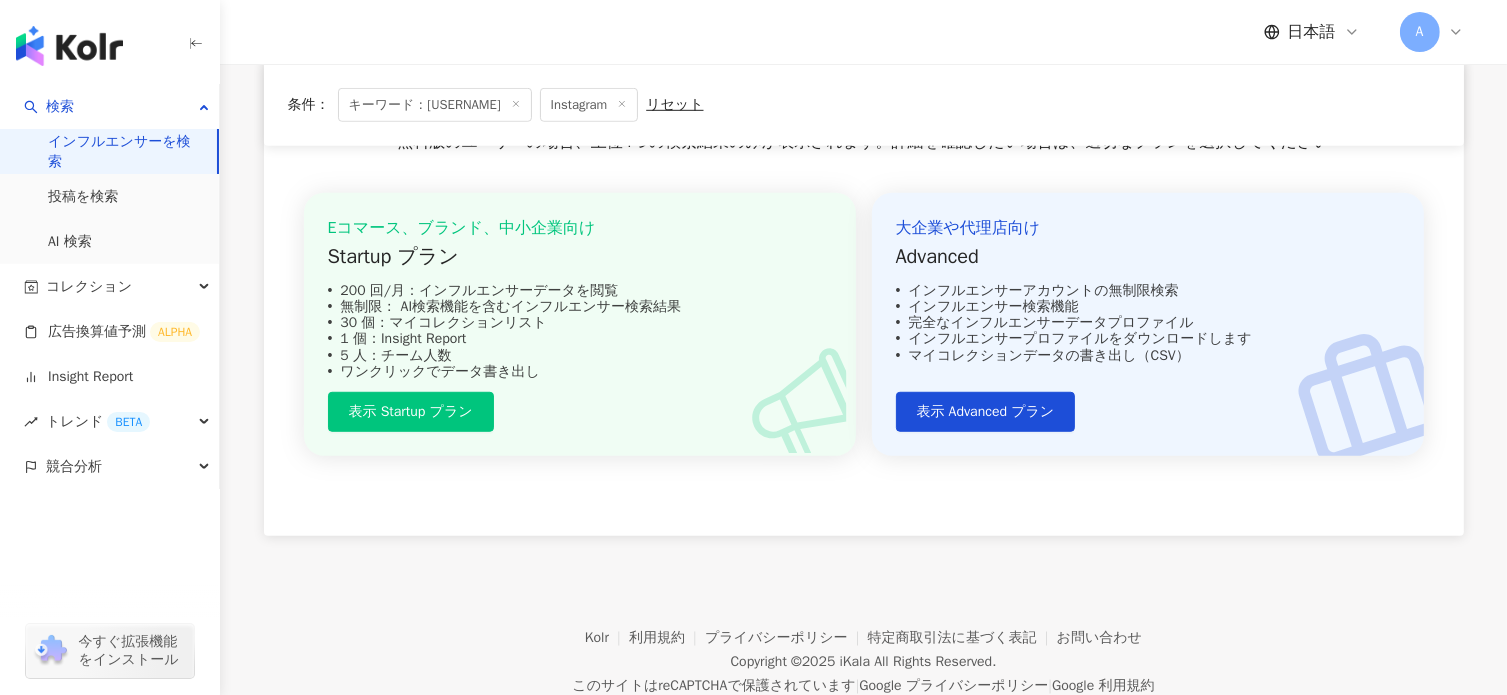 scroll, scrollTop: 1322, scrollLeft: 0, axis: vertical 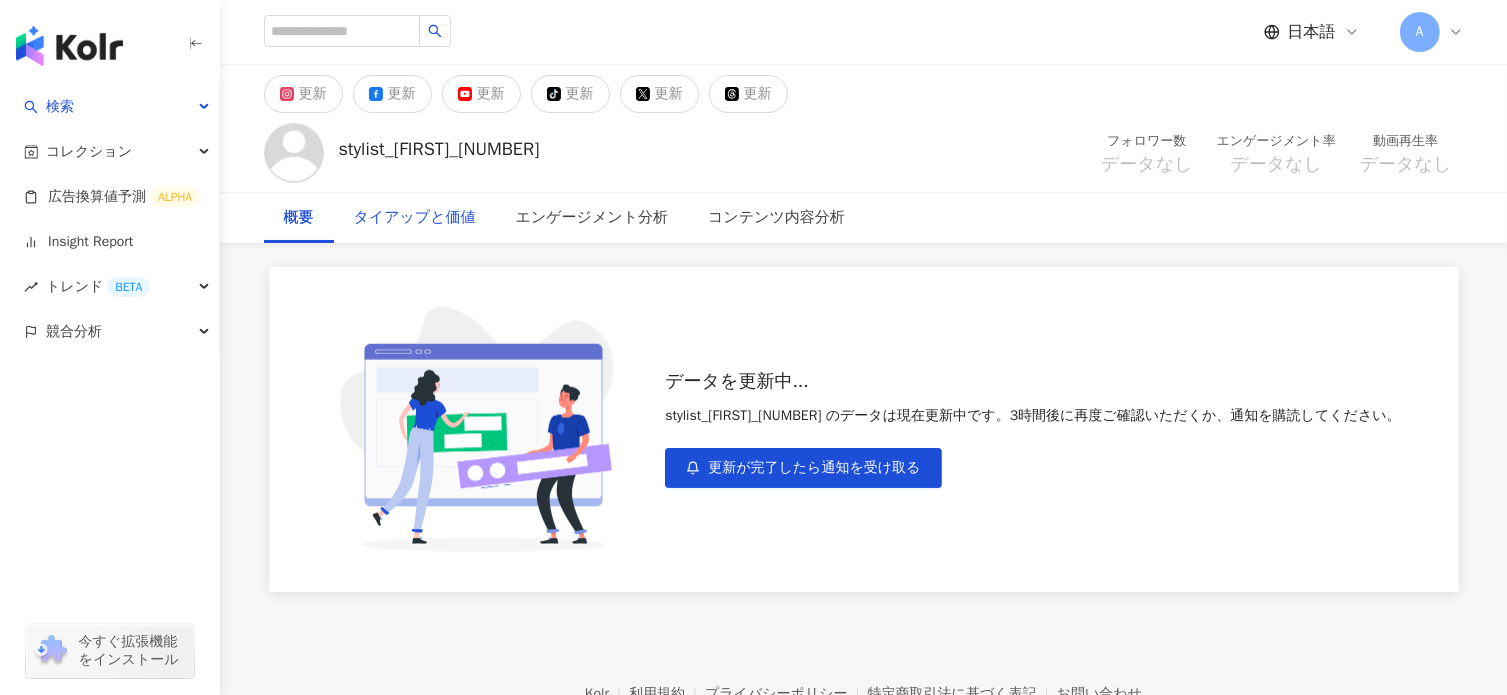 click on "タイアップと価値" at bounding box center (415, 218) 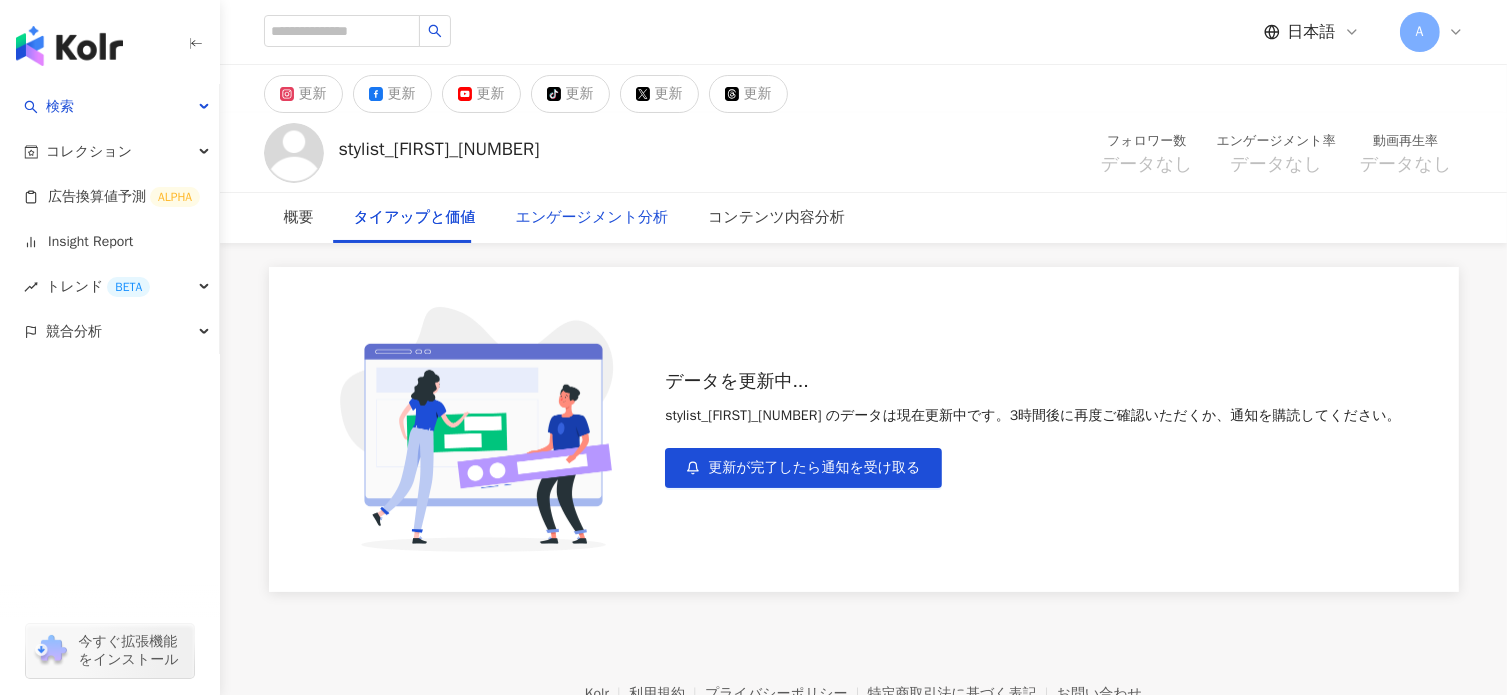 click on "エンゲージメント分析" at bounding box center (592, 218) 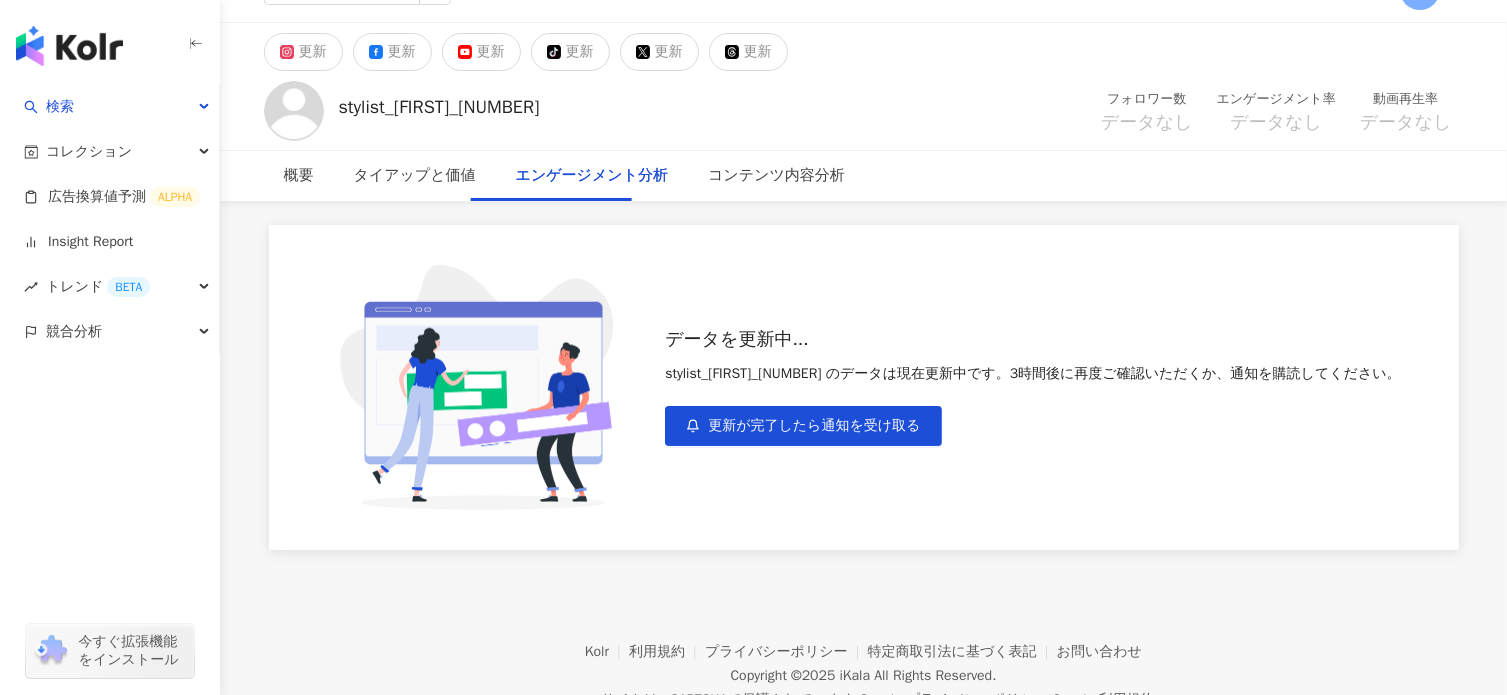 scroll, scrollTop: 0, scrollLeft: 0, axis: both 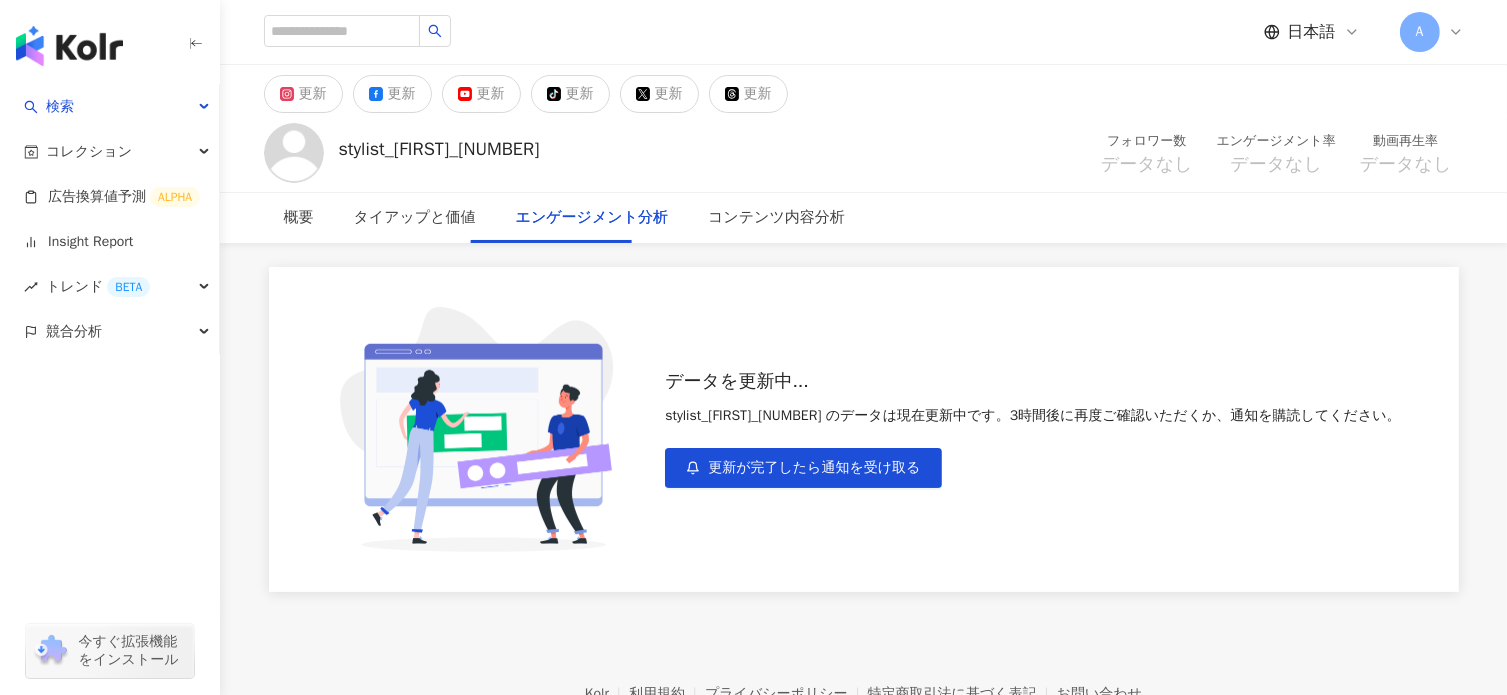 click on "エンゲージメント分析" at bounding box center (592, 218) 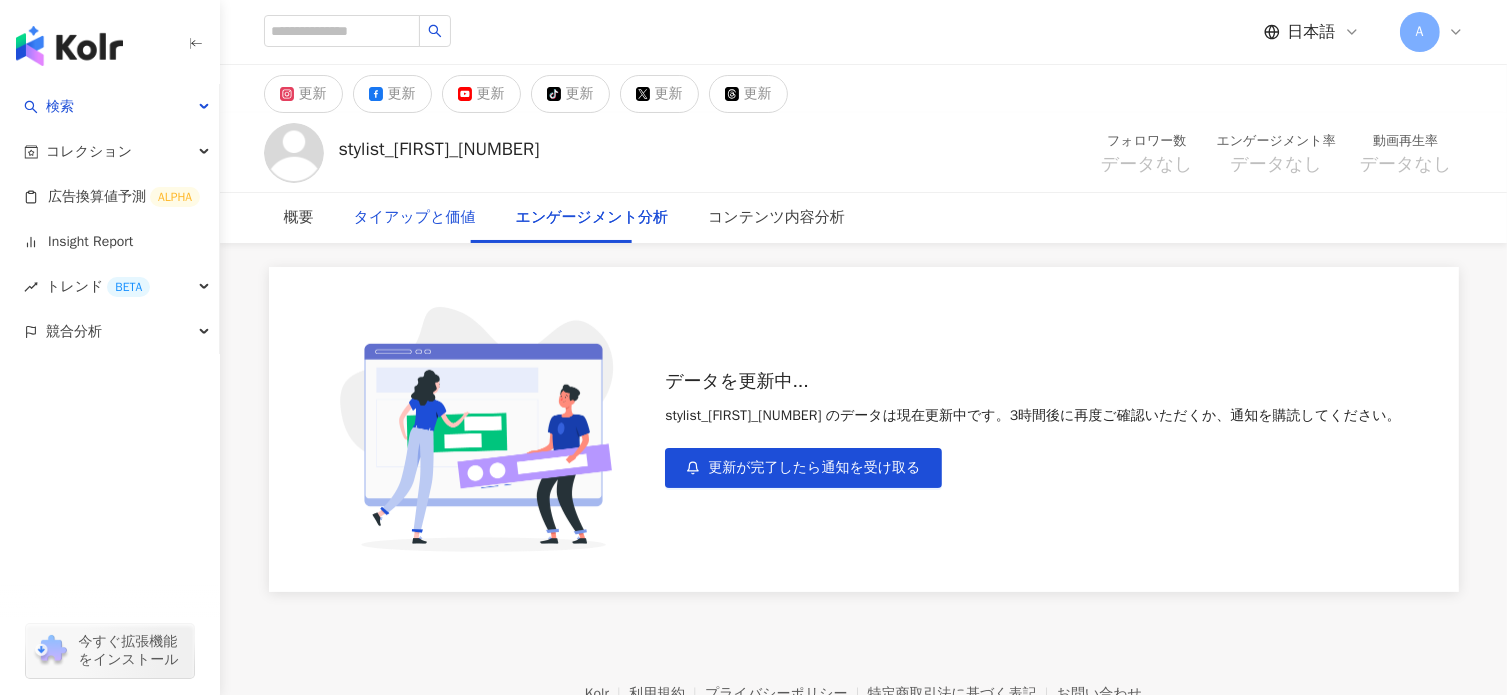 click on "タイアップと価値" at bounding box center [415, 218] 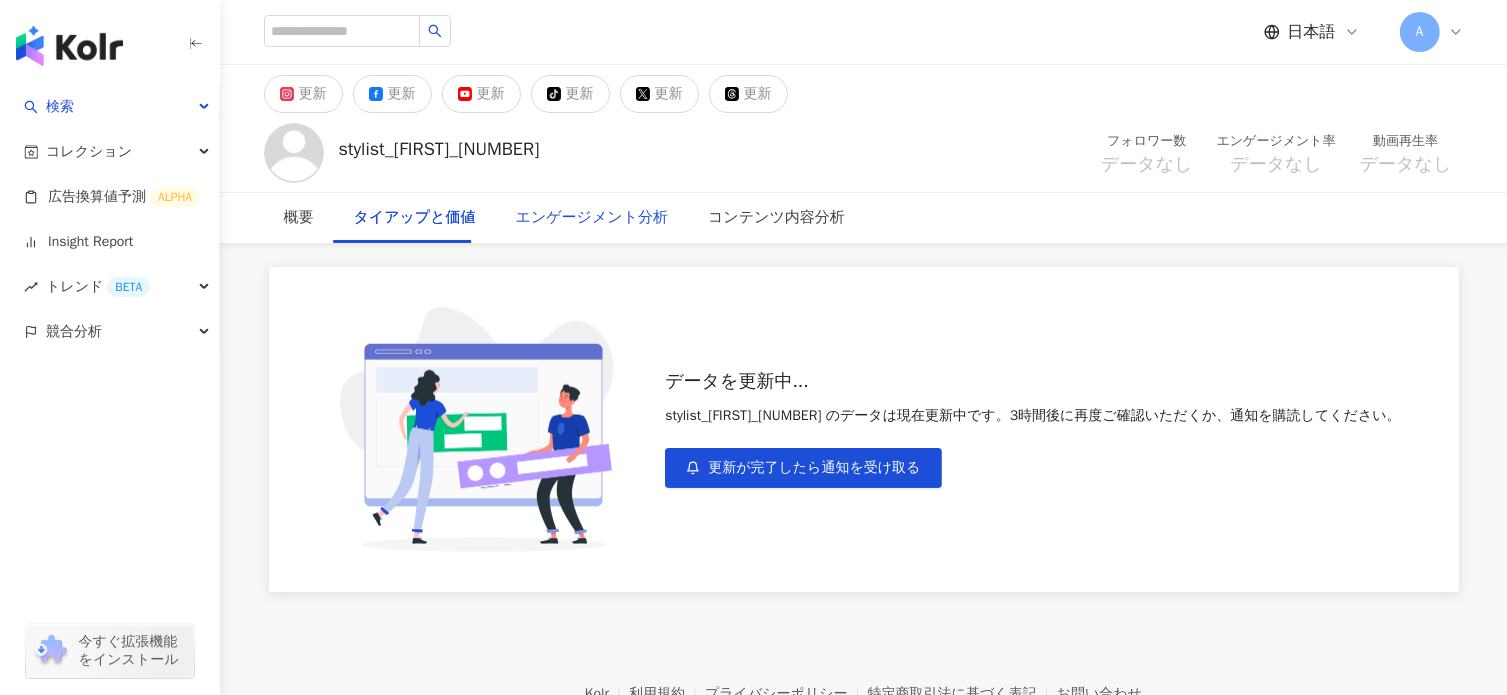 click on "エンゲージメント分析" at bounding box center (592, 218) 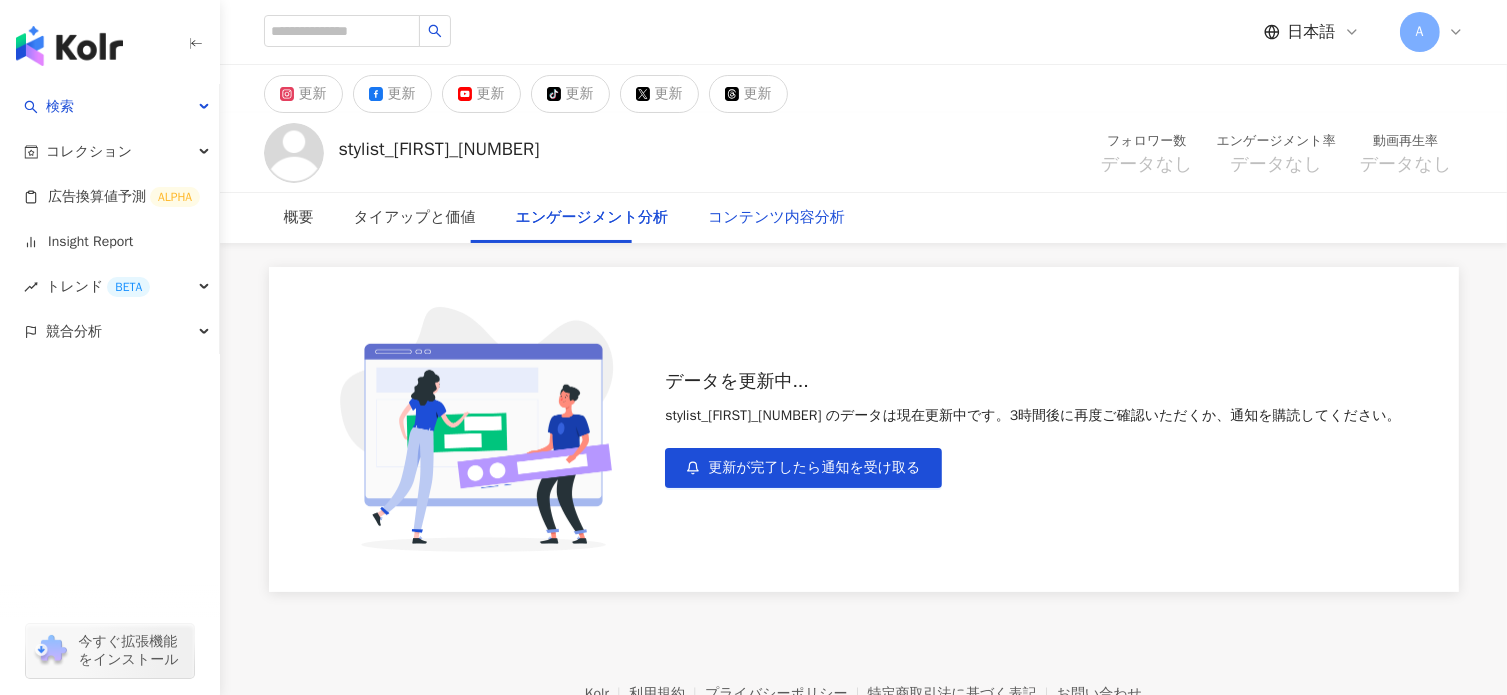 click on "コンテンツ内容分析" at bounding box center (776, 218) 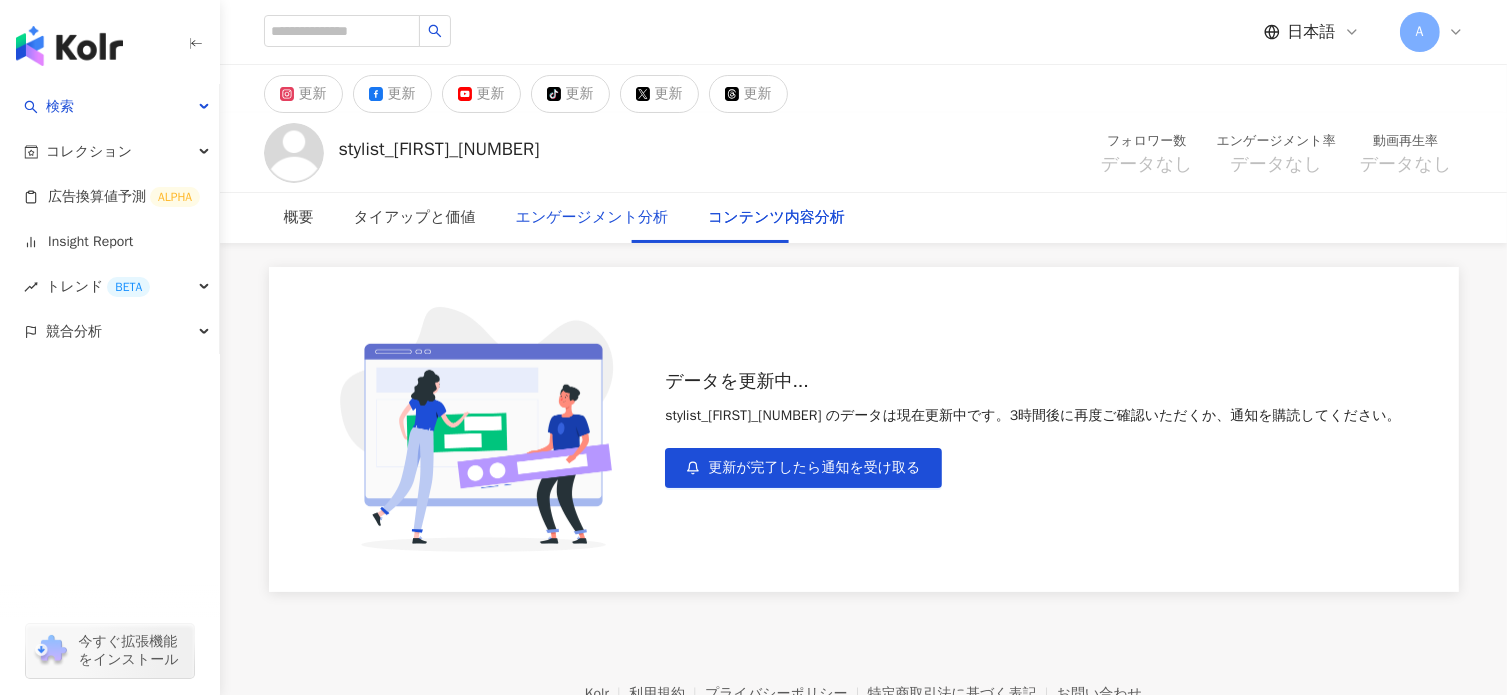 click on "エンゲージメント分析" at bounding box center (592, 218) 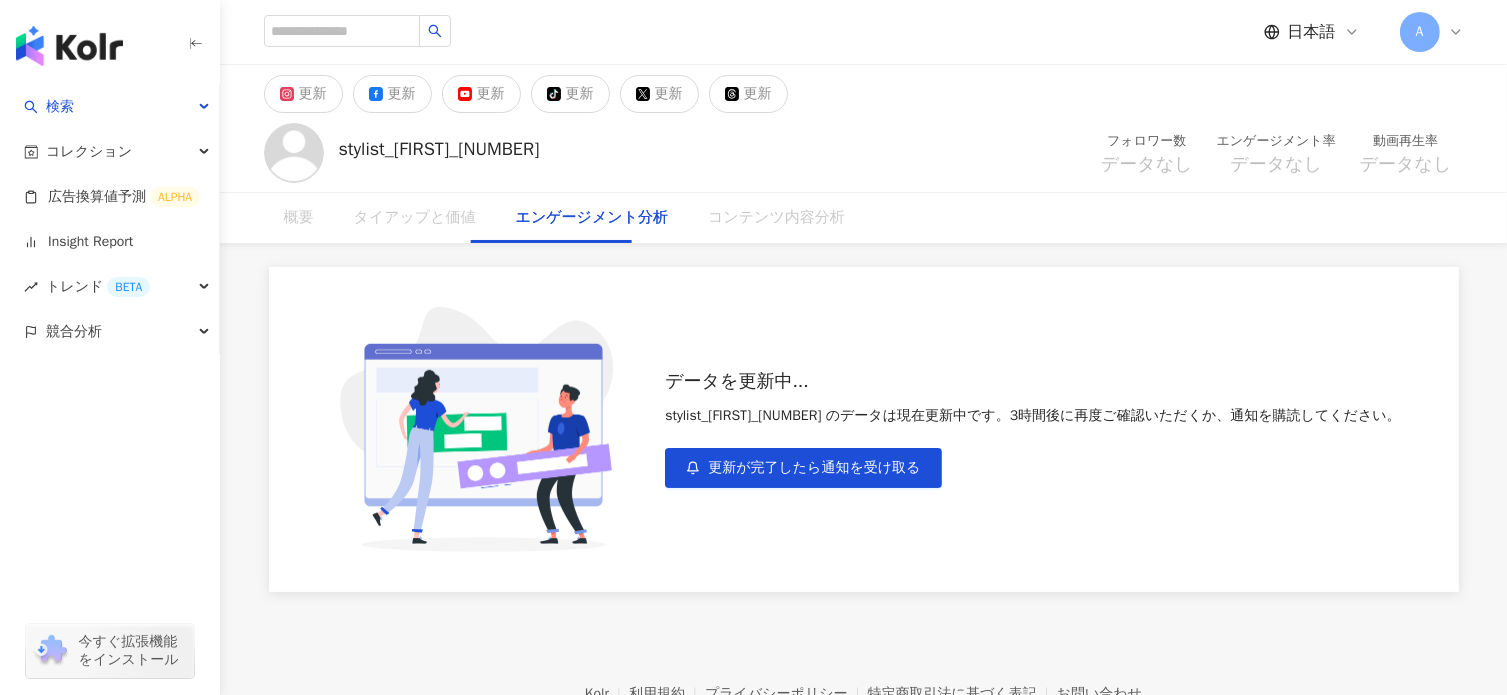 click on "タイアップと価値" at bounding box center [415, 218] 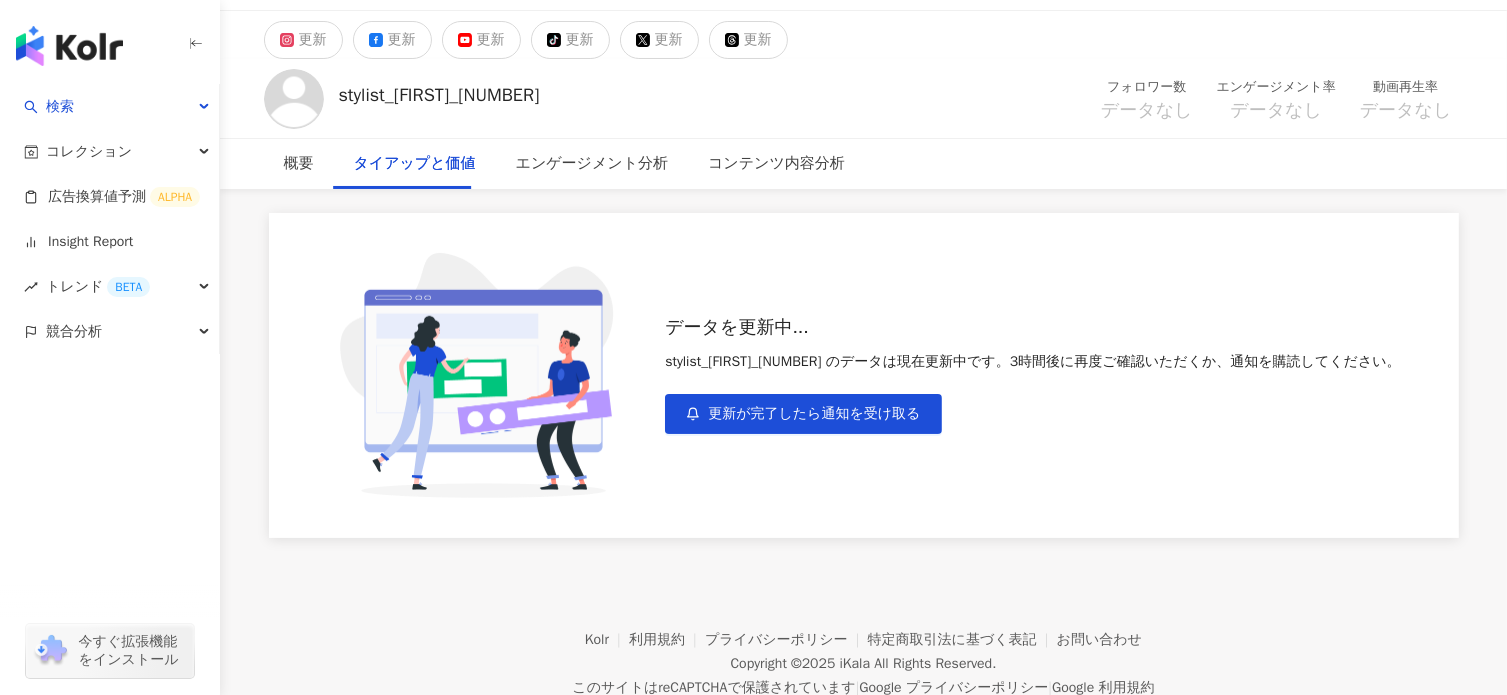 scroll, scrollTop: 0, scrollLeft: 0, axis: both 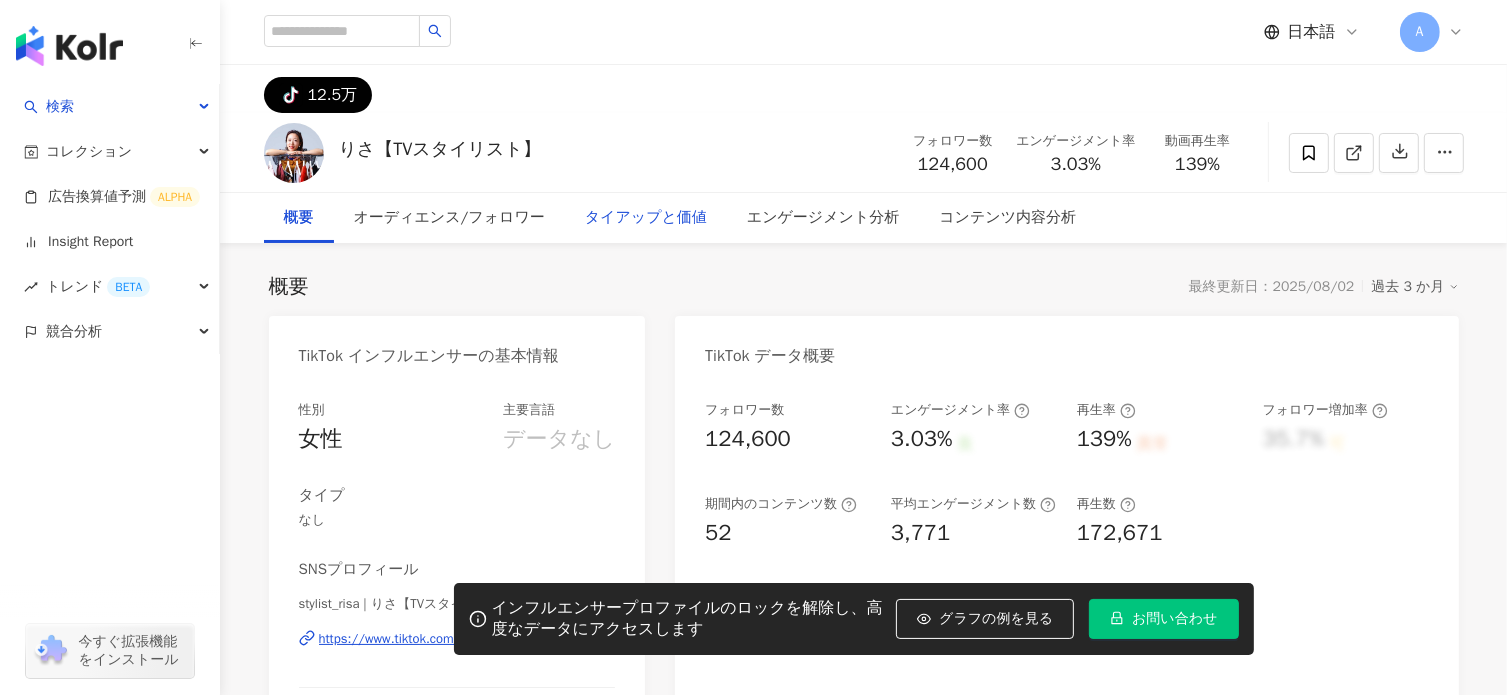click on "タイアップと価値" at bounding box center [646, 218] 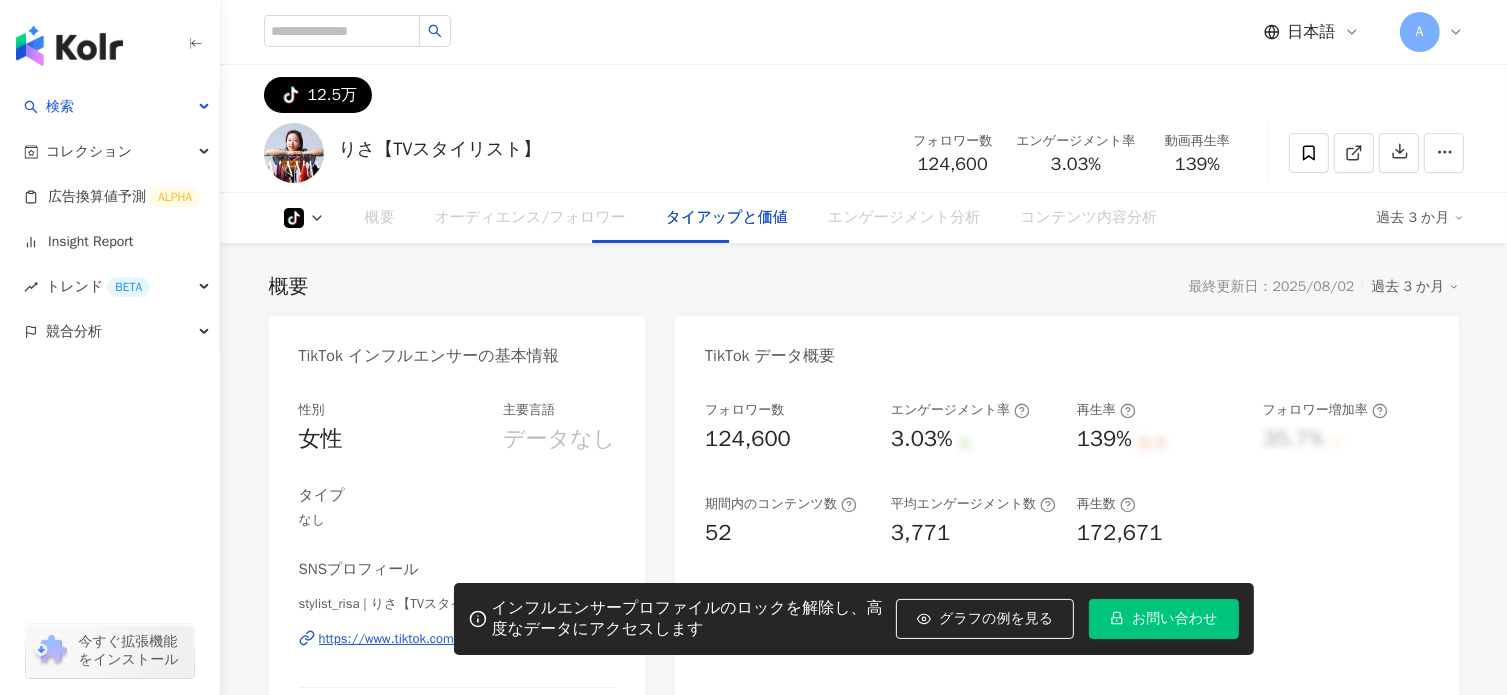 scroll, scrollTop: 1723, scrollLeft: 0, axis: vertical 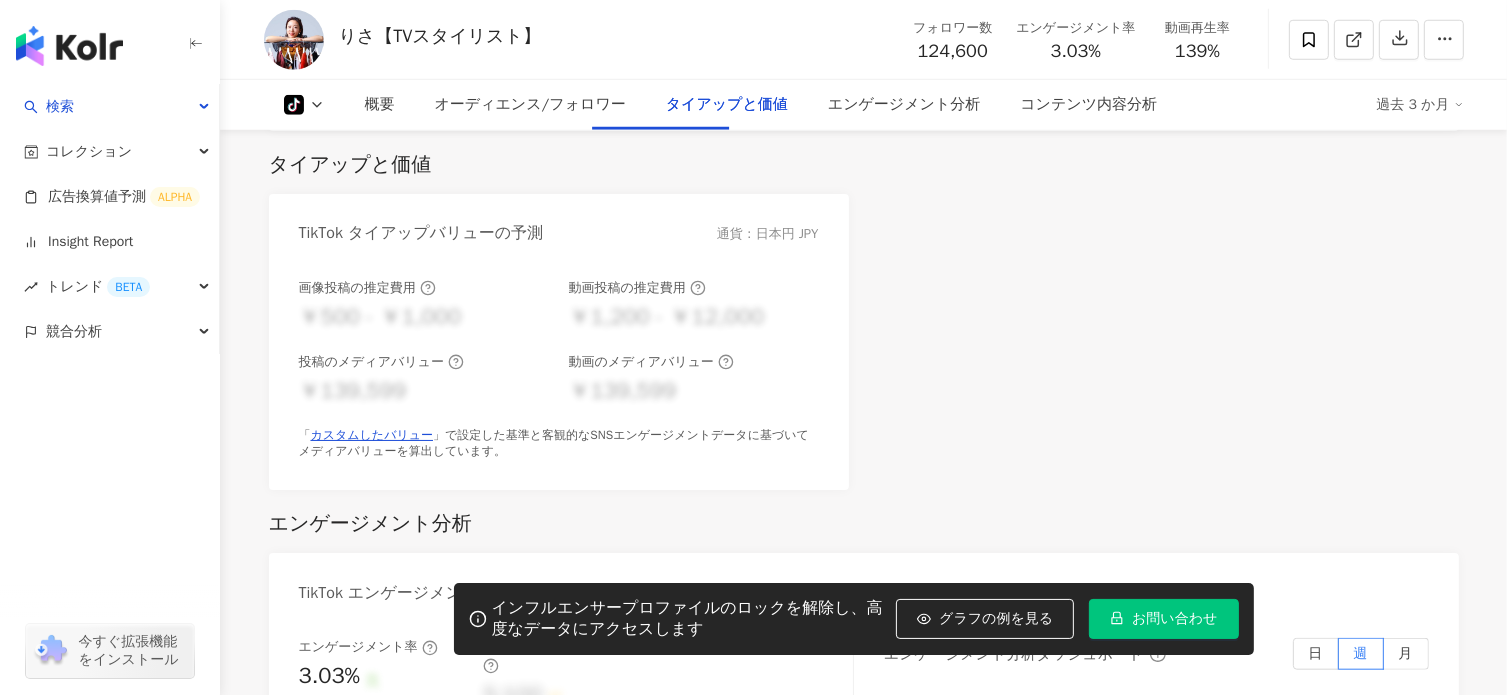 click on "TikTok タイアップバリューの予測 通貨：日本円 JPY 画像投稿の推定費用   ￥500 - ￥1,000 動画投稿の推定費用   ￥1,200 - ￥12,000 投稿のメディアバリュー   ￥139,599 動画のメディアバリュー   ￥139,599 「 カスタムしたバリュー 」で設定した基準と客観的なSNSエンゲージメントデータに基づいてメディアバリューを算出しています。" at bounding box center (864, 342) 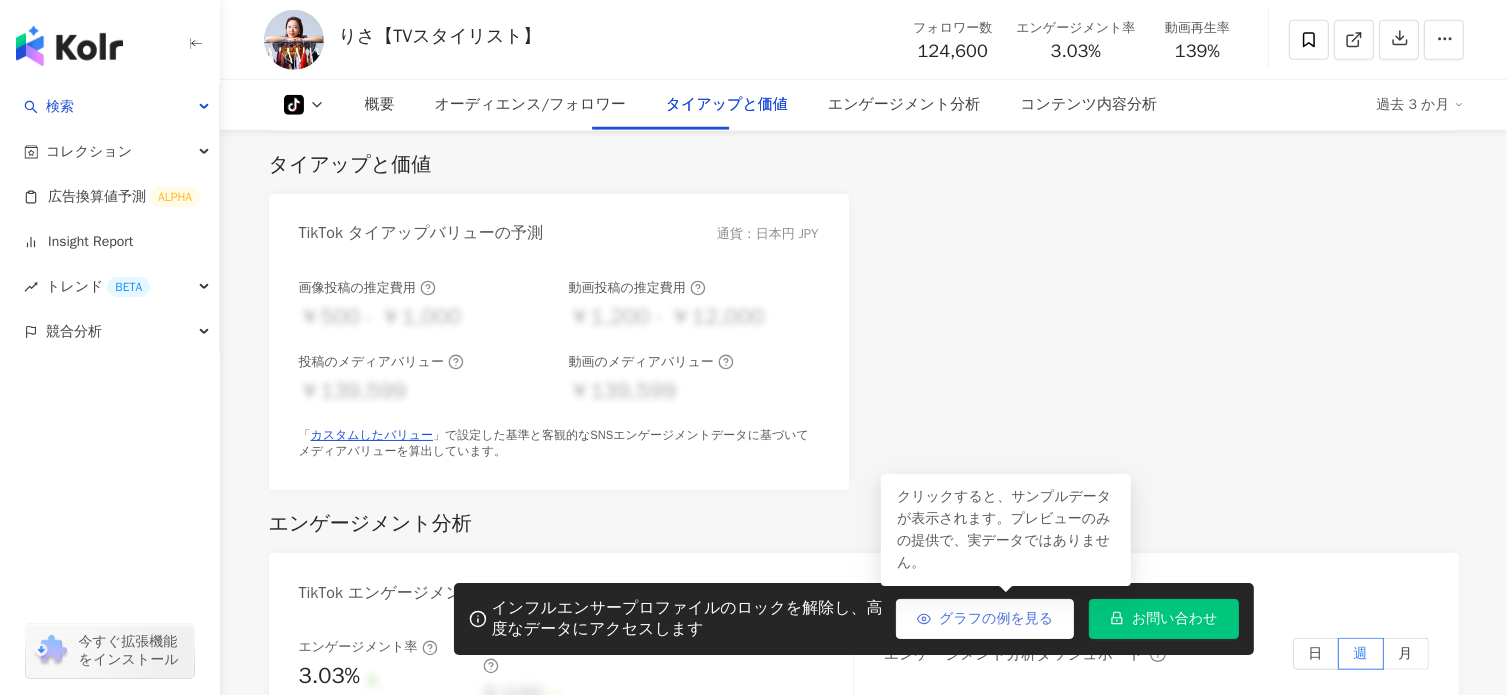 click at bounding box center [924, 618] 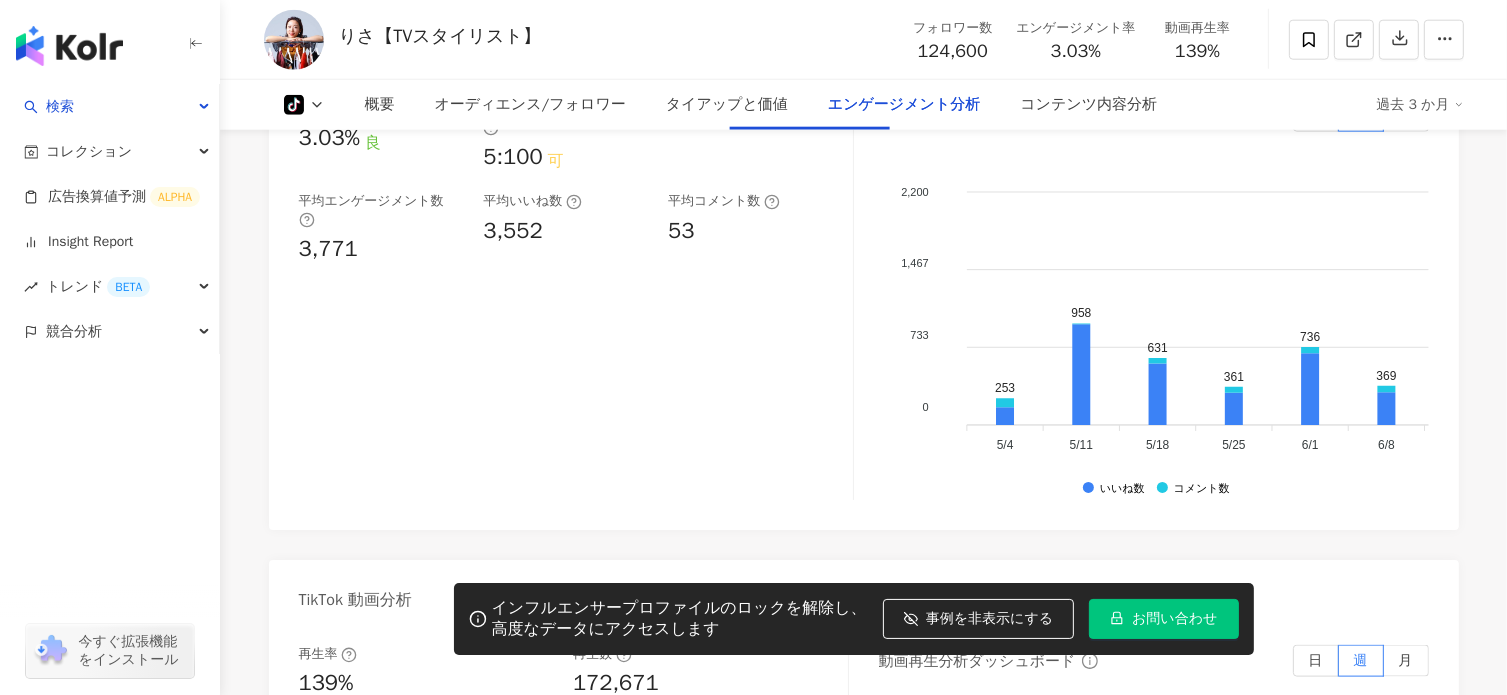 scroll, scrollTop: 2423, scrollLeft: 0, axis: vertical 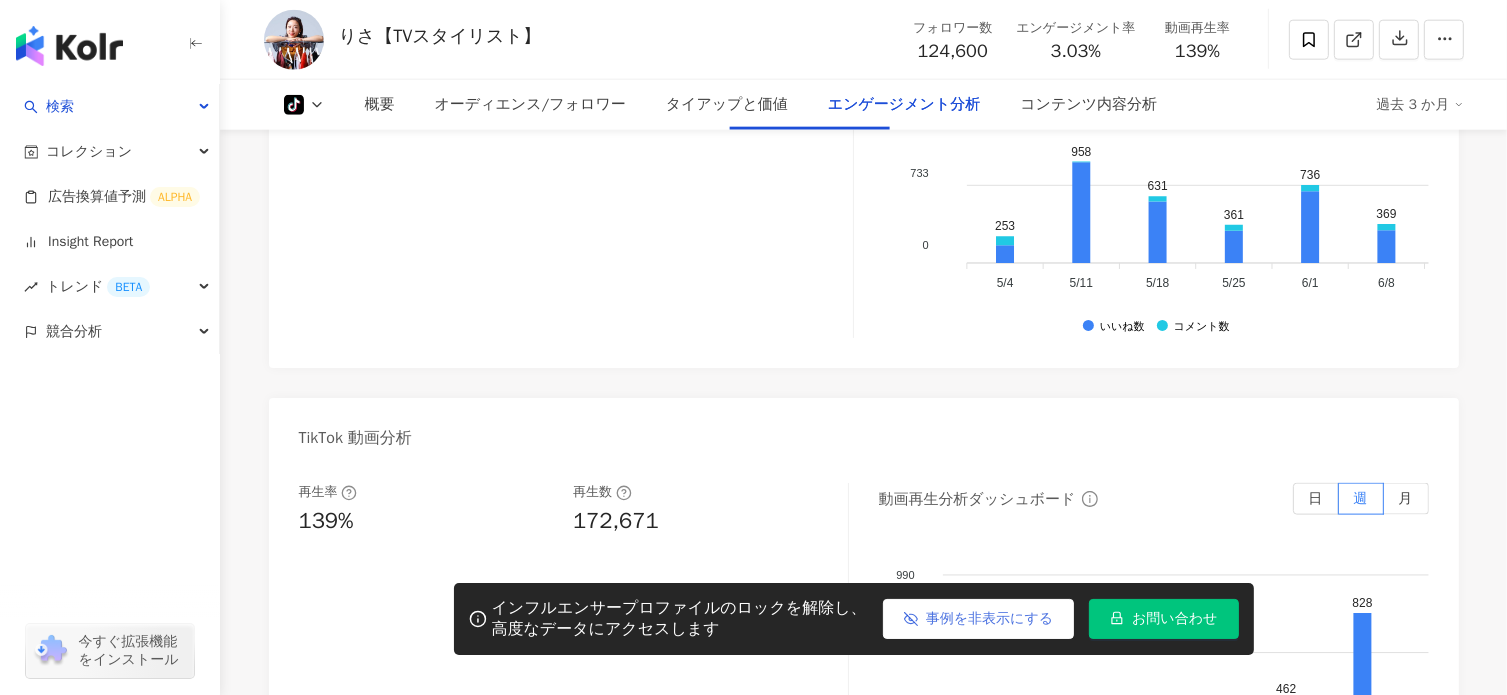 click on "事例を非表示にする" at bounding box center [978, 619] 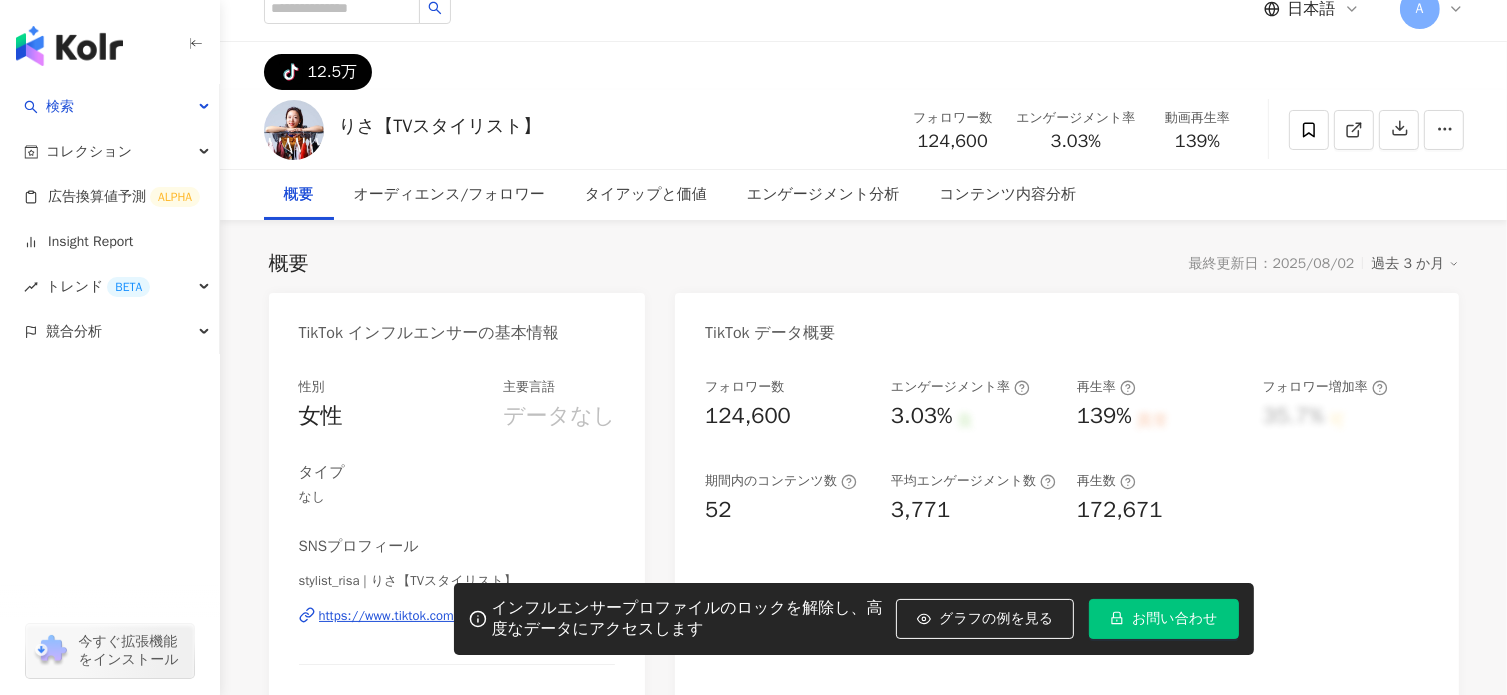 scroll, scrollTop: 0, scrollLeft: 0, axis: both 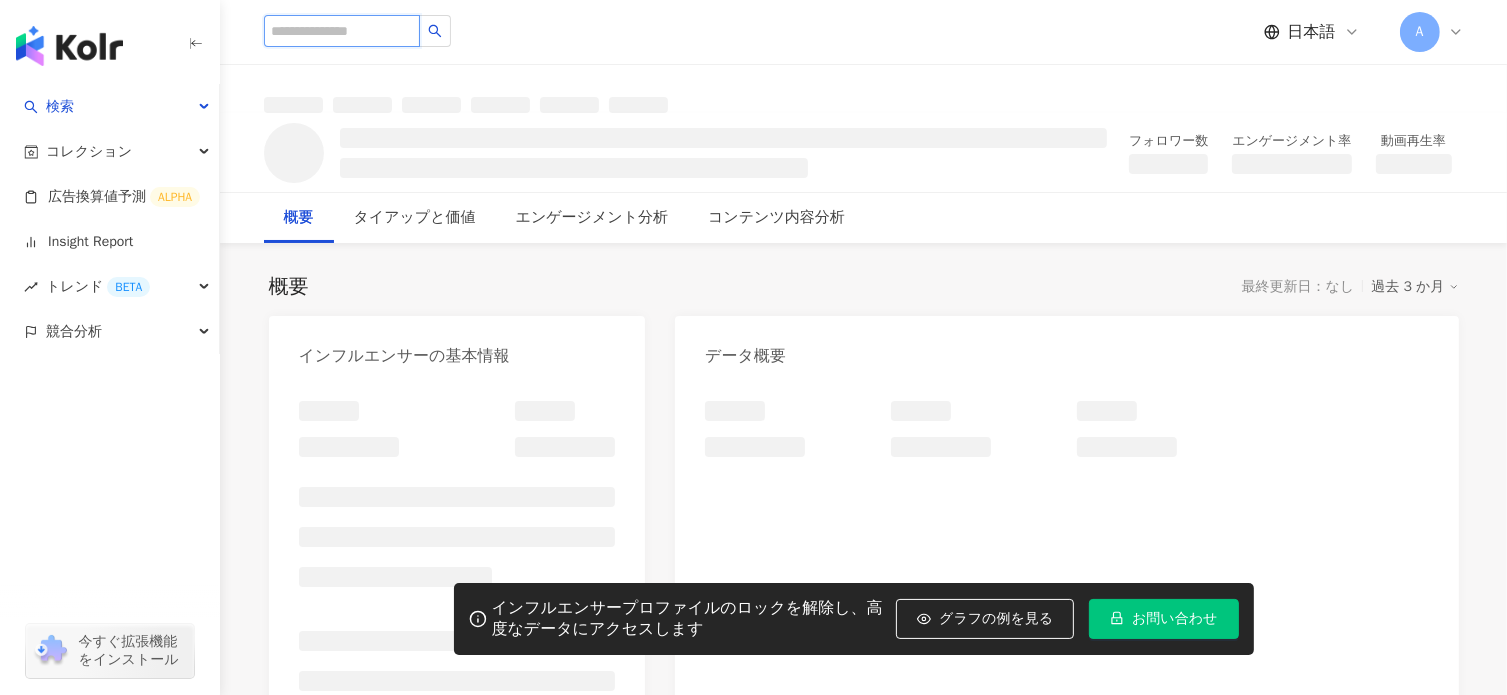 click at bounding box center (342, 31) 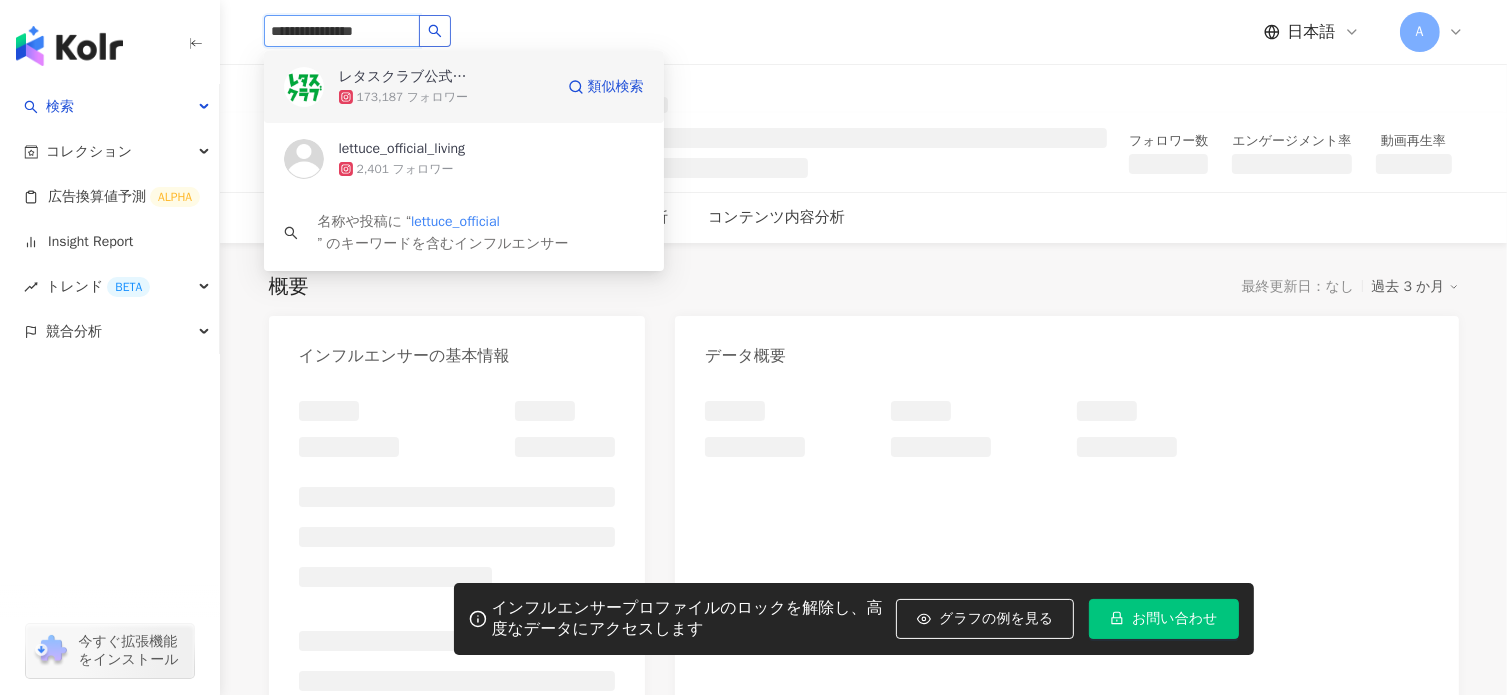 click on "レタスクラブ公式アカウント【#時短レシピ #献立】" at bounding box center [404, 77] 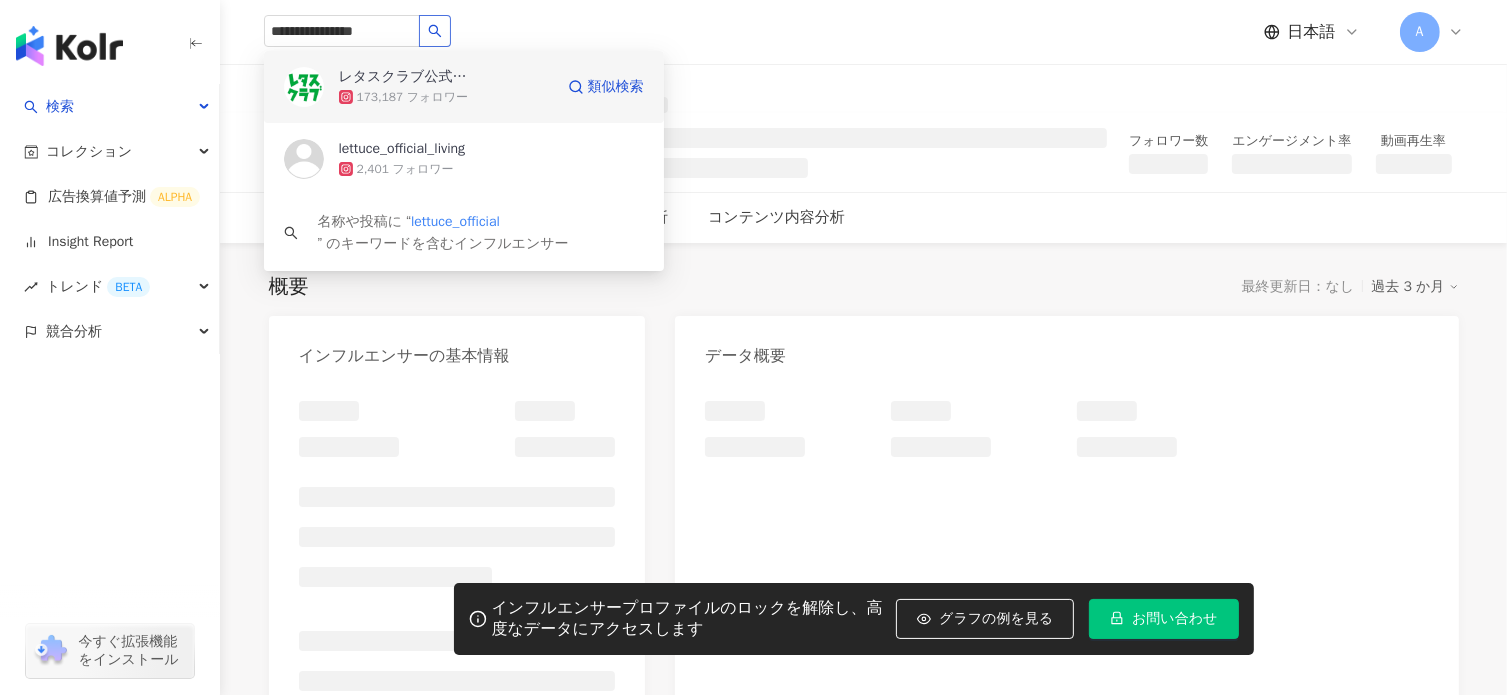 type 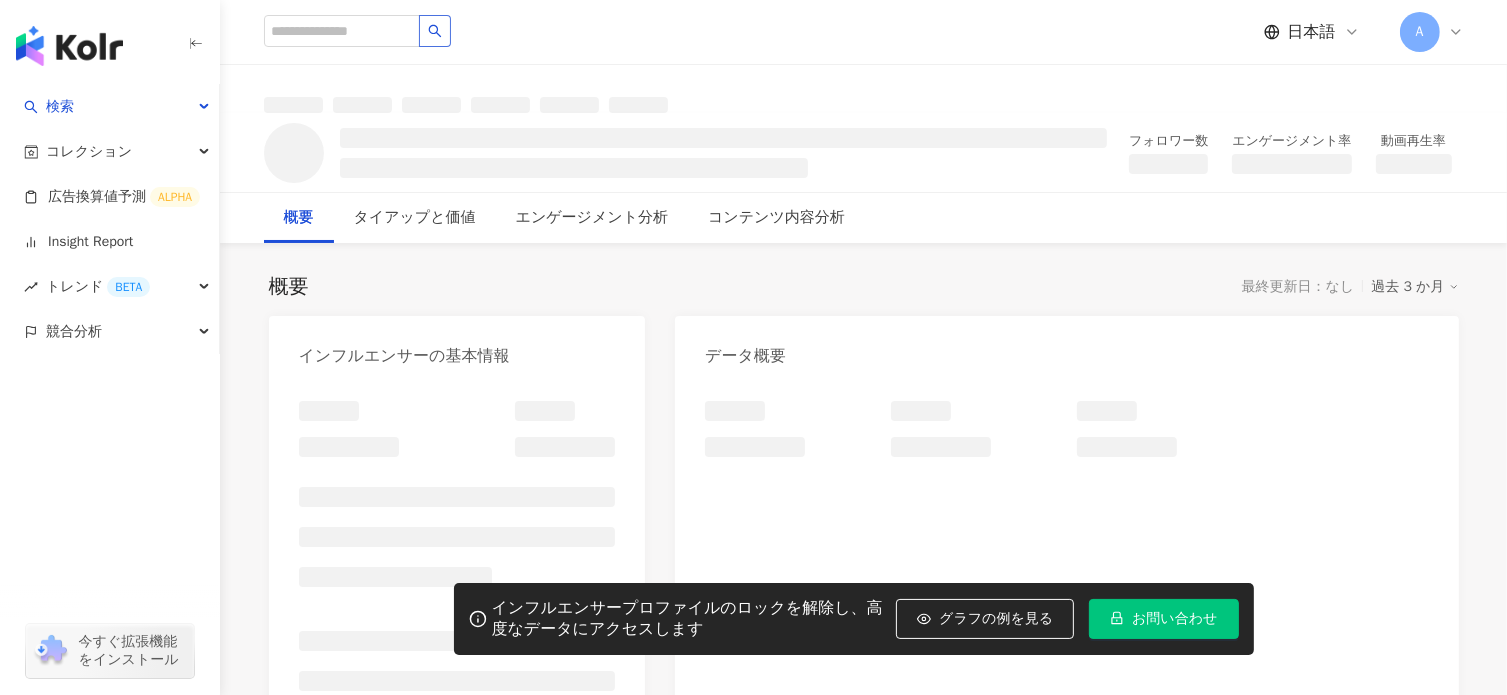 click on "概要 タイアップと価値 エンゲージメント分析 コンテンツ内容分析" at bounding box center (864, 218) 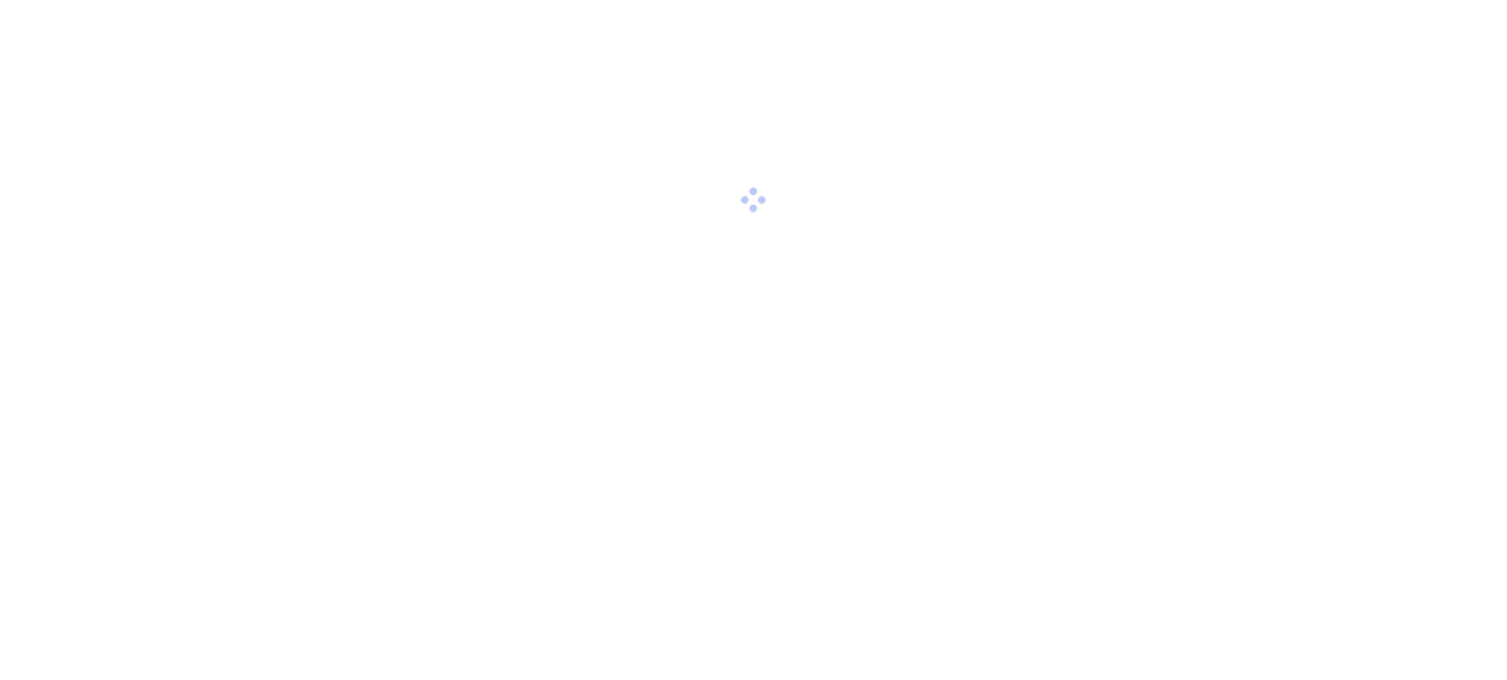 scroll, scrollTop: 0, scrollLeft: 0, axis: both 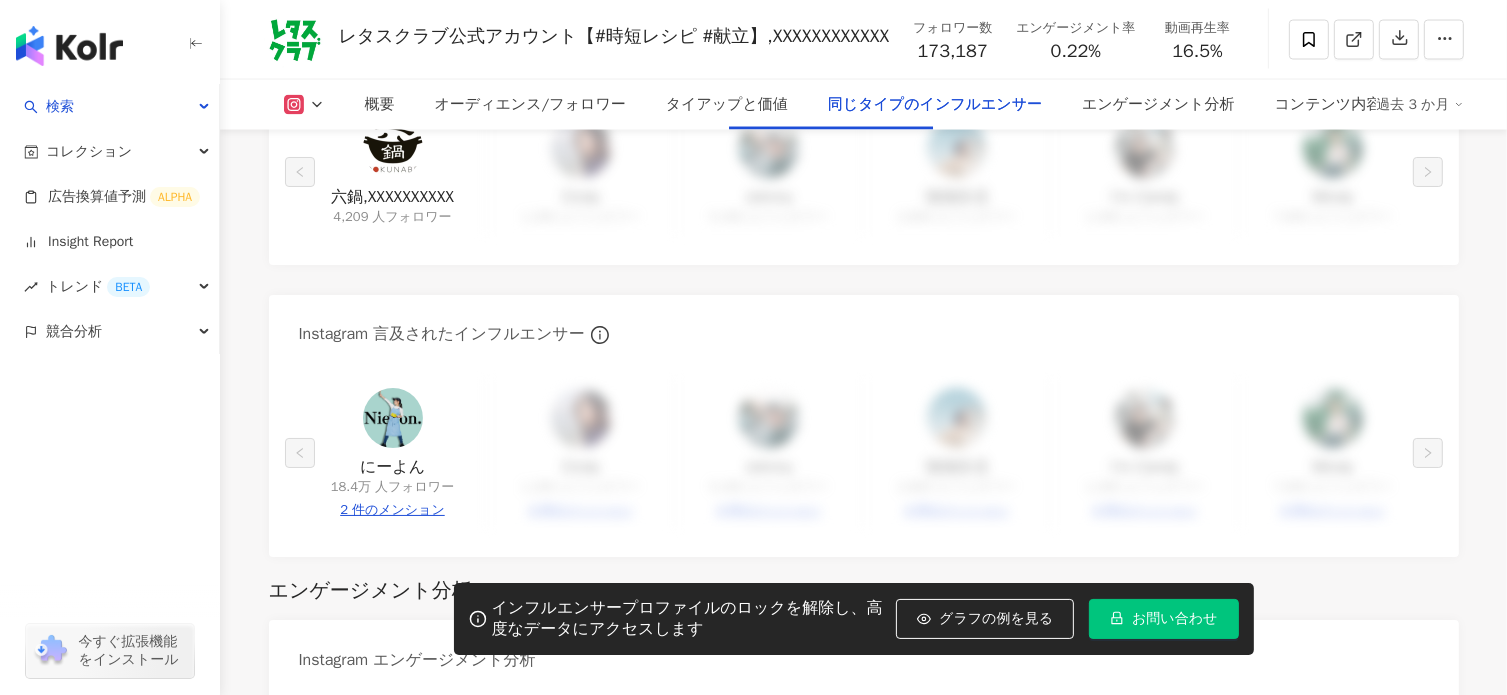 click at bounding box center (393, 418) 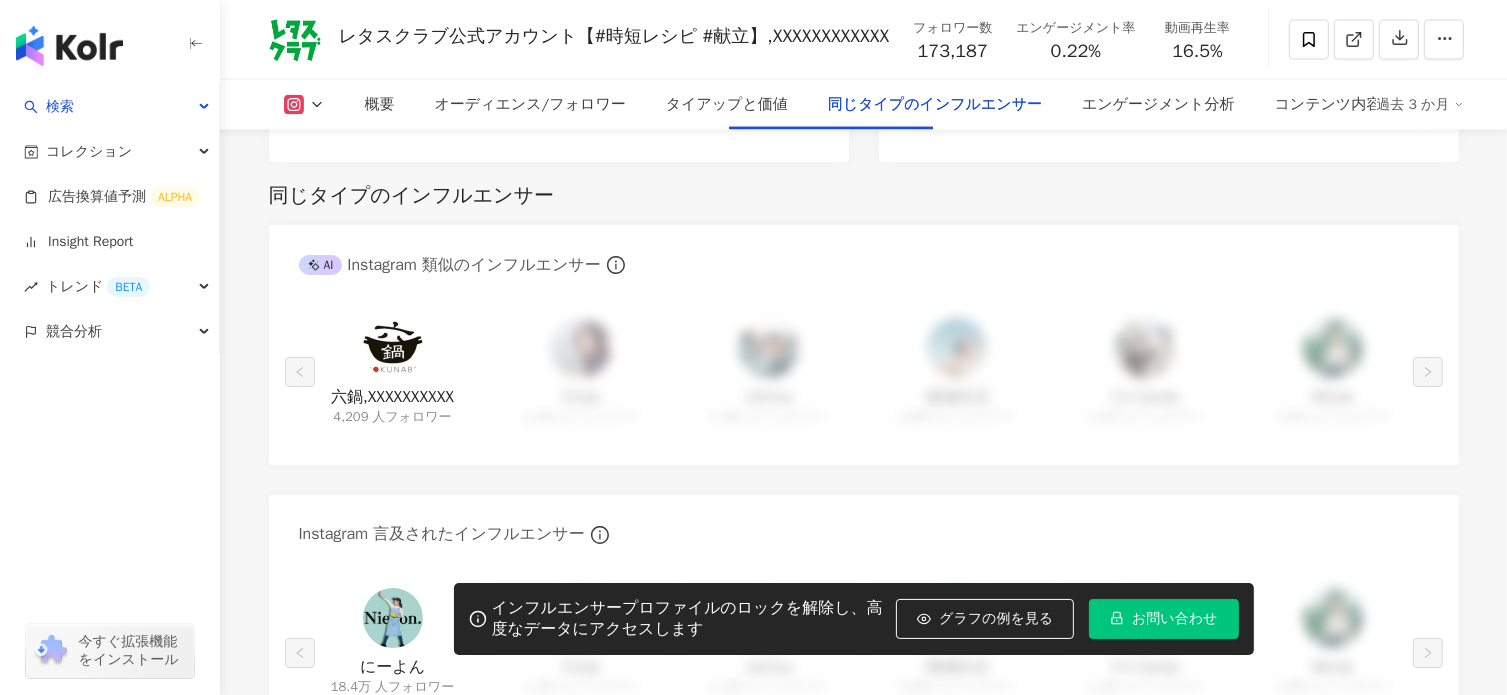 scroll, scrollTop: 3300, scrollLeft: 0, axis: vertical 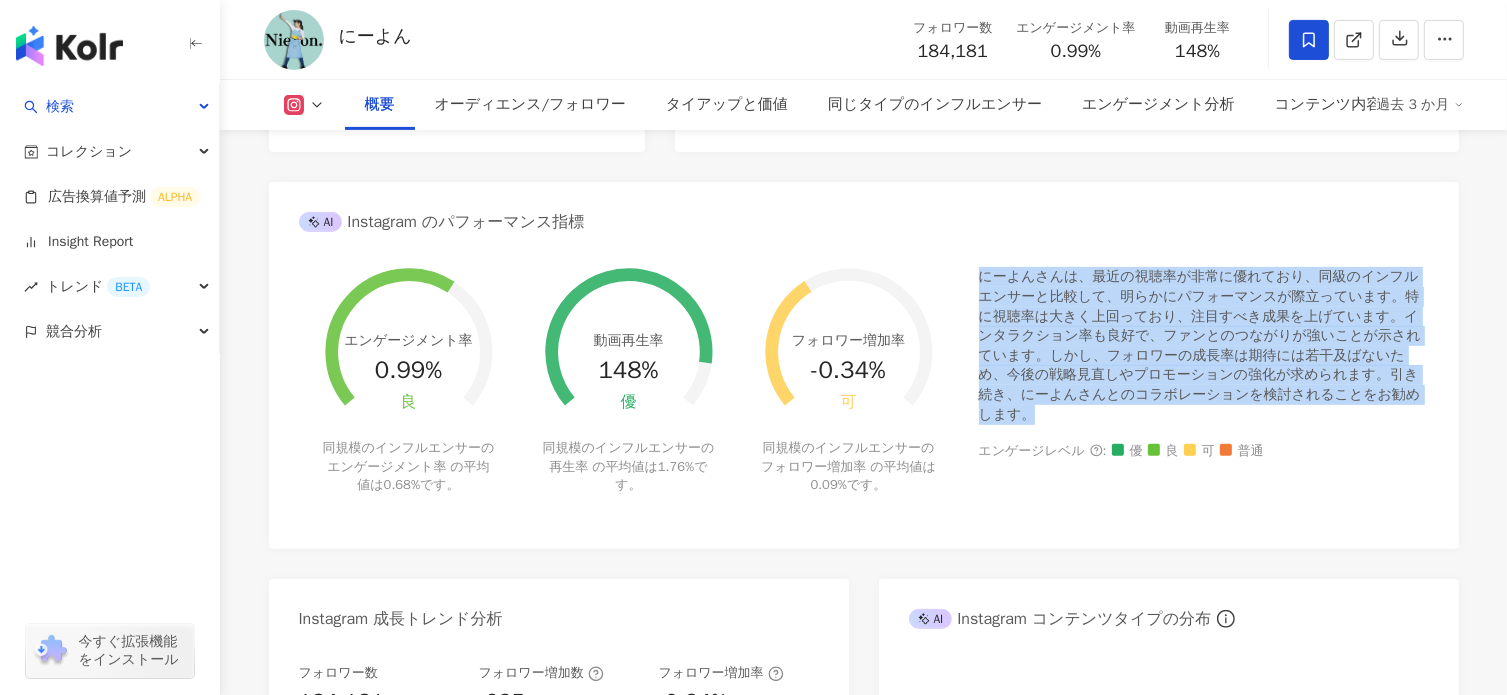 drag, startPoint x: 978, startPoint y: 279, endPoint x: 1323, endPoint y: 375, distance: 358.1075 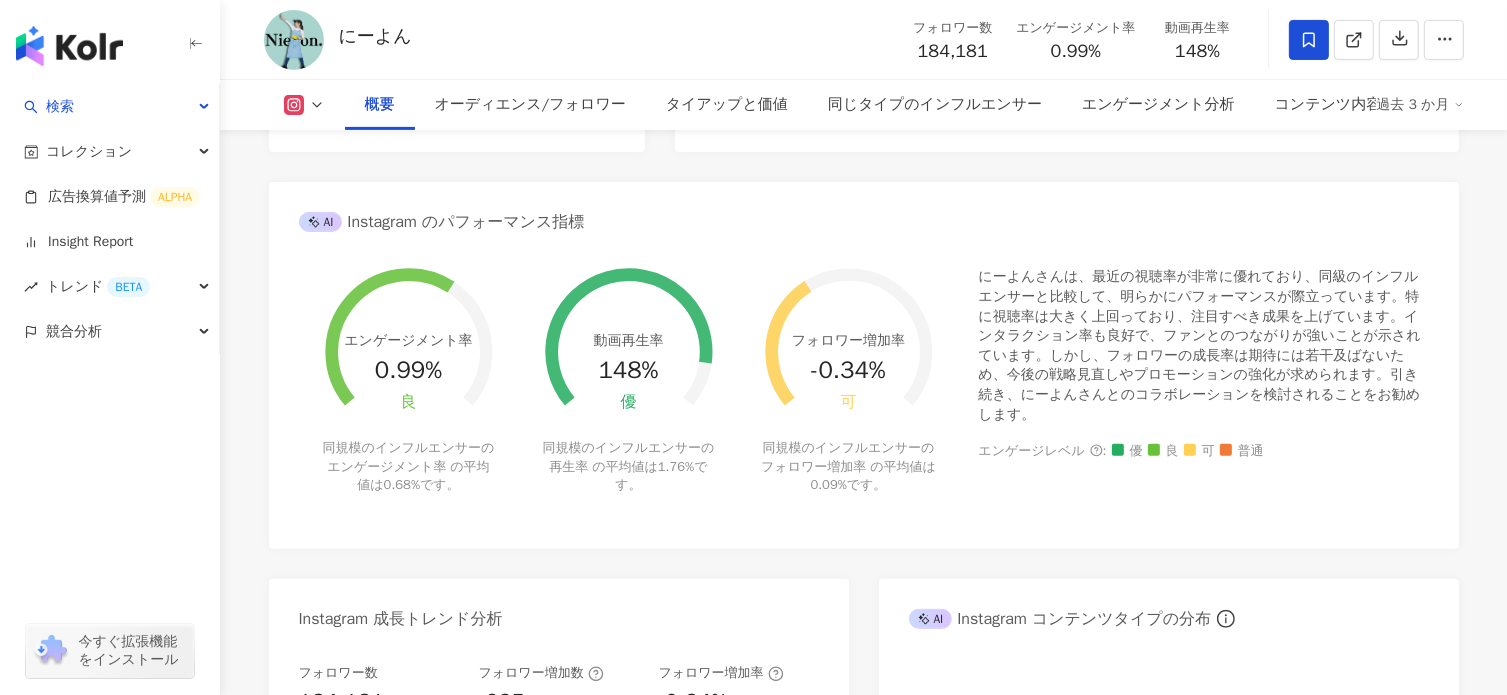click on "にーよんさんは、最近の視聴率が非常に優れており、同級のインフルエンサーと比較して、明らかにパフォーマンスが際立っています。特に視聴率は大きく上回っており、注目すべき成果を上げています。インタラクション率も良好で、ファンとのつながりが強いことが示されています。しかし、フォロワーの成長率は期待には若干及ばないため、今後の戦略見直しやプロモーションの強化が求められます。引き続き、にーよんさんとのコラボレーションを検討されることをお勧めします。 エンゲージレベル : 優 良 可 普通" at bounding box center (1204, 393) 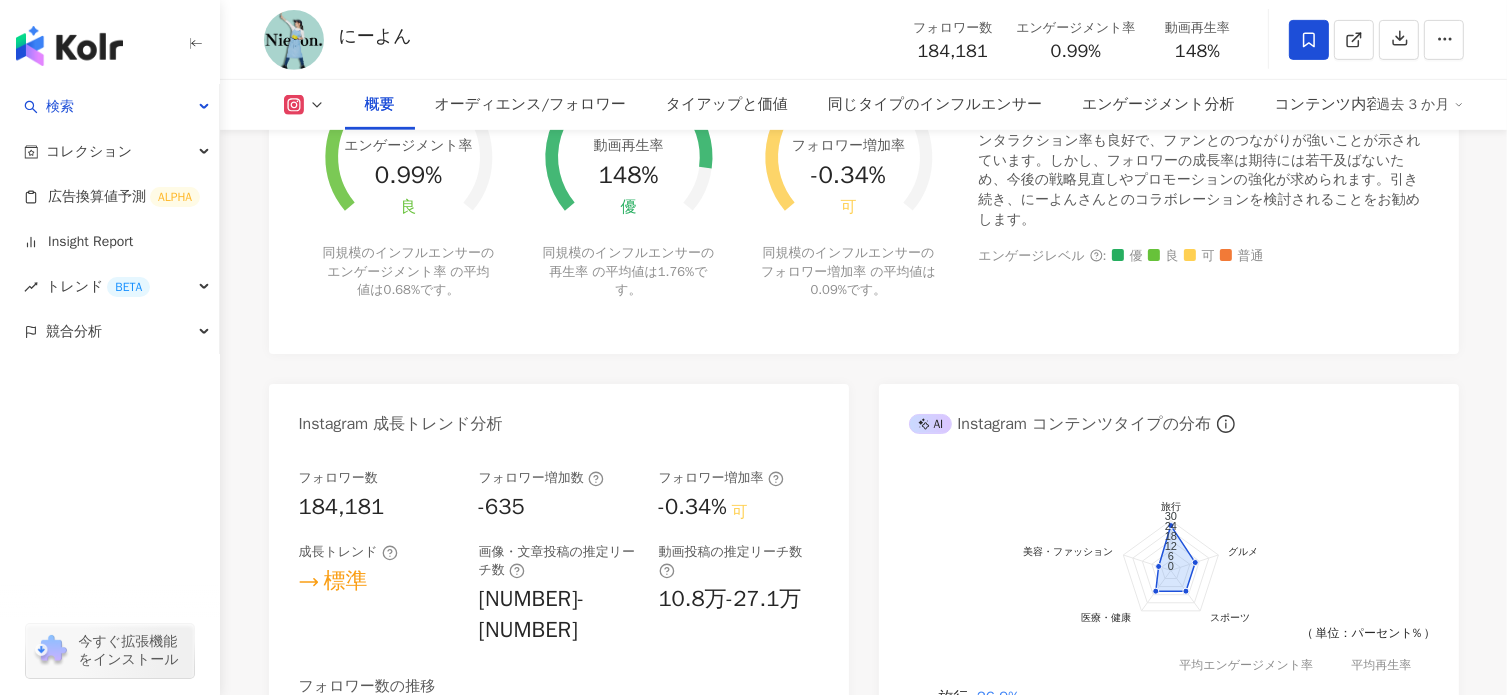 scroll, scrollTop: 600, scrollLeft: 0, axis: vertical 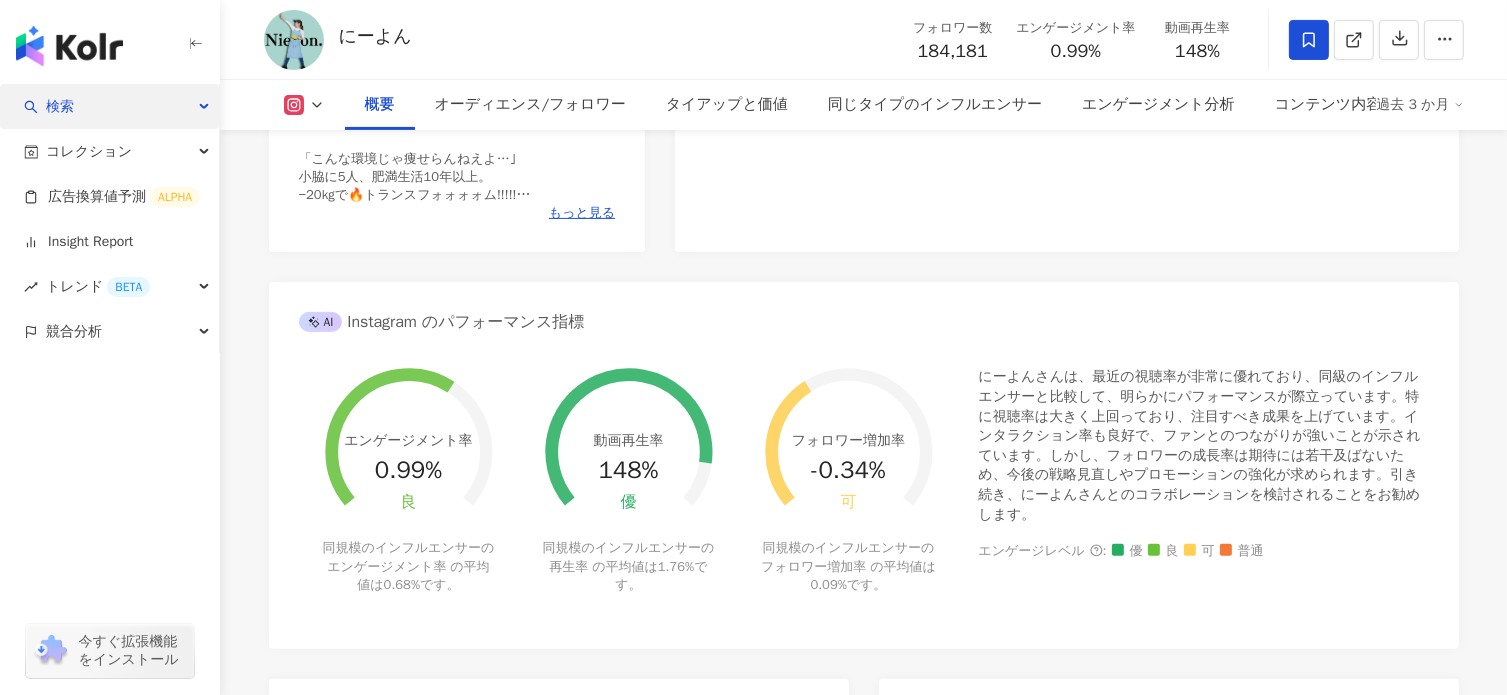 click on "検索" at bounding box center [109, 106] 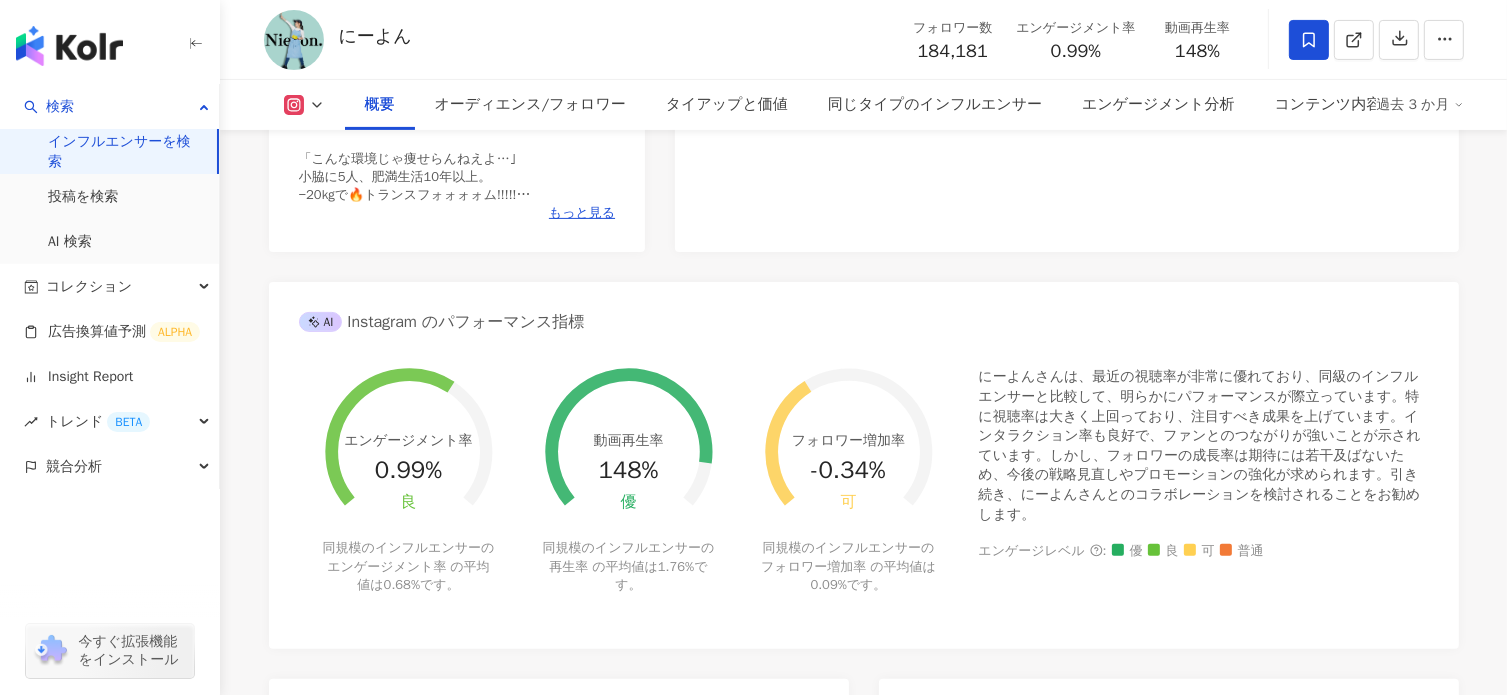click on "インフルエンサーを検索" at bounding box center [124, 151] 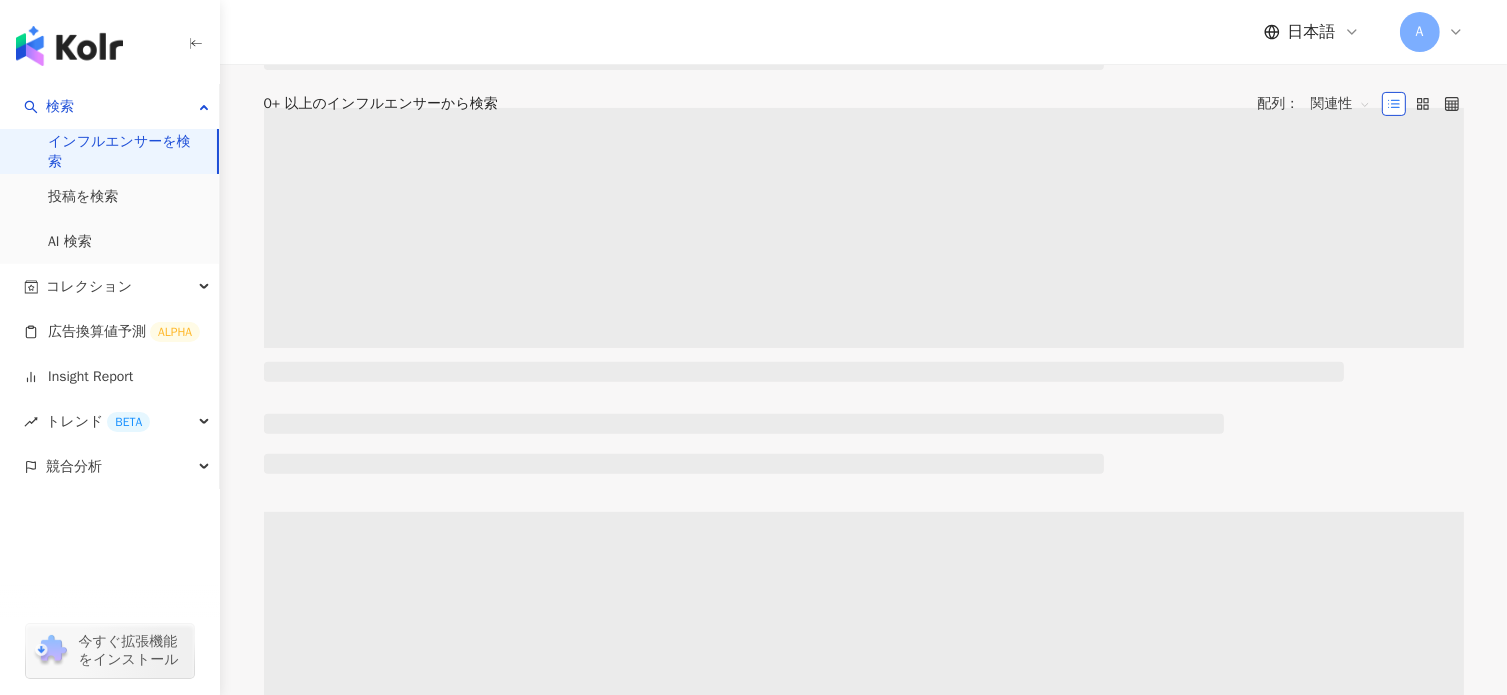 scroll, scrollTop: 0, scrollLeft: 0, axis: both 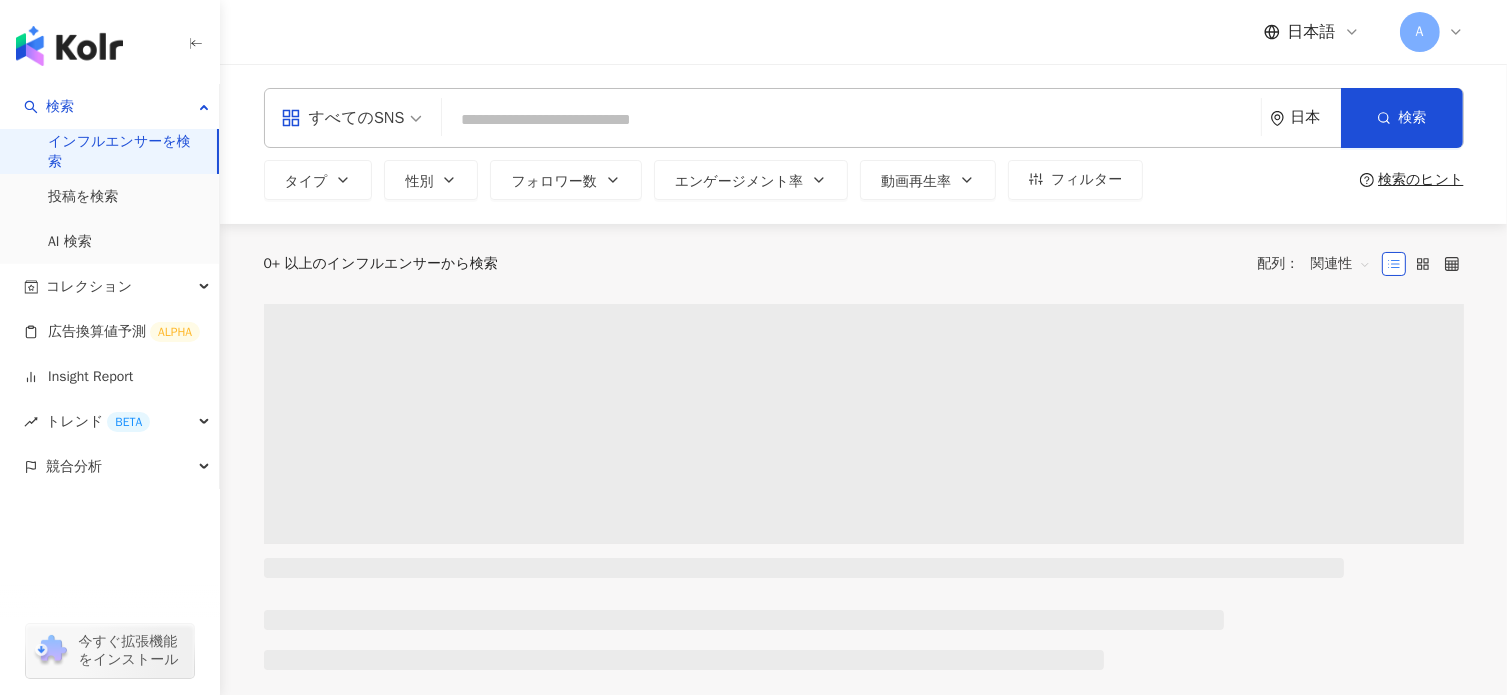 click at bounding box center (851, 120) 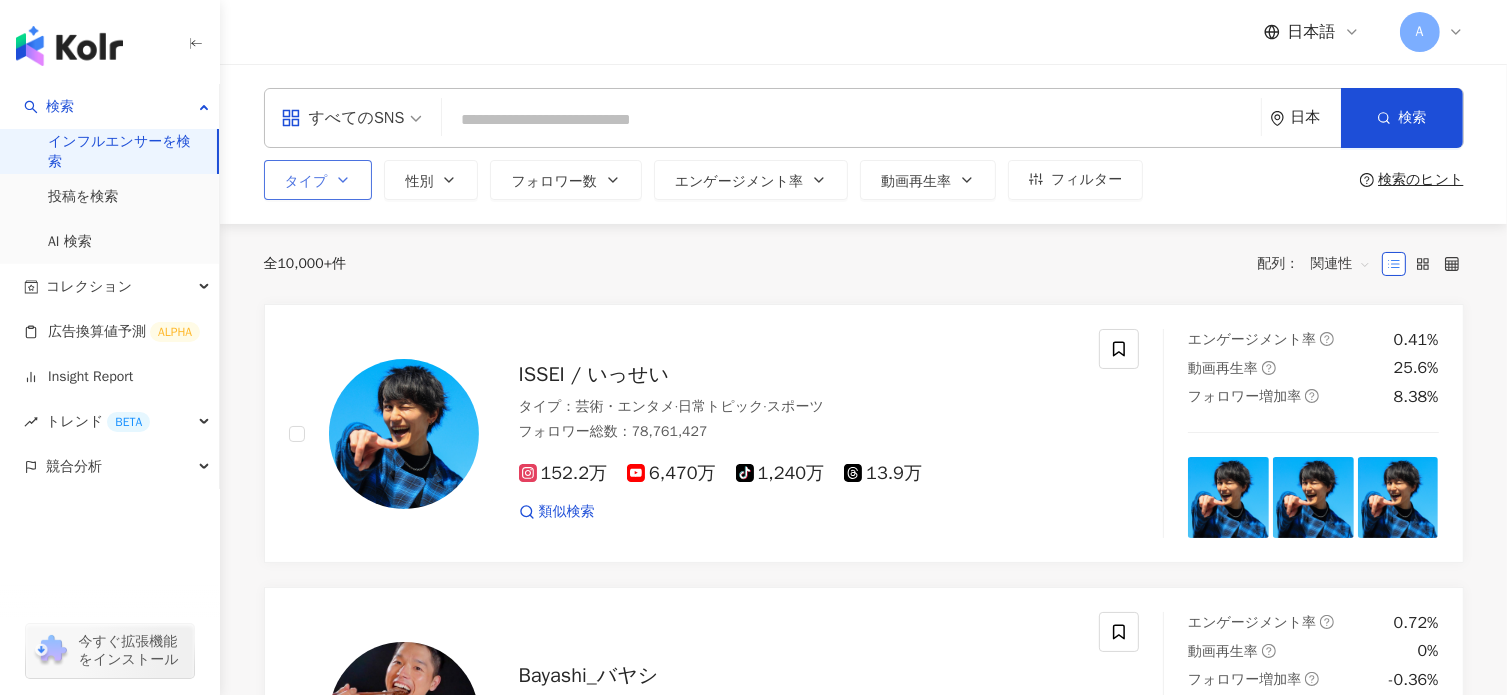 click 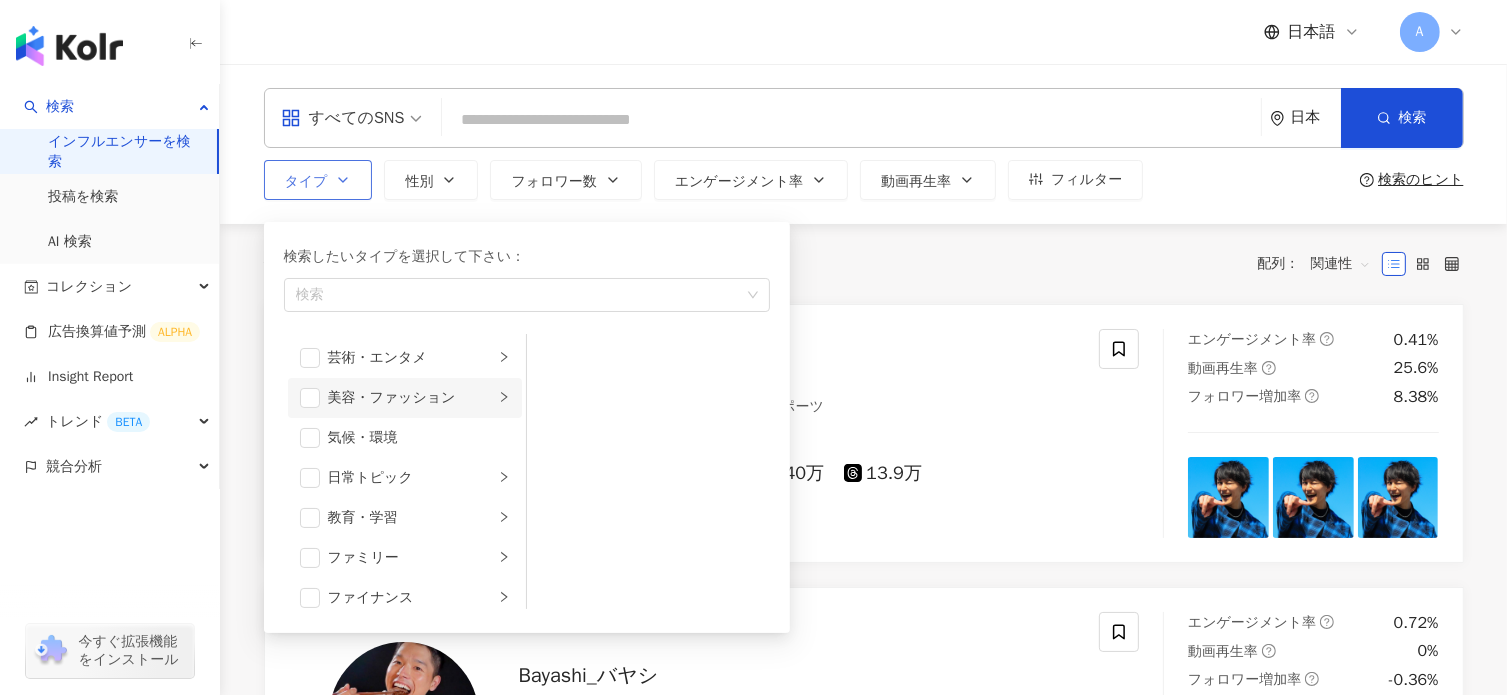 click on "美容・ファッション" at bounding box center [411, 398] 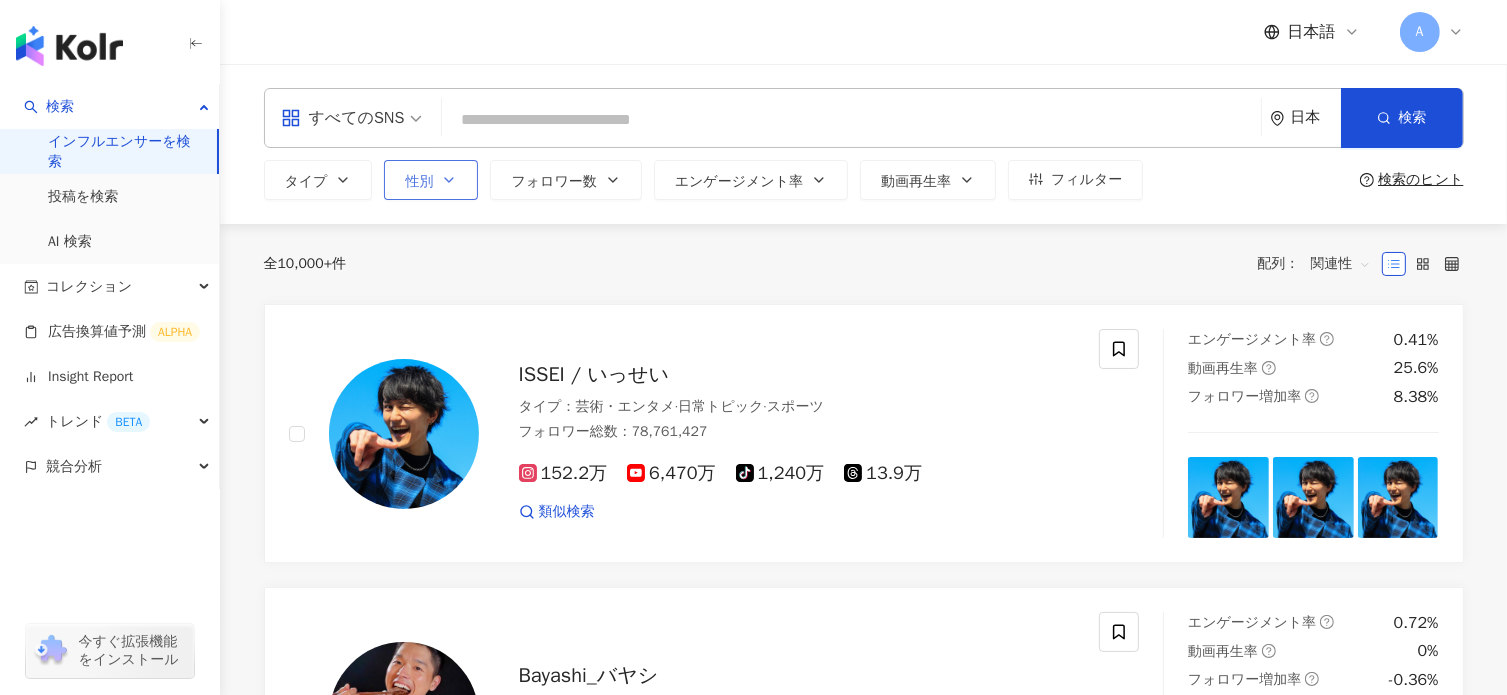 click 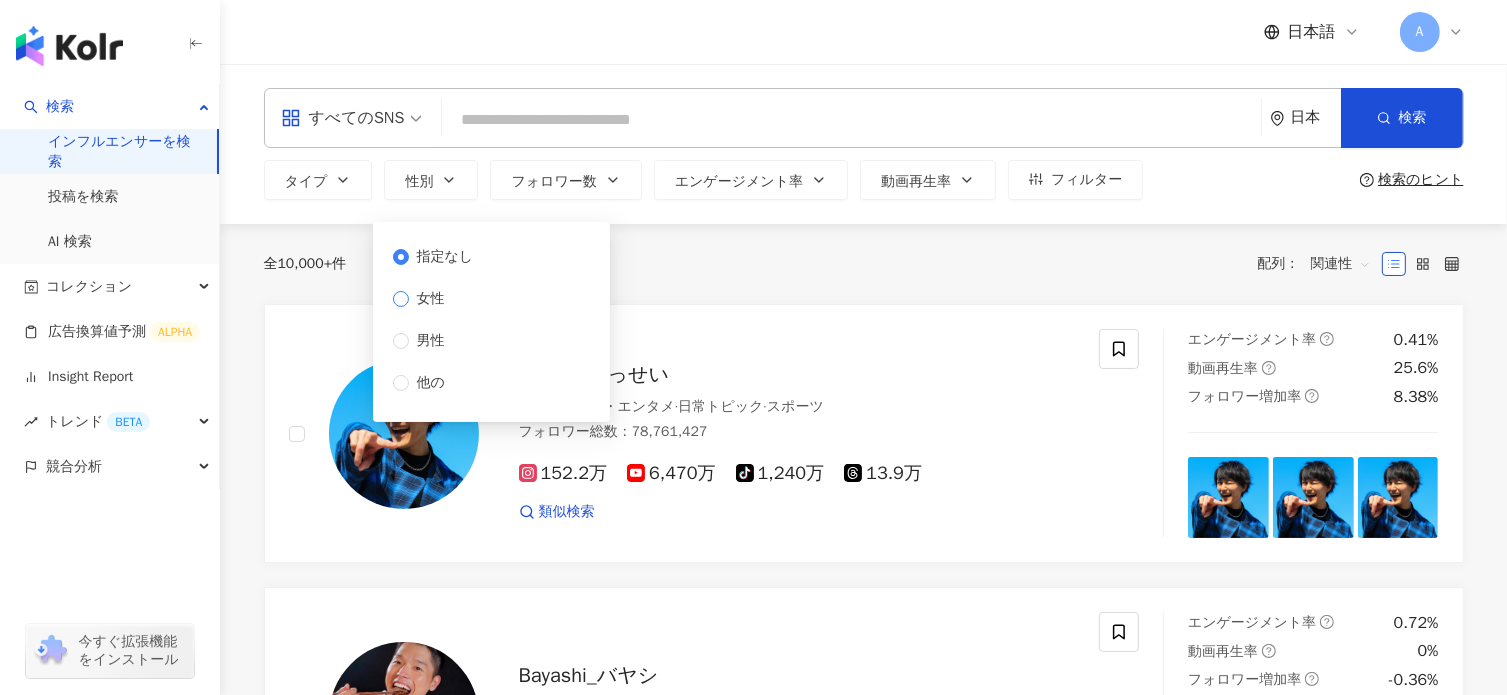 click on "女性" at bounding box center (431, 299) 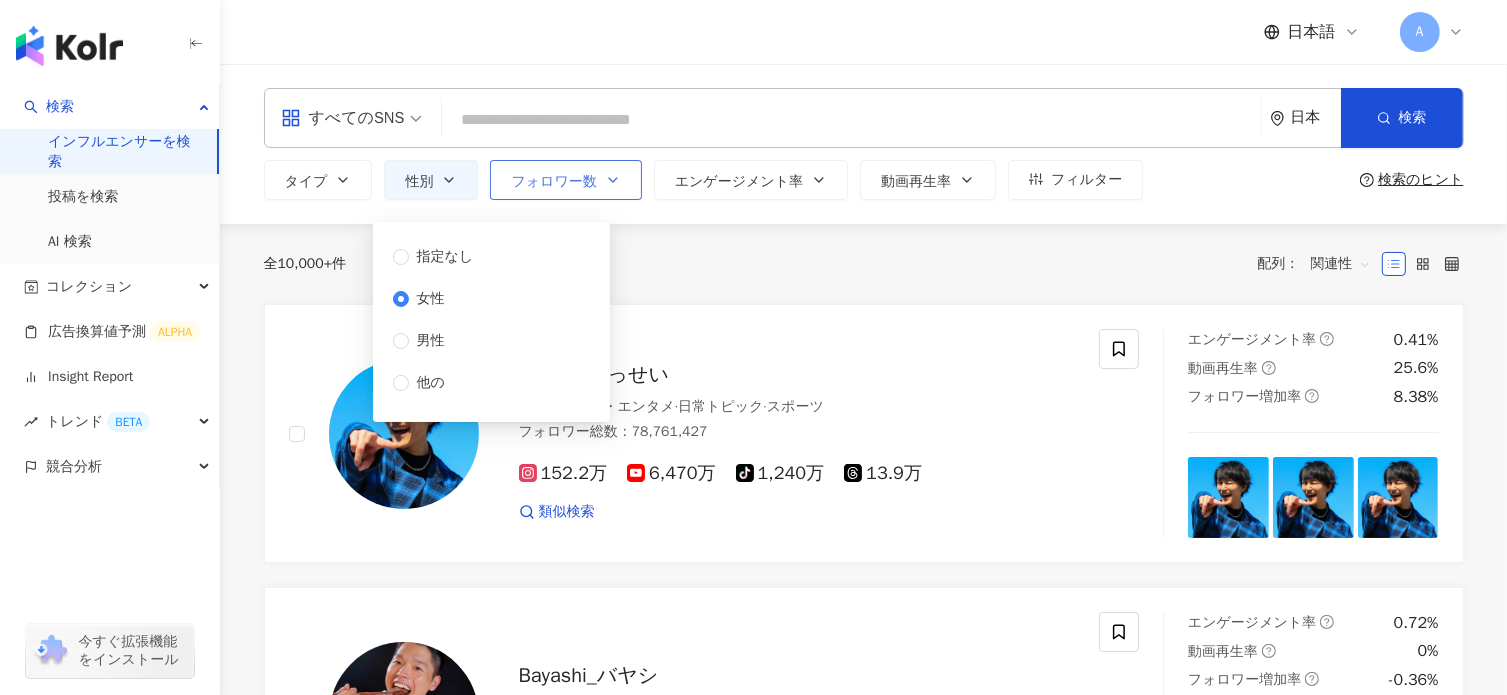click on "フォロワー数" at bounding box center (565, 180) 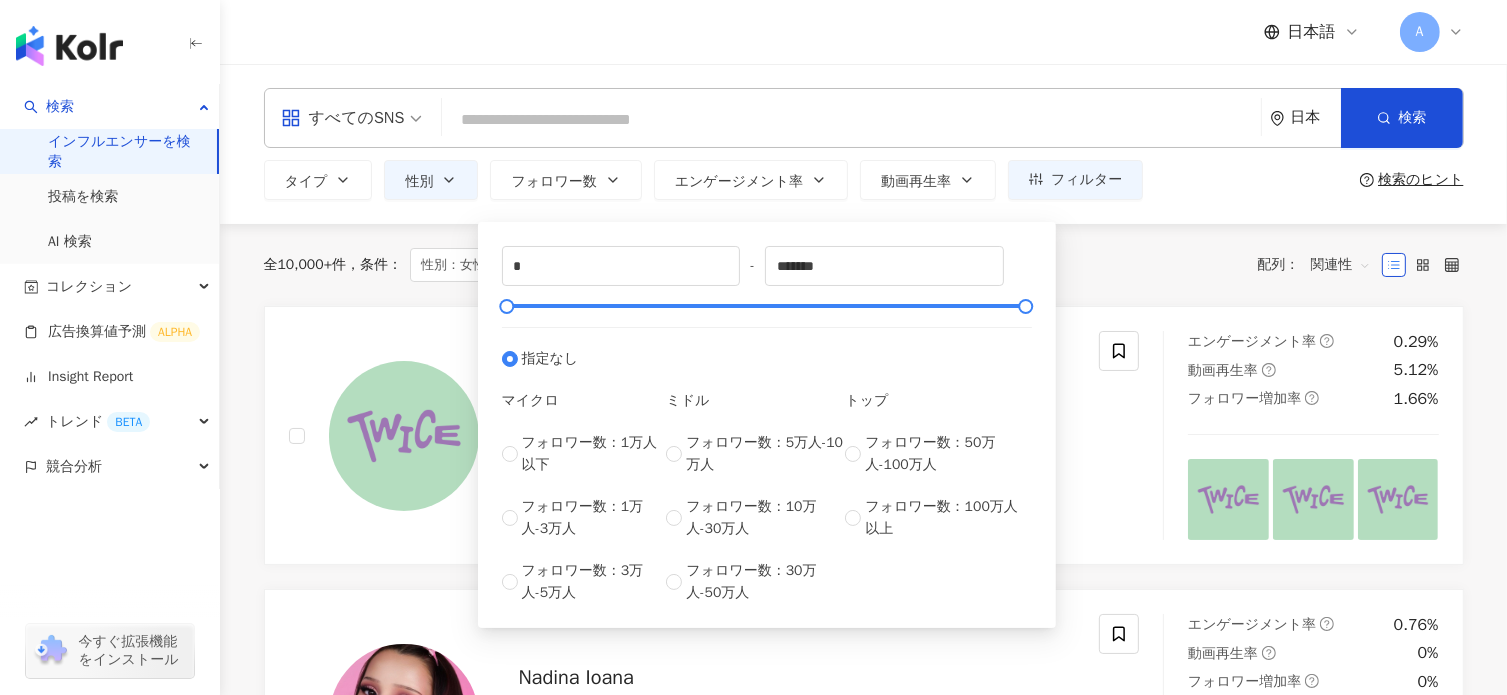 click on "ミドル" at bounding box center (755, 401) 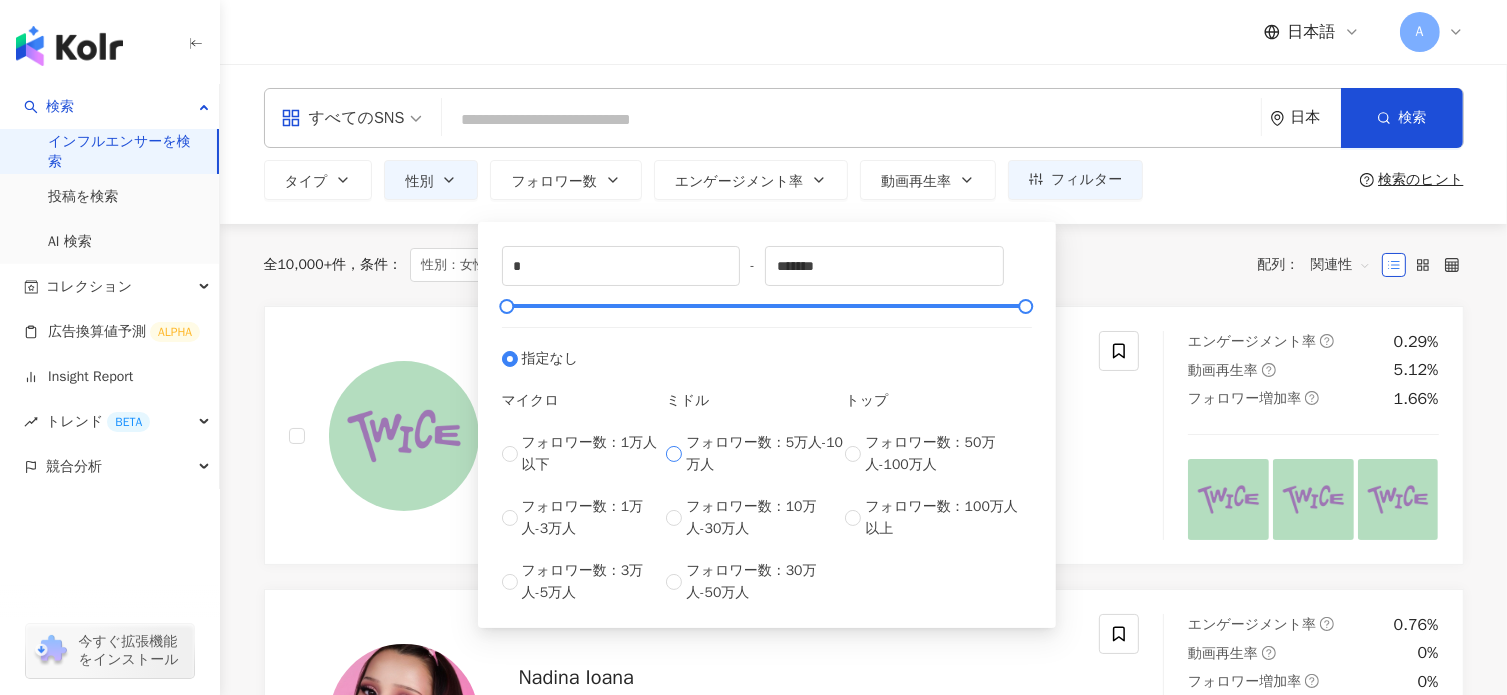 type on "*****" 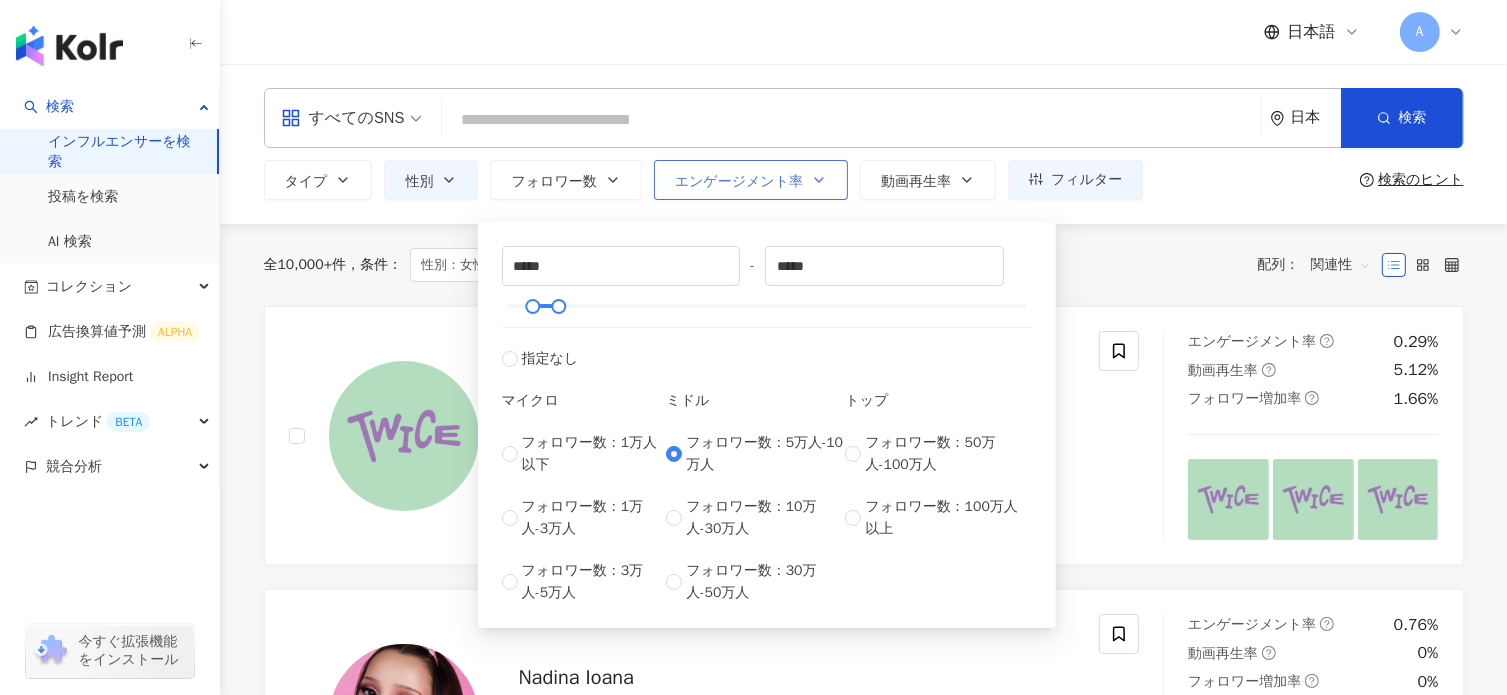click on "エンゲージメント率" at bounding box center [739, 182] 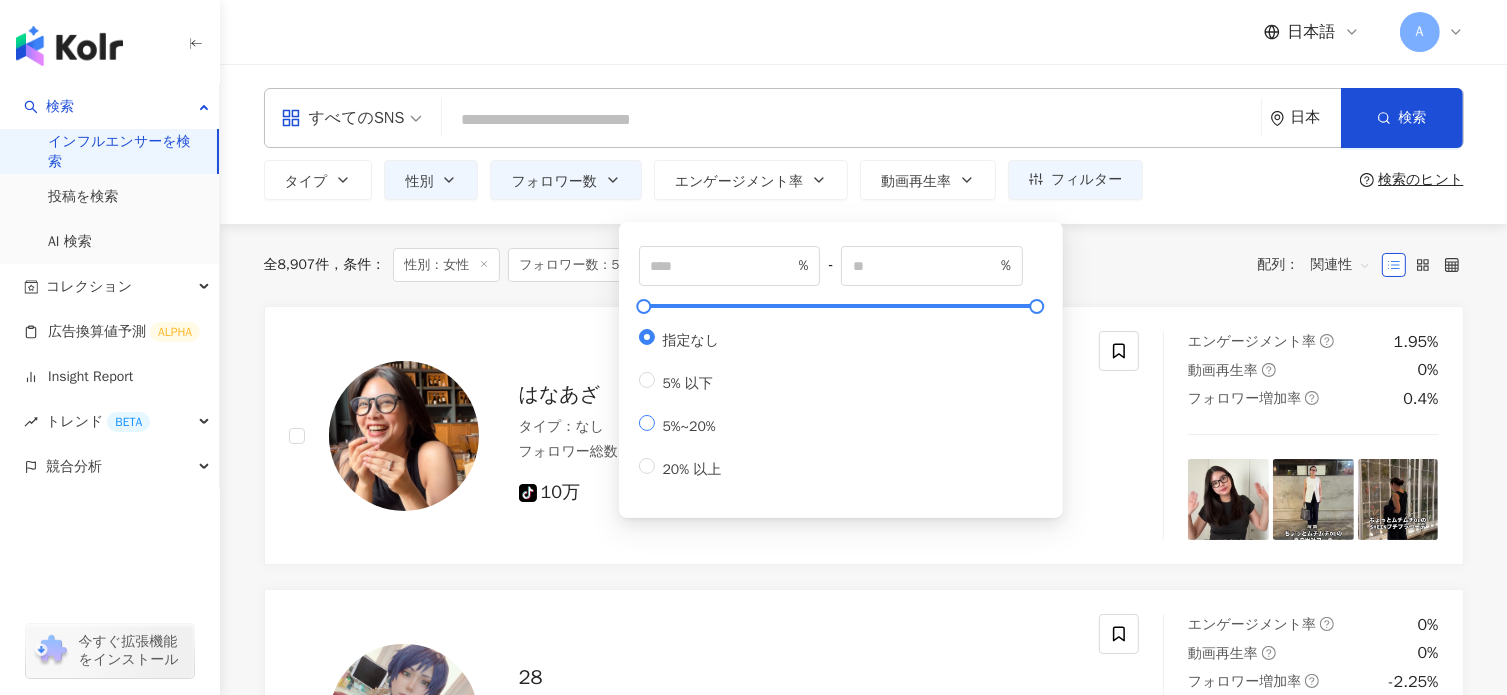 type on "*" 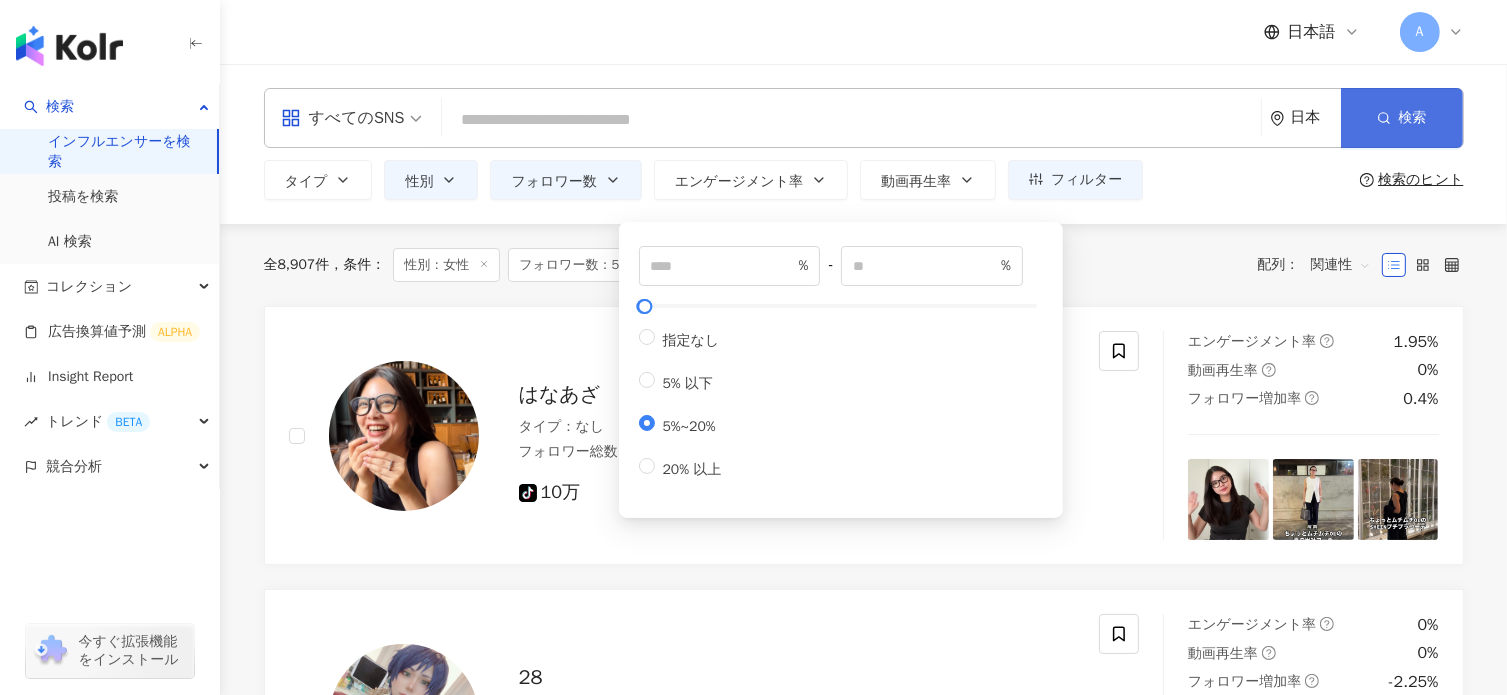 click on "検索" at bounding box center (1402, 118) 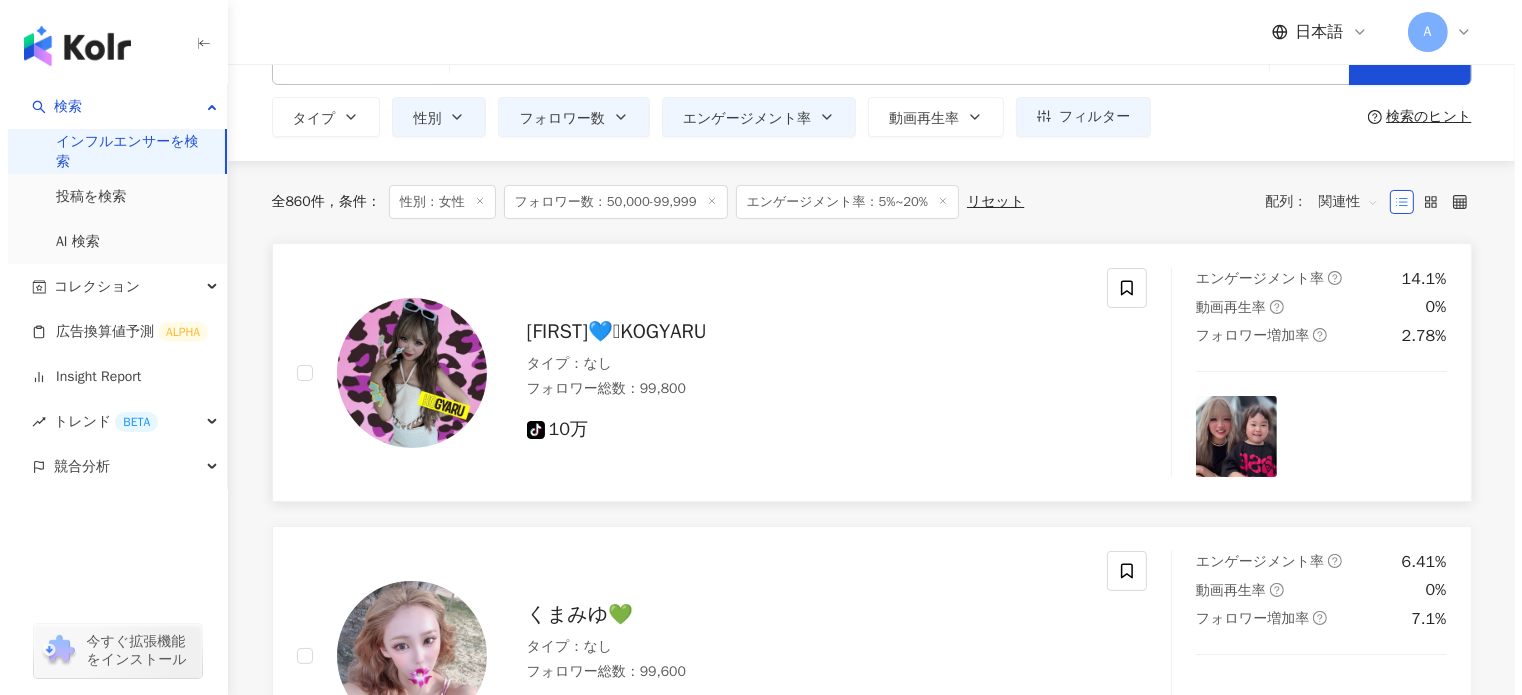 scroll, scrollTop: 0, scrollLeft: 0, axis: both 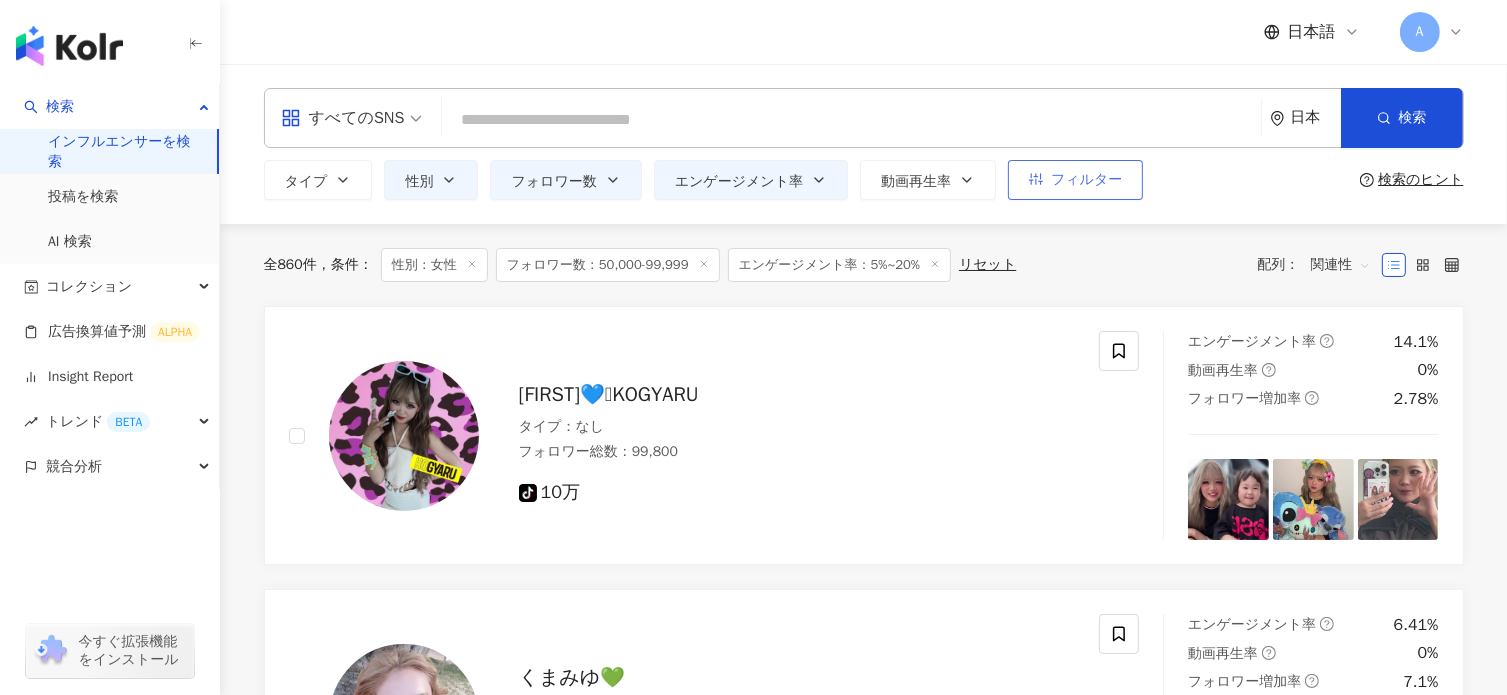 click on "フィルター" at bounding box center [1075, 180] 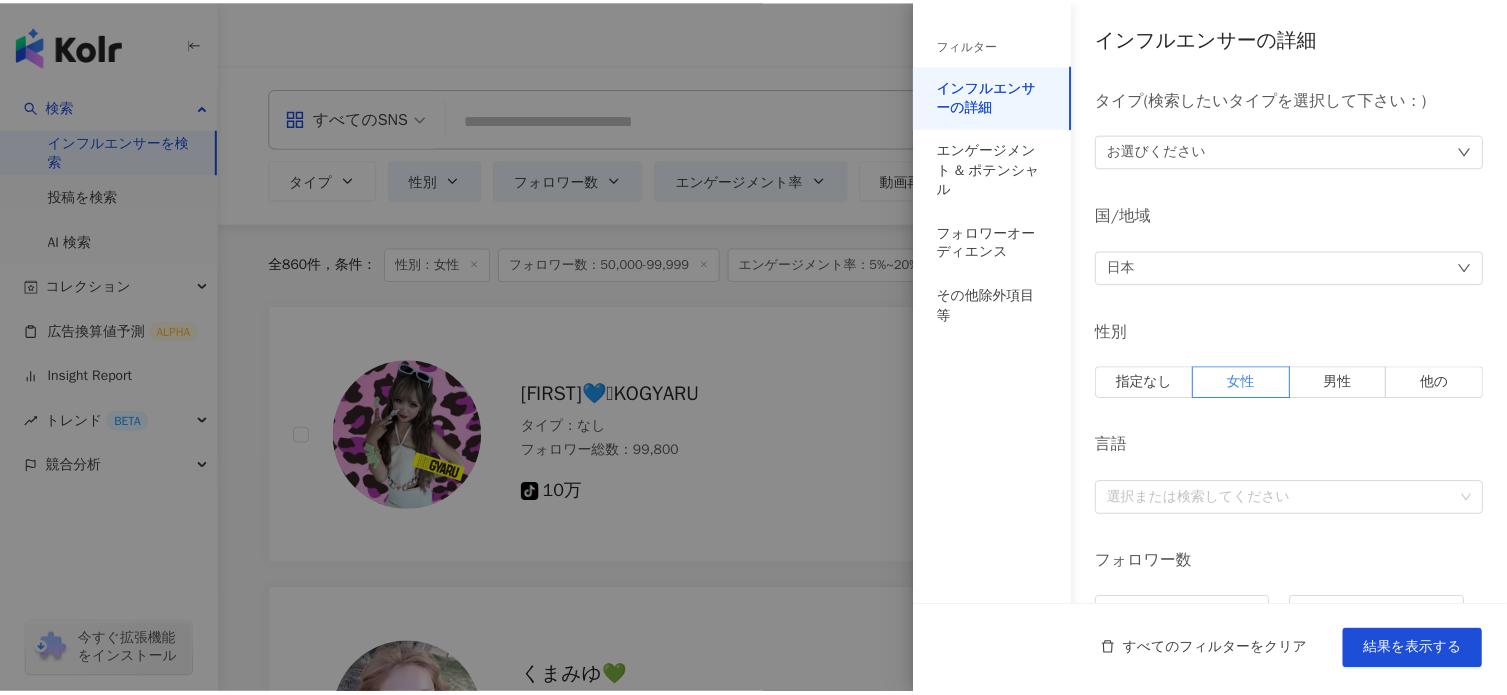 scroll, scrollTop: 300, scrollLeft: 0, axis: vertical 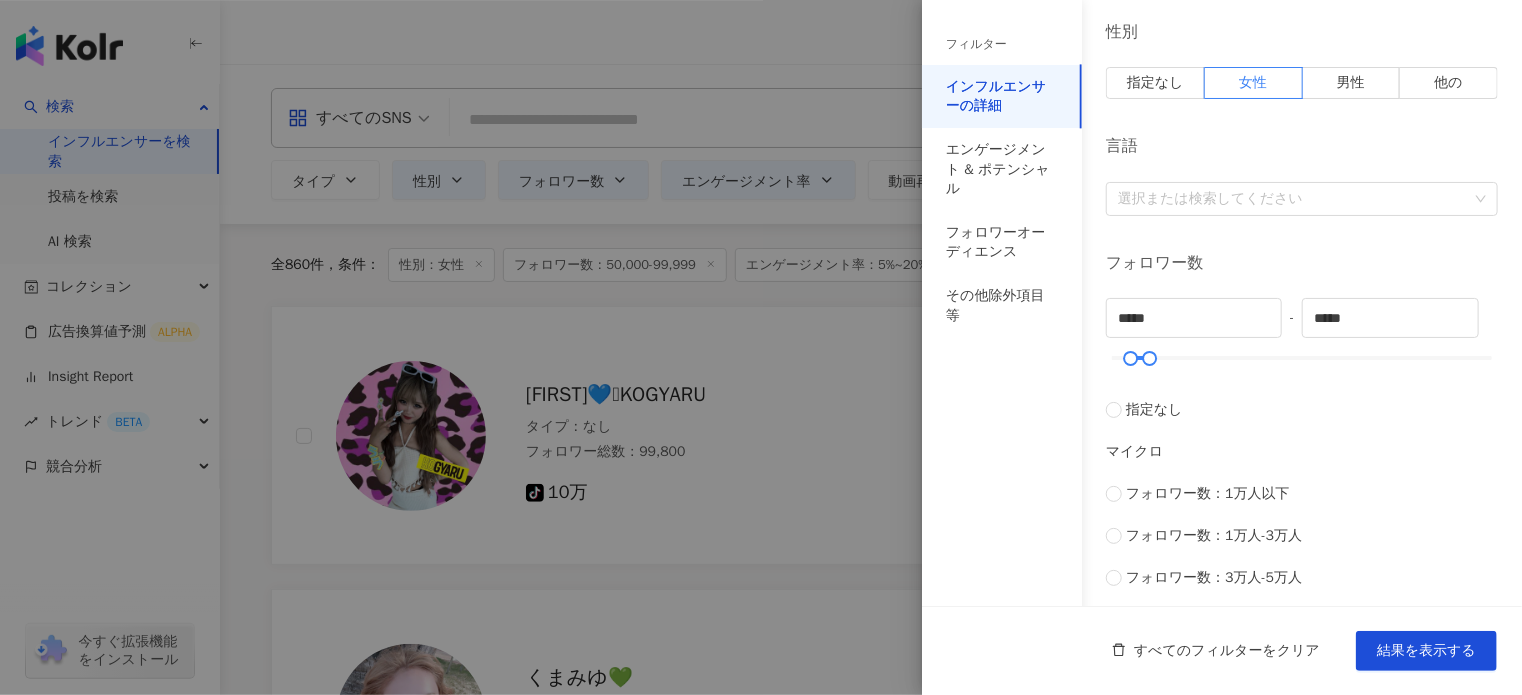 click at bounding box center [761, 347] 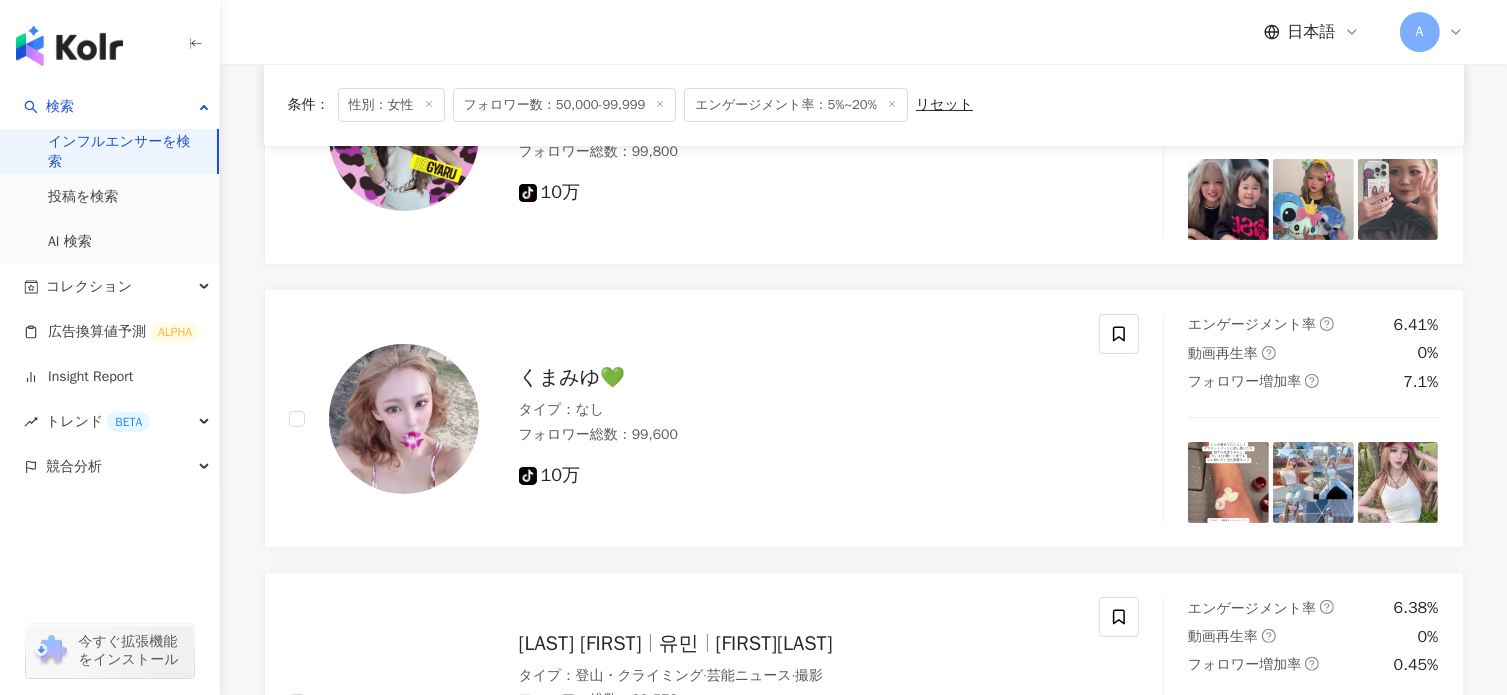 scroll, scrollTop: 0, scrollLeft: 0, axis: both 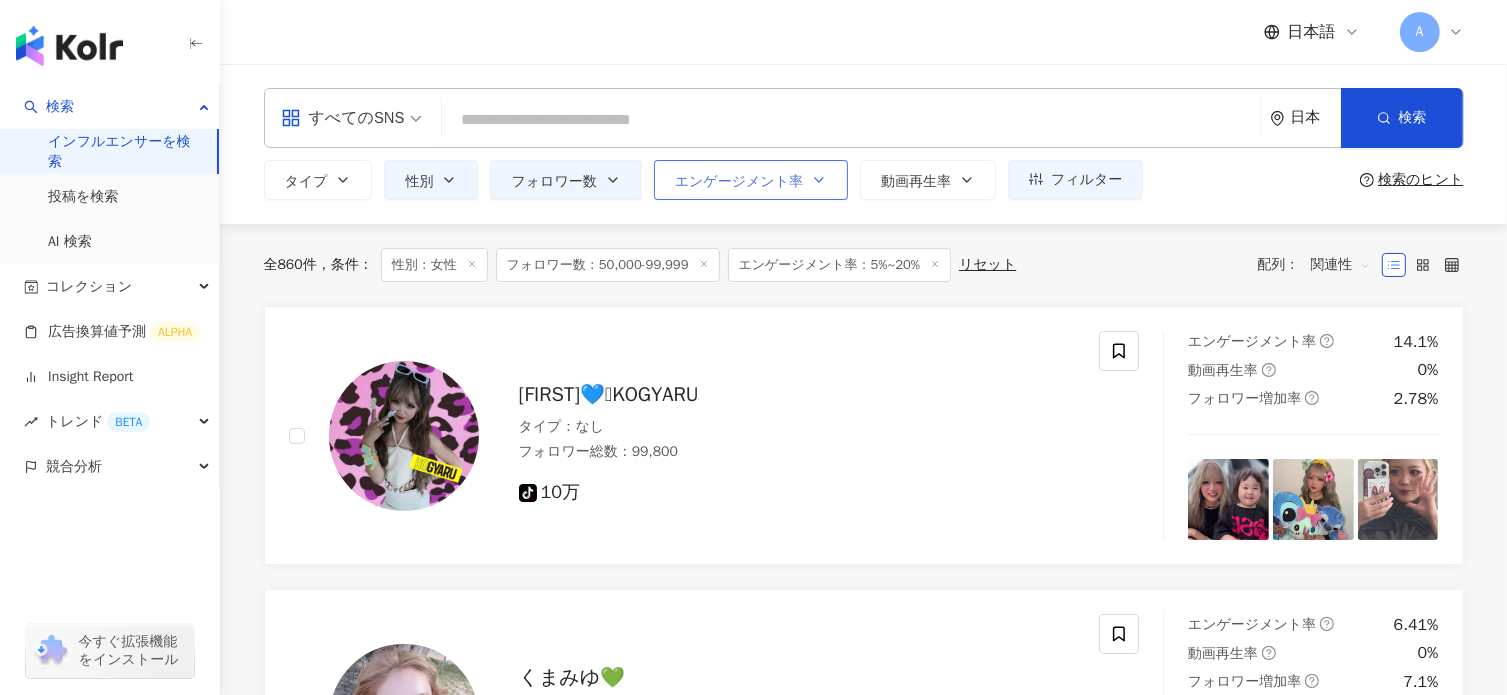 click on "エンゲージメント率" at bounding box center (739, 182) 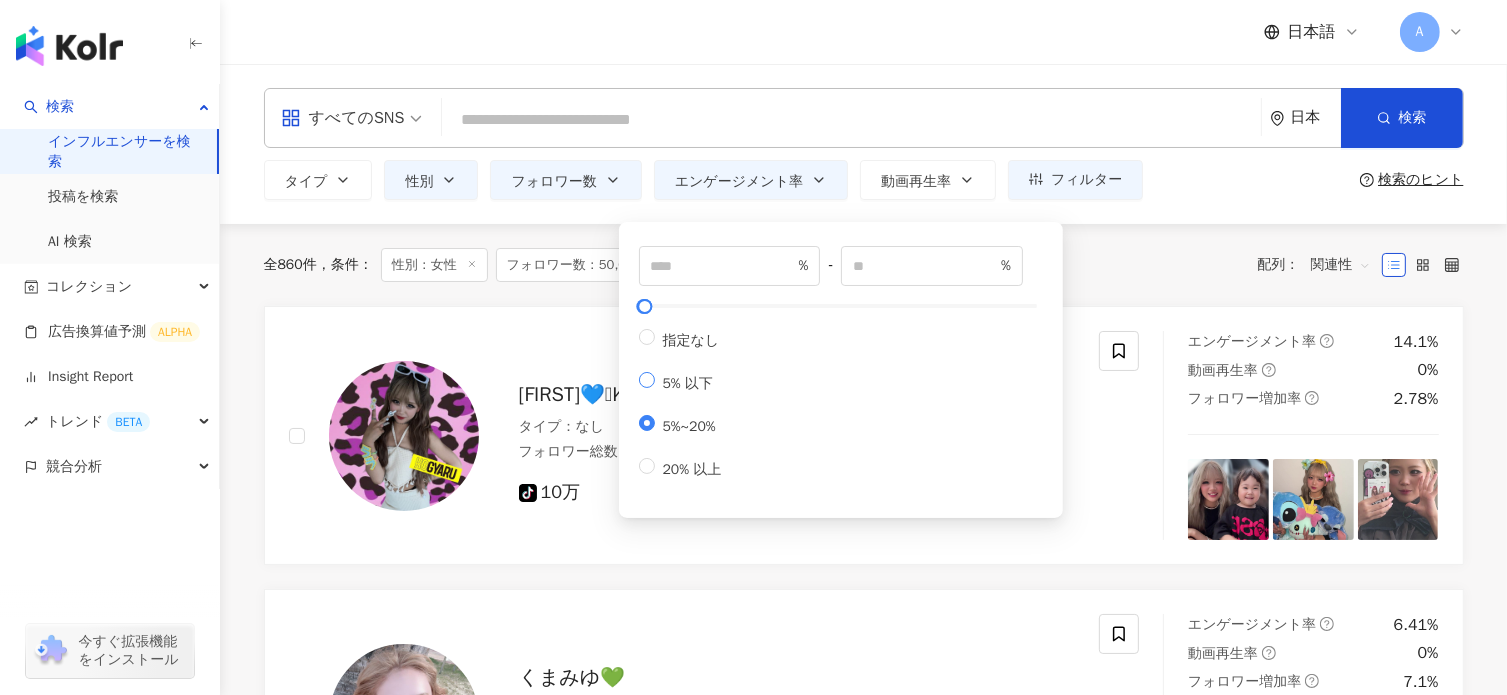 click on "5% 以下" at bounding box center [688, 383] 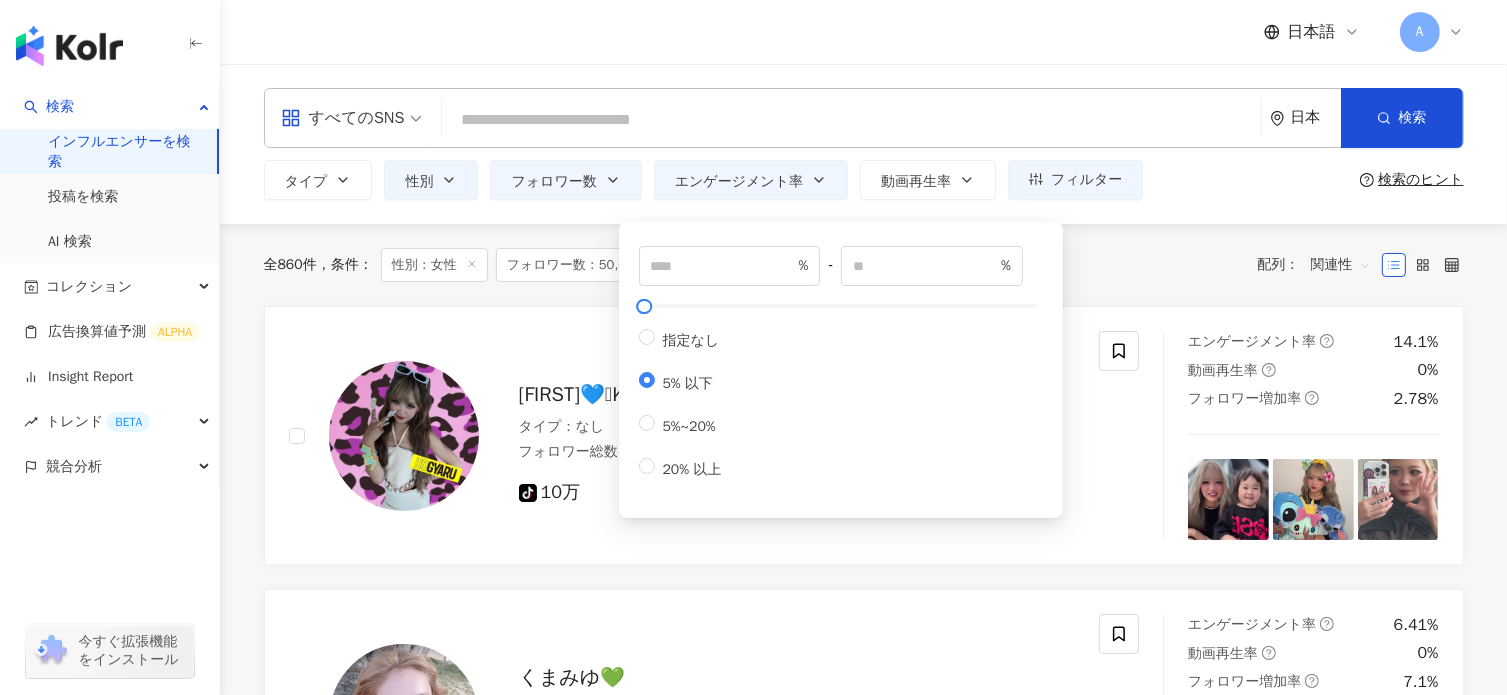 click on "タイプ 性別 フォロワー数 エンゲージメント率 動画再生率 フィルター フィルター インフルエンサーの詳細 エンゲージメント & ポテンシャル フォロワーオーディエンス その他除外項目等 インフルエンサーの詳細 タイプ  ( 検索したいタイプを選択して下さい： ) お選びください 国/地域 日本 性別 指定なし 女性 男性 他の 言語     選択または検索してください フォロワー数 *****  -  ***** 指定なし マイクロ フォロワー数：1万人以下 フォロワー数：1万人-3万人 フォロワー数：3万人-5万人 ミドル フォロワー数：5万人-10万人 フォロワー数：10万人-30万人 フォロワー数：30万人-50万人 トップ フォロワー数：50万人-100万人 フォロワー数：100万人以上 すべてのフィルターをクリア 結果を表示する 指定なし 女性 男性 他の *****  -  ***** 指定なし マイクロ ミドル %  -" at bounding box center (864, 180) 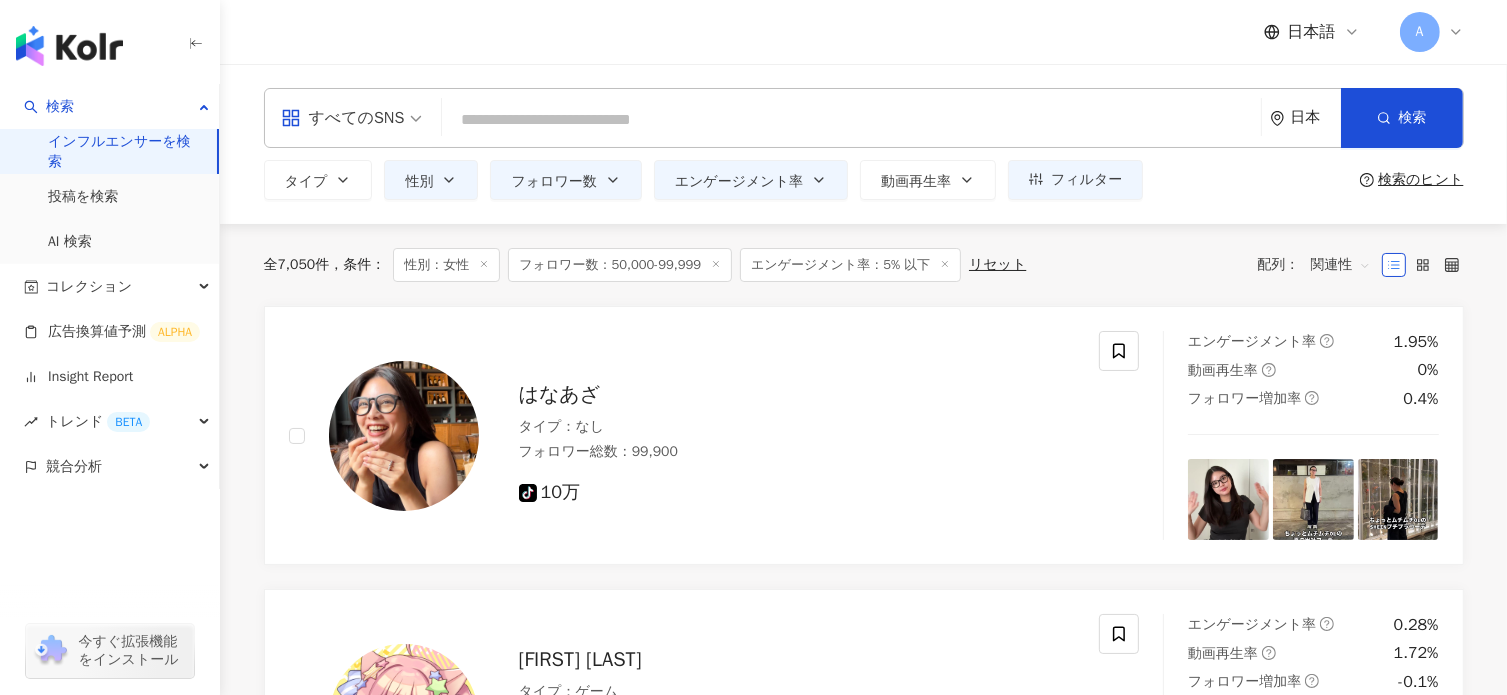 click at bounding box center [851, 120] 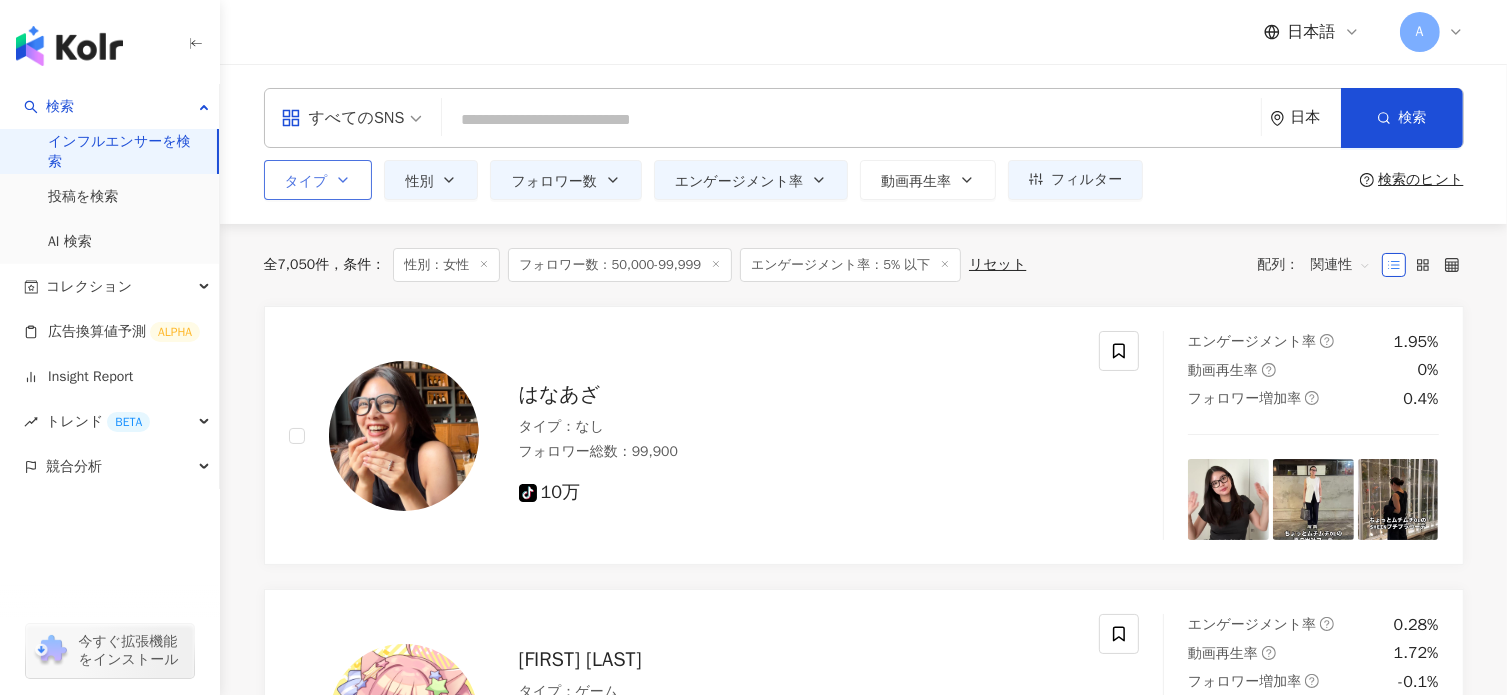 click on "タイプ" at bounding box center [318, 180] 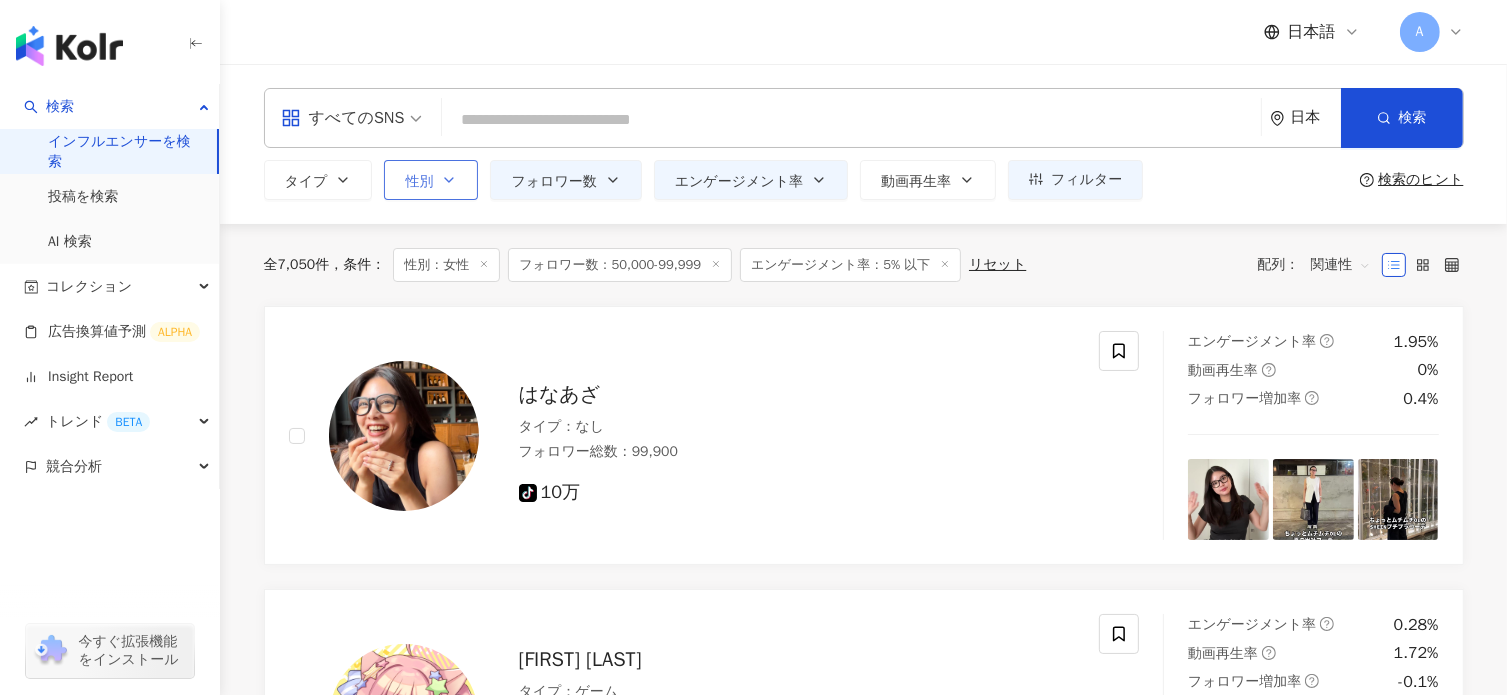click on "性別" at bounding box center (431, 180) 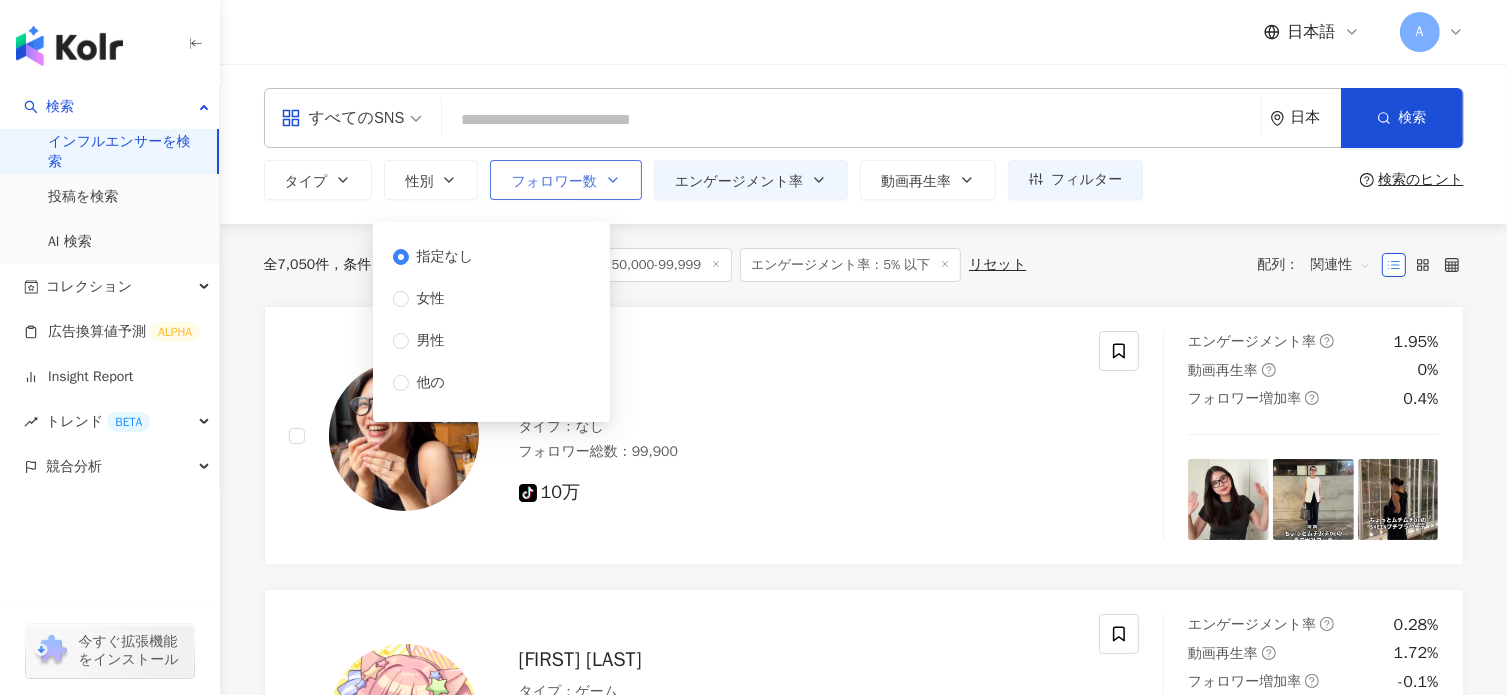 click on "フォロワー数" at bounding box center [565, 180] 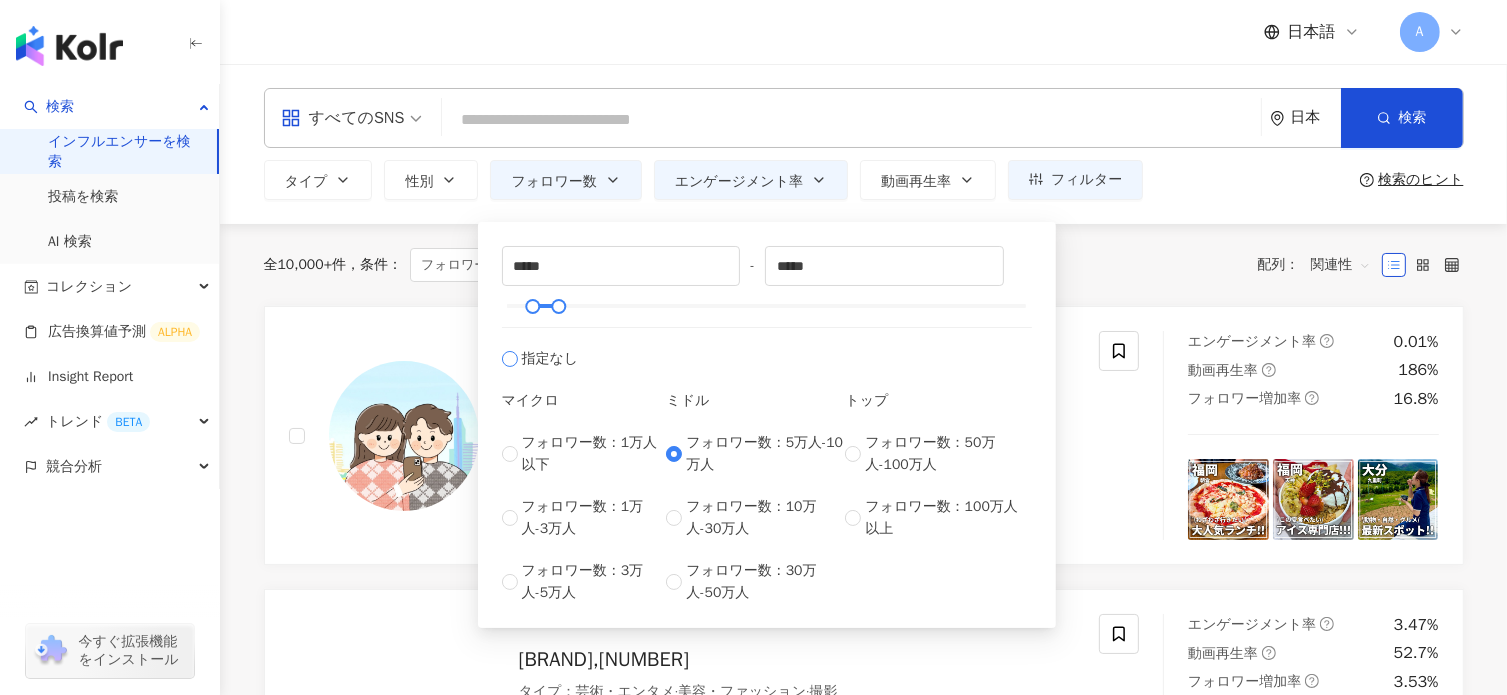 type on "*" 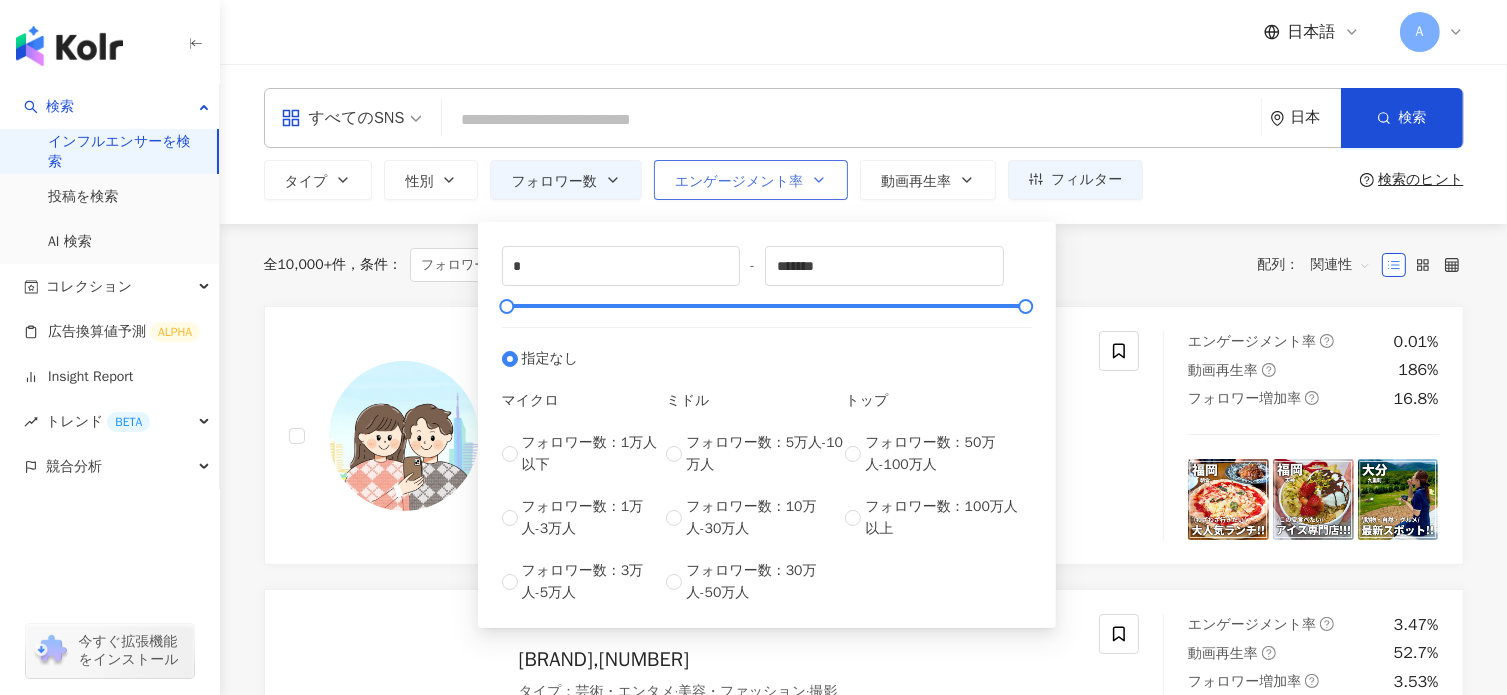 click on "エンゲージメント率" at bounding box center [751, 180] 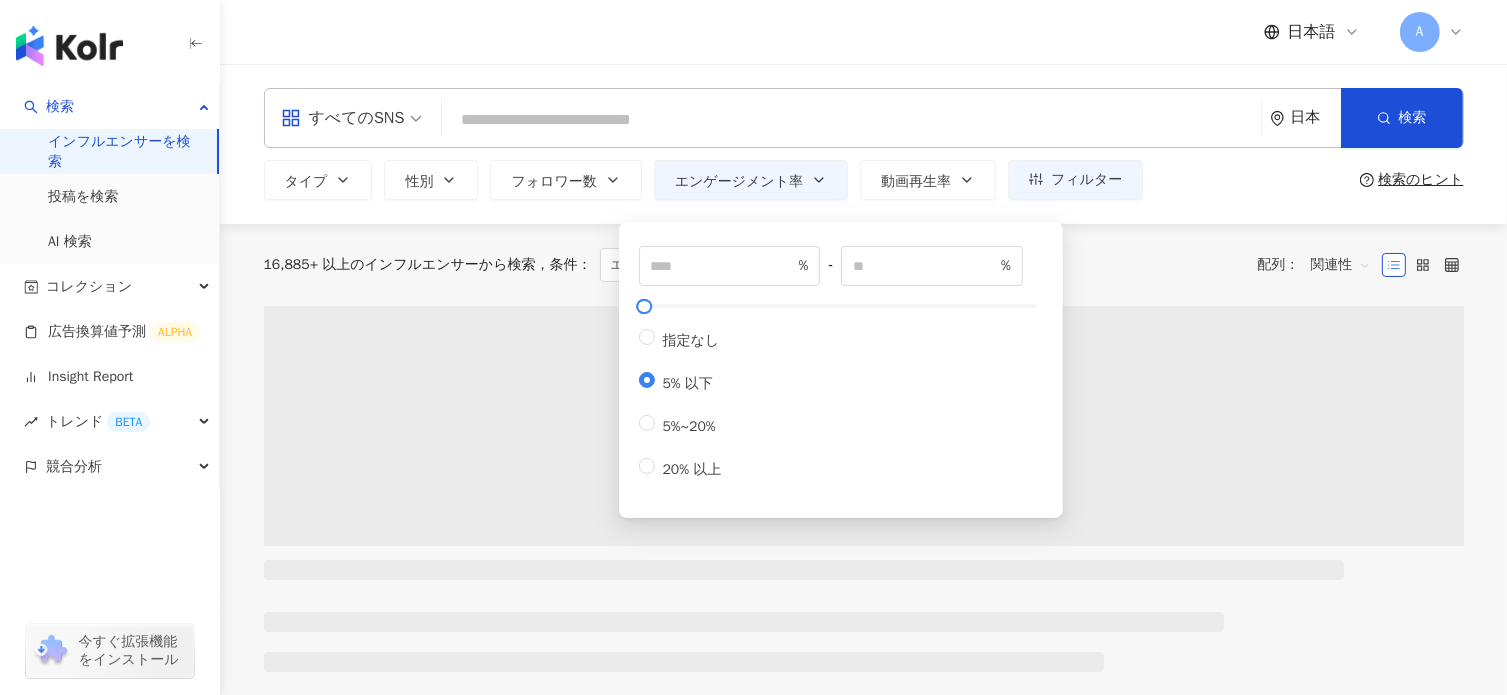 click on "16,885+ 以上のインフルエンサーから検索 条件 ： エンゲージメント率：5% 以下 リセット 配列： 関連性" at bounding box center (864, 265) 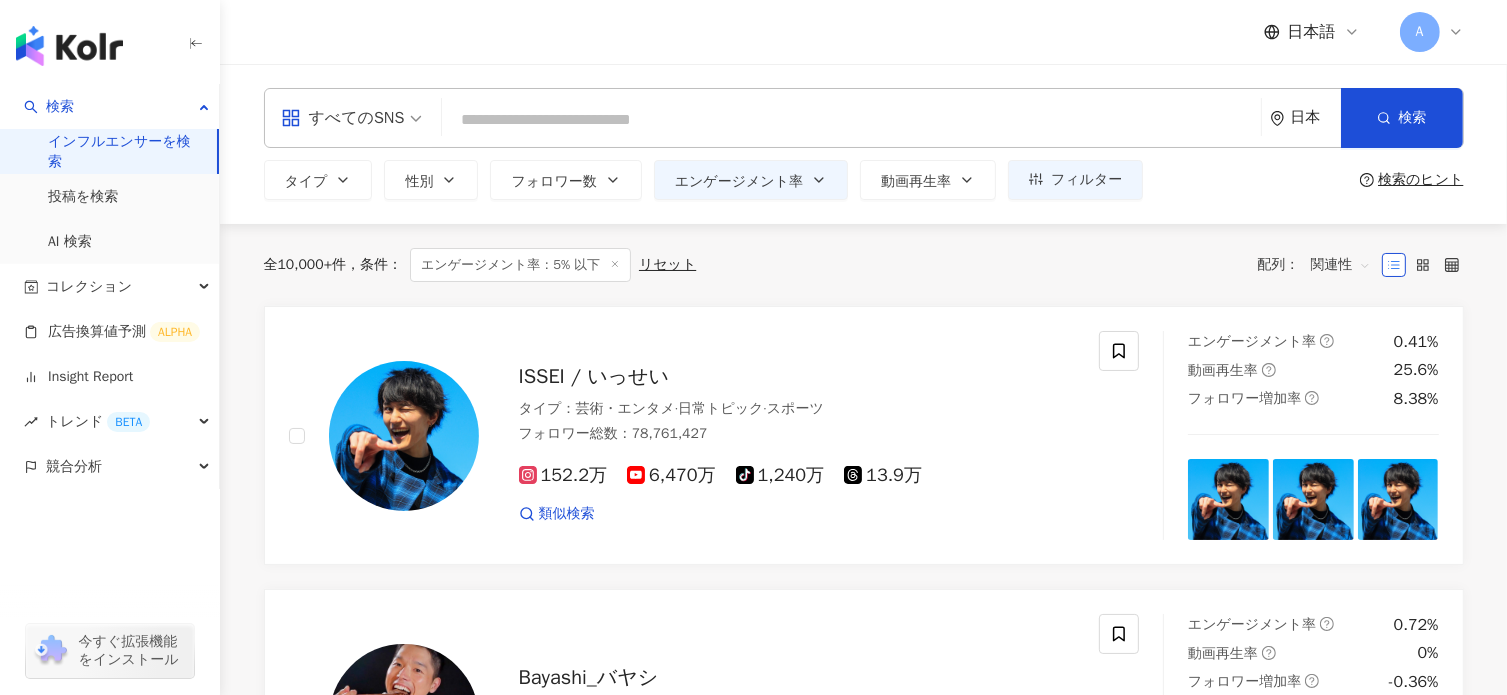 click on "リセット" at bounding box center [667, 265] 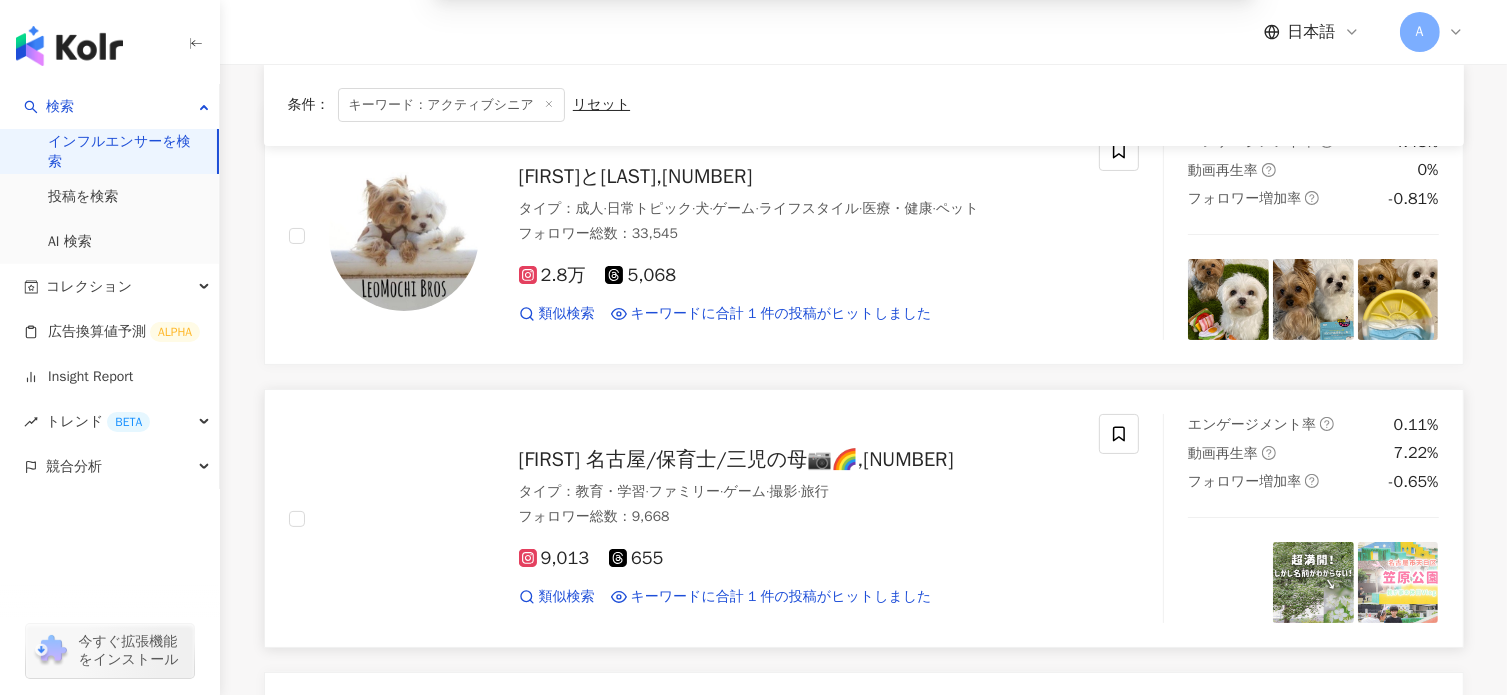 scroll, scrollTop: 400, scrollLeft: 0, axis: vertical 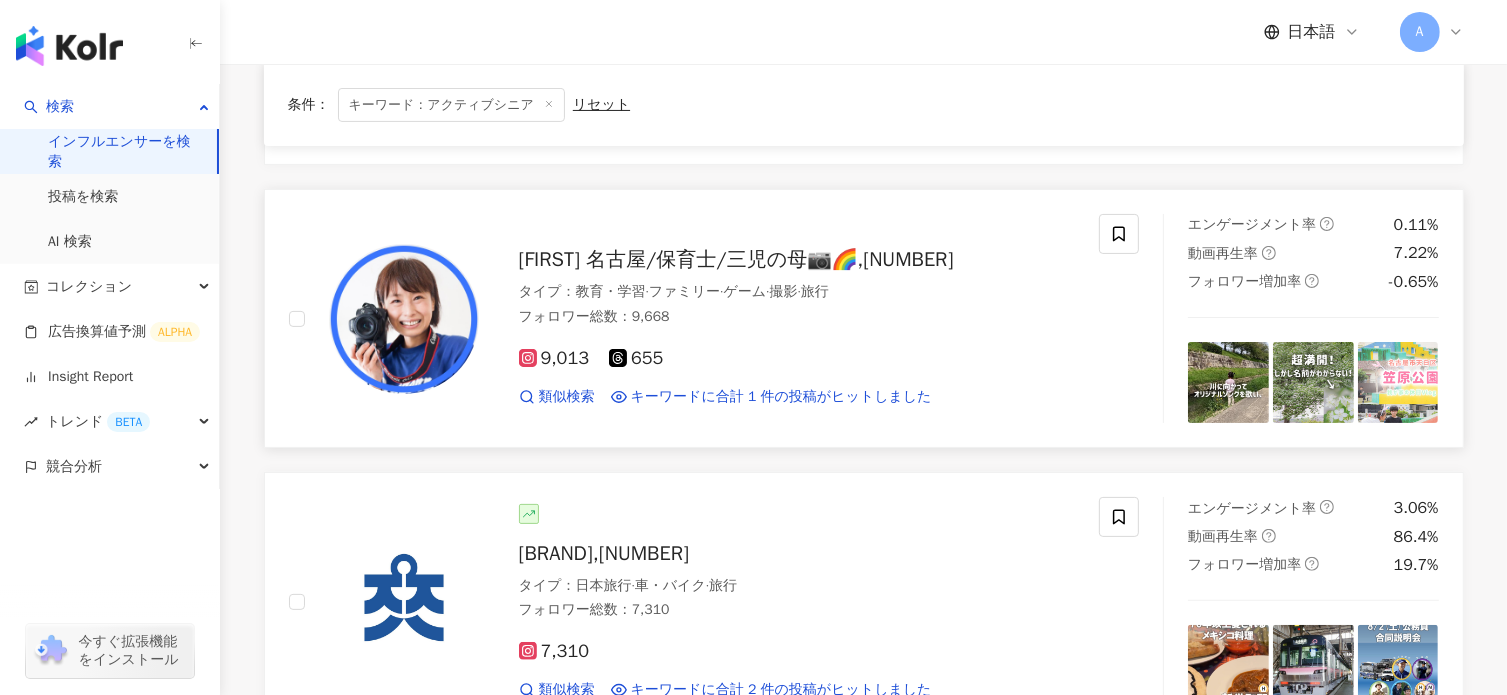 click on "まゆっぴ 名古屋/保育士/三児の母📷🌈,977383096" at bounding box center [736, 259] 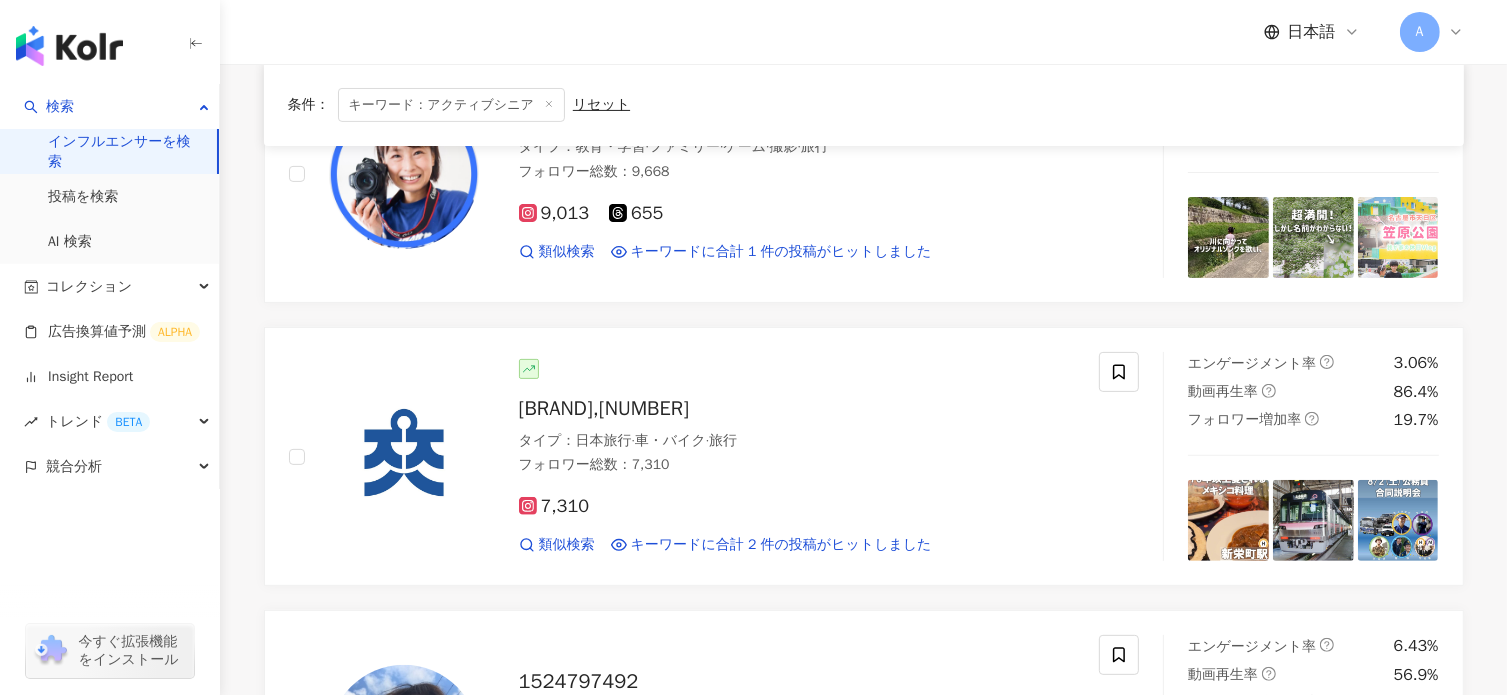 scroll, scrollTop: 0, scrollLeft: 0, axis: both 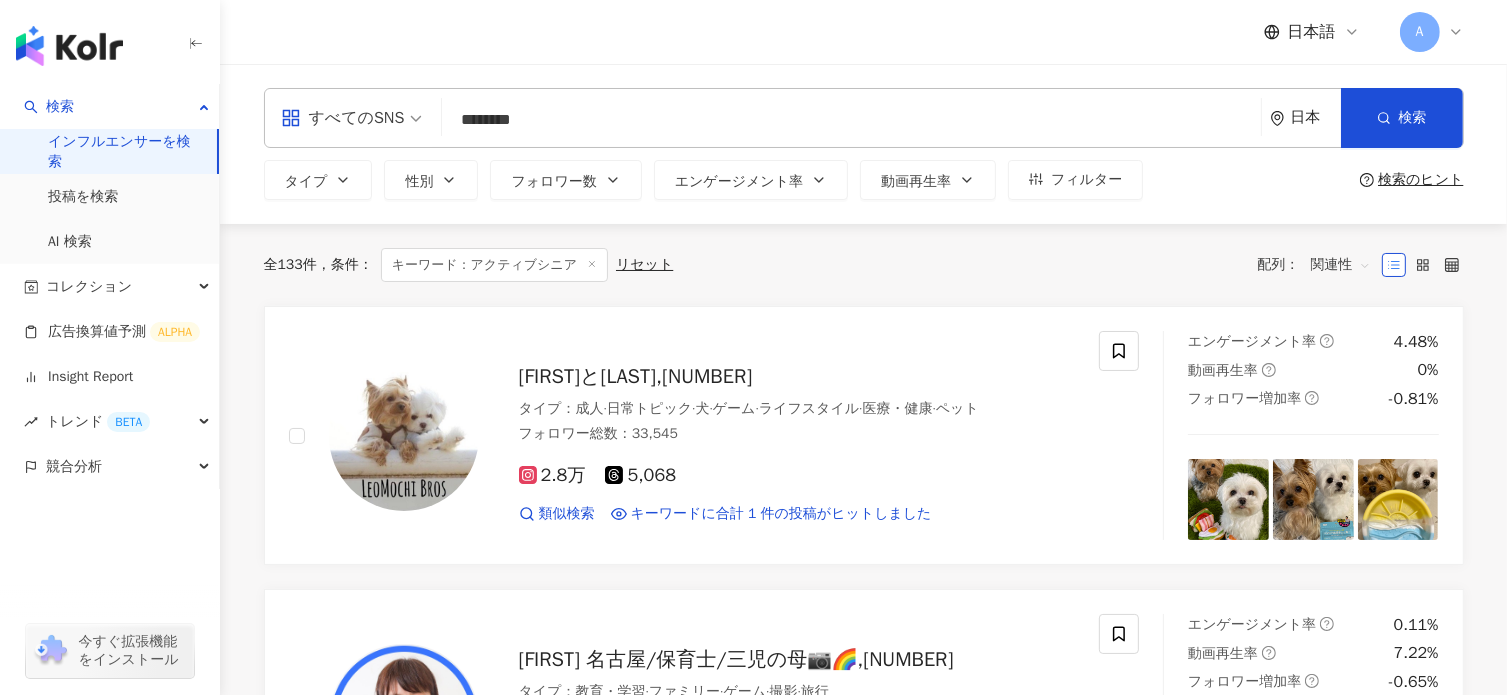 click on "********" at bounding box center (851, 120) 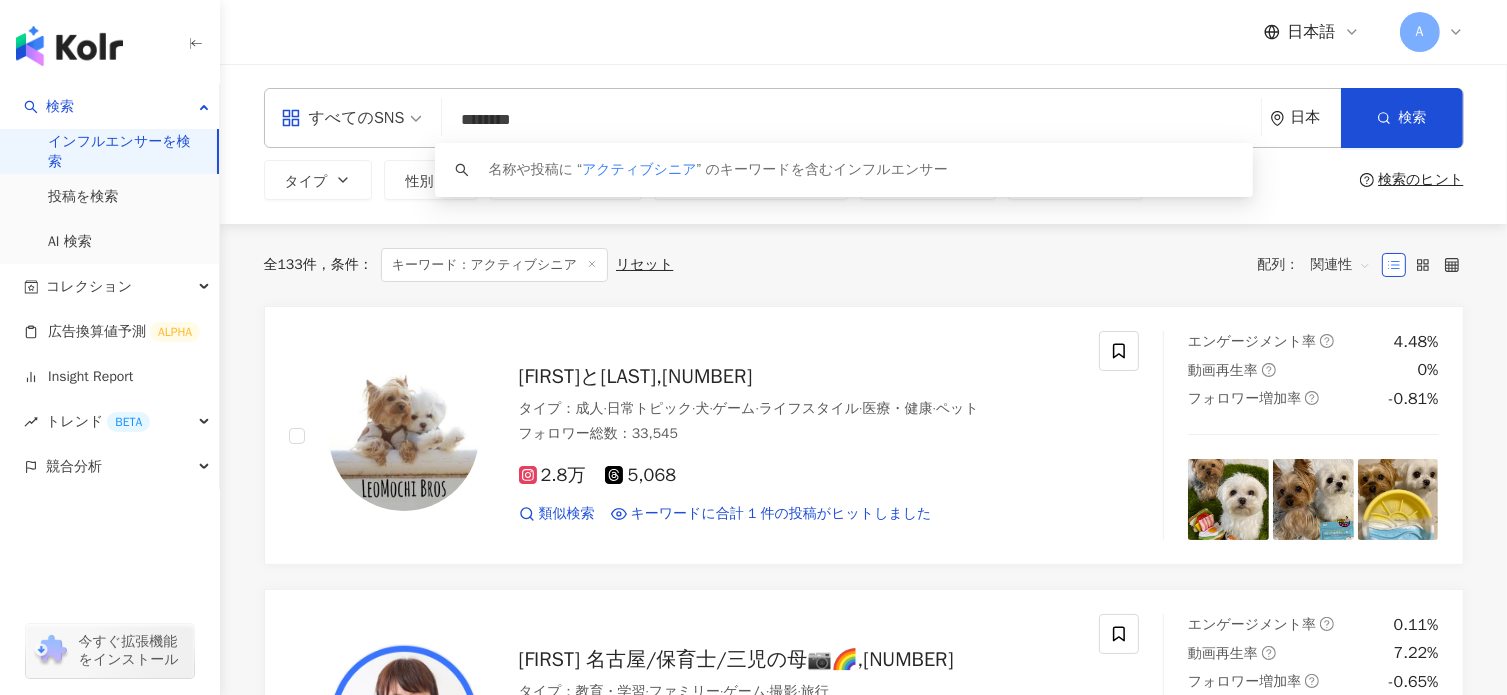 drag, startPoint x: 504, startPoint y: 118, endPoint x: 366, endPoint y: 113, distance: 138.09055 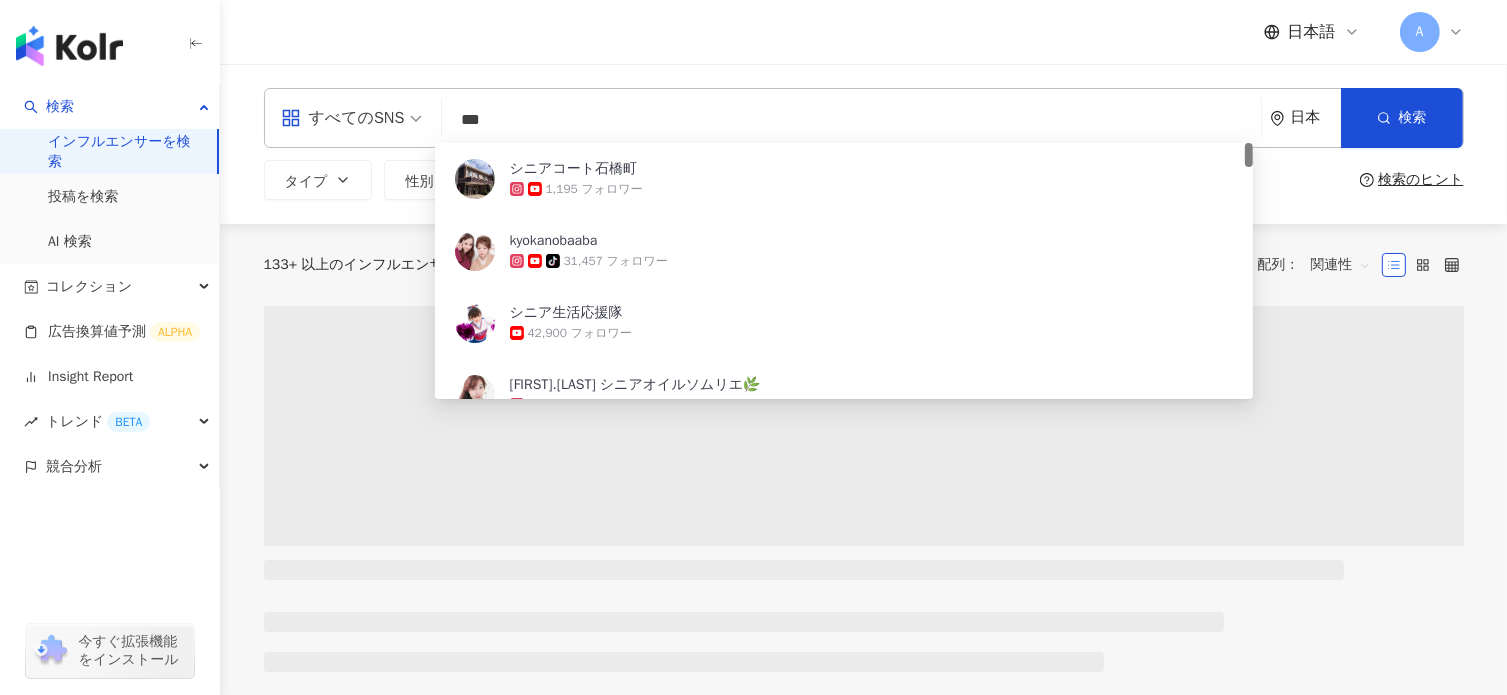 click 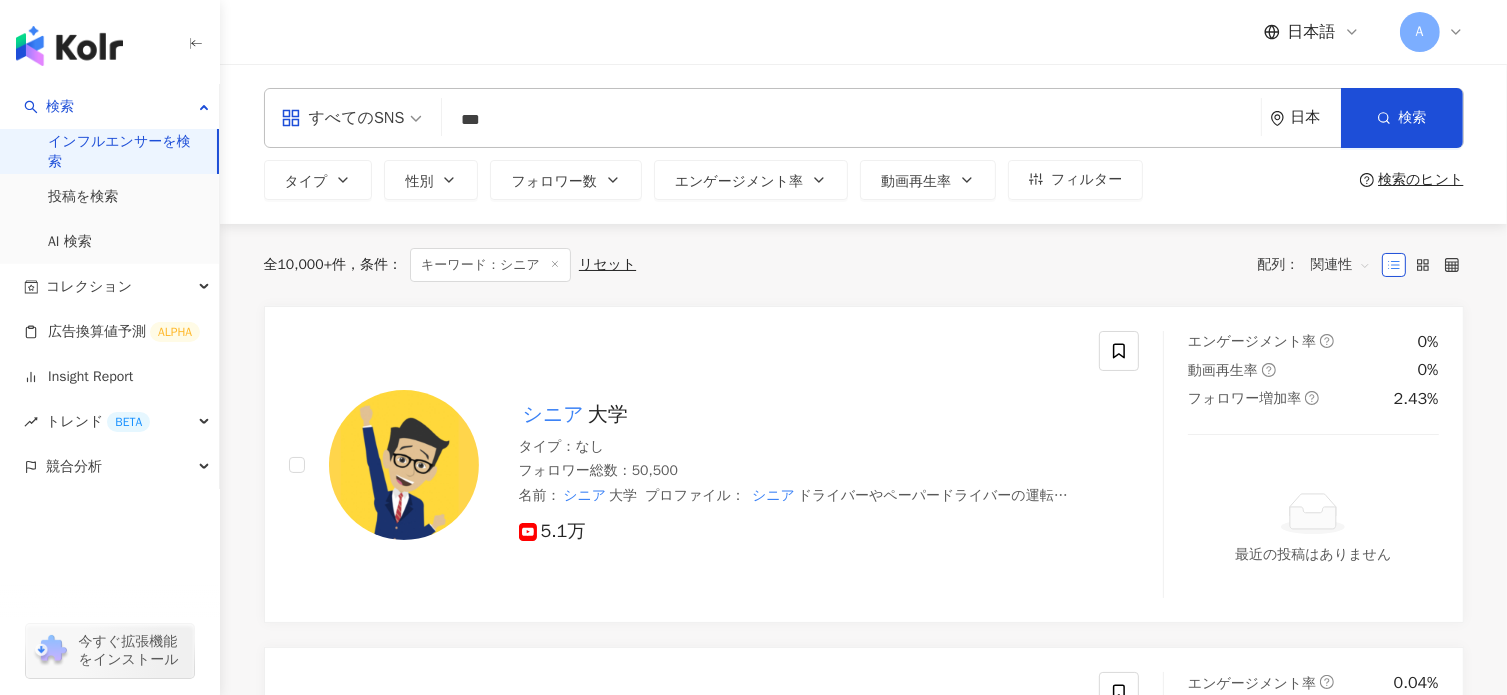click on "すべてのSNS *** 日本 検索 6ed47390-7ae0-4699-a2ae-b40286f5999f シニアコート石橋町 1,195   フォロワー kyokanobaaba tiktok-icon 31,457   フォロワー シニア生活応援隊 42,900   フォロワー Ayu.Y シニアオイルソムリエ🌿 1,787   フォロワー シニアタレントバンク✴マイスターガーデン 994   フォロワー タイプ 性別 フォロワー数 エンゲージメント率 動画再生率 フィルター フィルター インフルエンサーの詳細 エンゲージメント & ポテンシャル フォロワーオーディエンス その他除外項目等 インフルエンサーの詳細 タイプ  ( 検索したいタイプを選択して下さい： ) お選びください 国/地域 日本 性別 指定なし 女性 男性 他の 言語     選択または検索してください フォロワー数 *  -  ******* 指定なし マイクロ フォロワー数：1万人以下 フォロワー数：1万人-3万人 ミドル トップ 指定なし *" at bounding box center (863, 144) 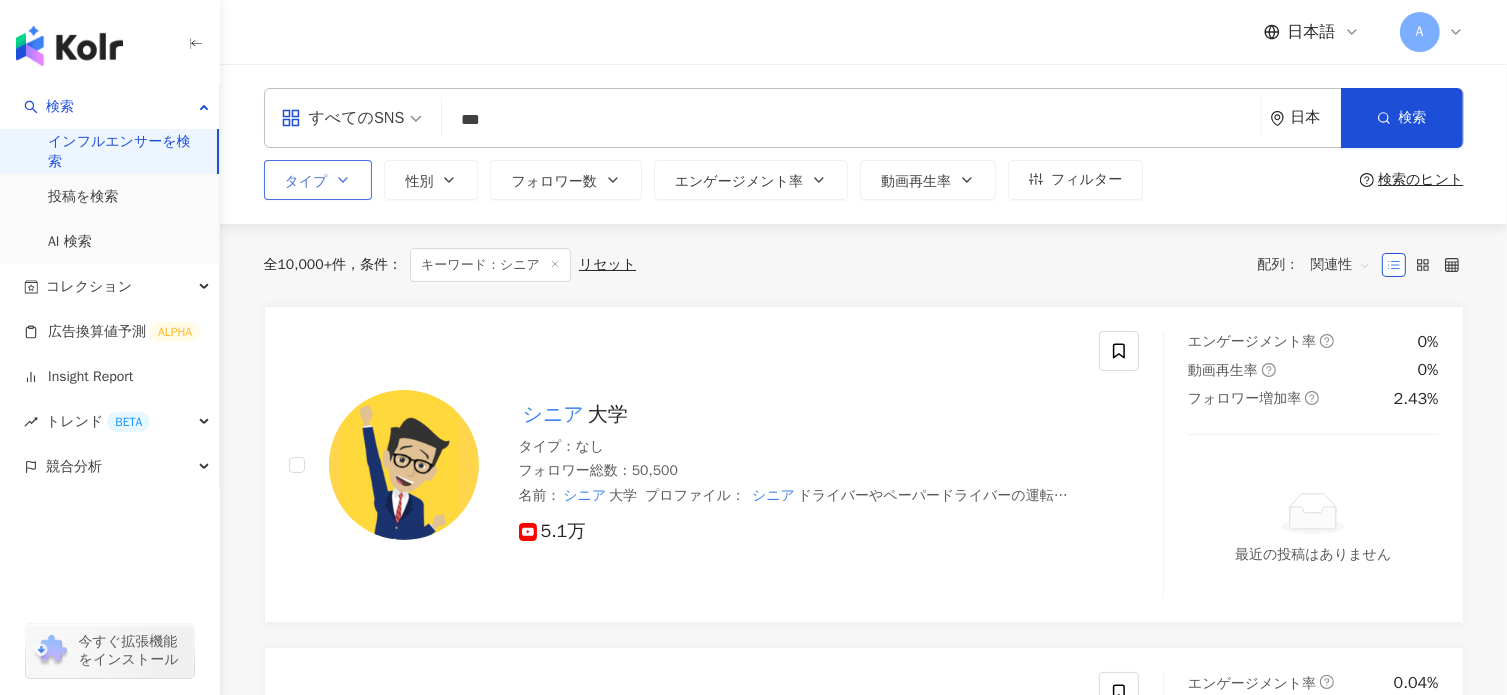 click 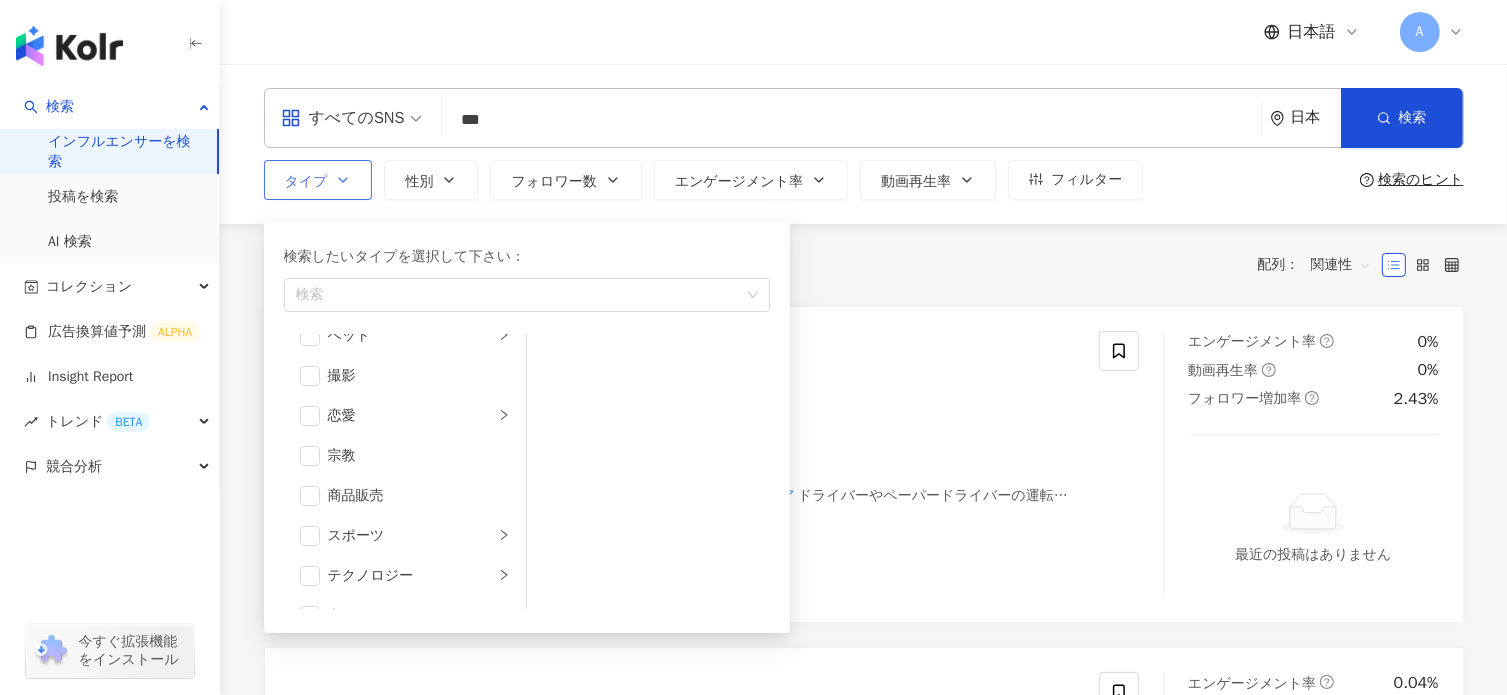 scroll, scrollTop: 692, scrollLeft: 0, axis: vertical 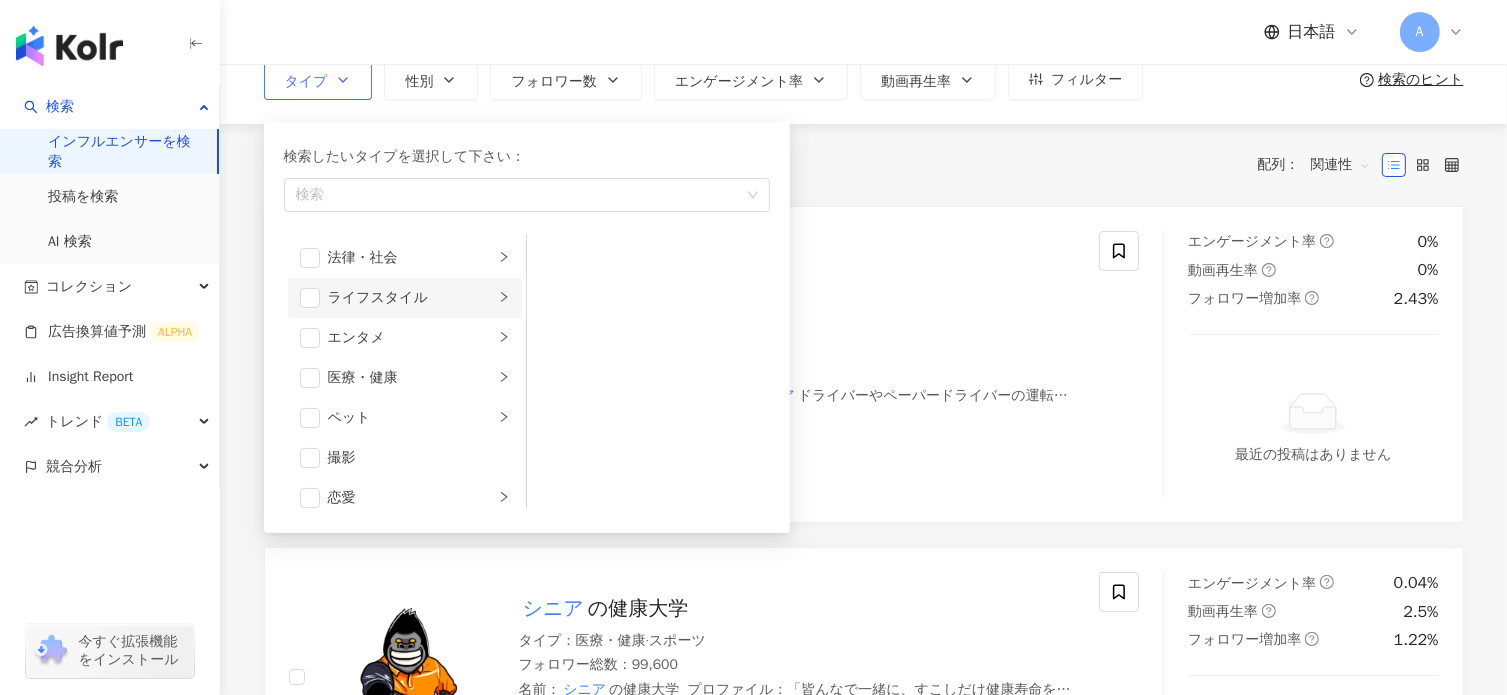 click on "ライフスタイル" at bounding box center [405, 298] 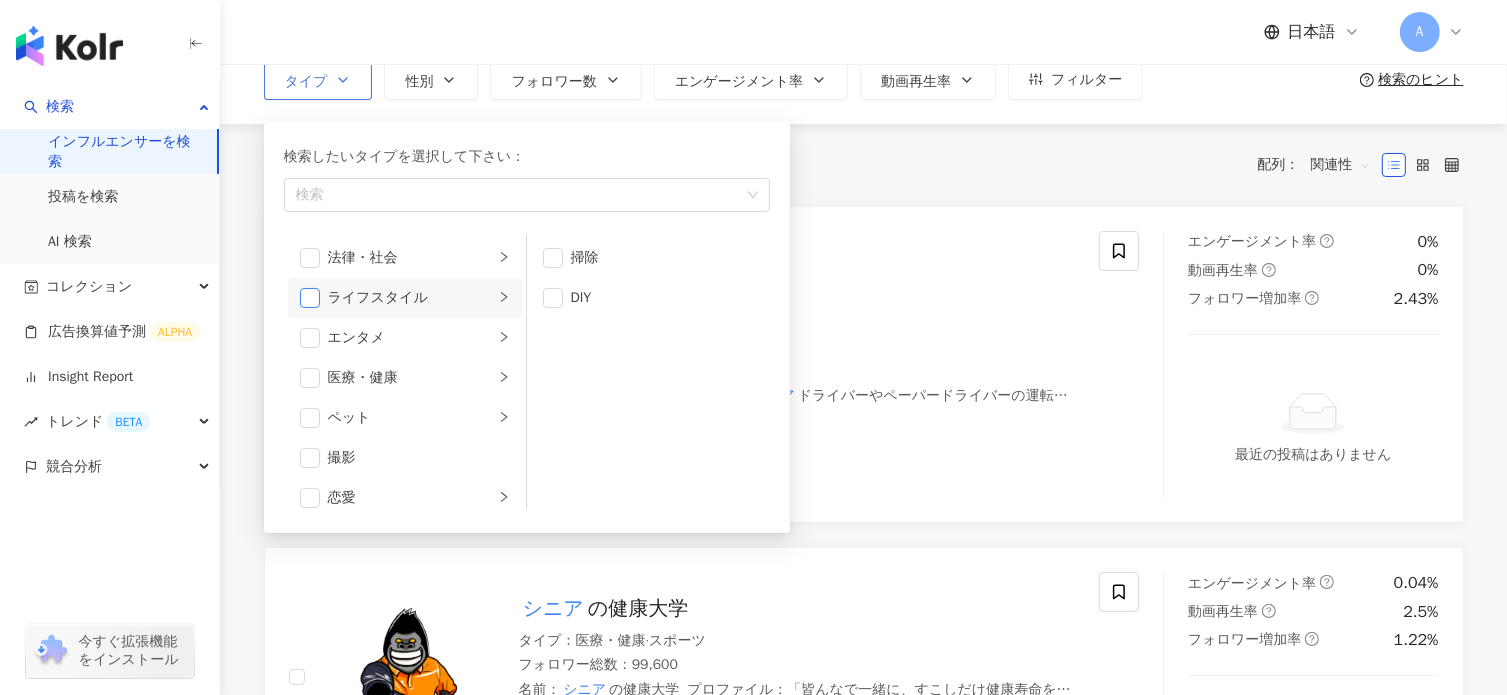 click at bounding box center (310, 298) 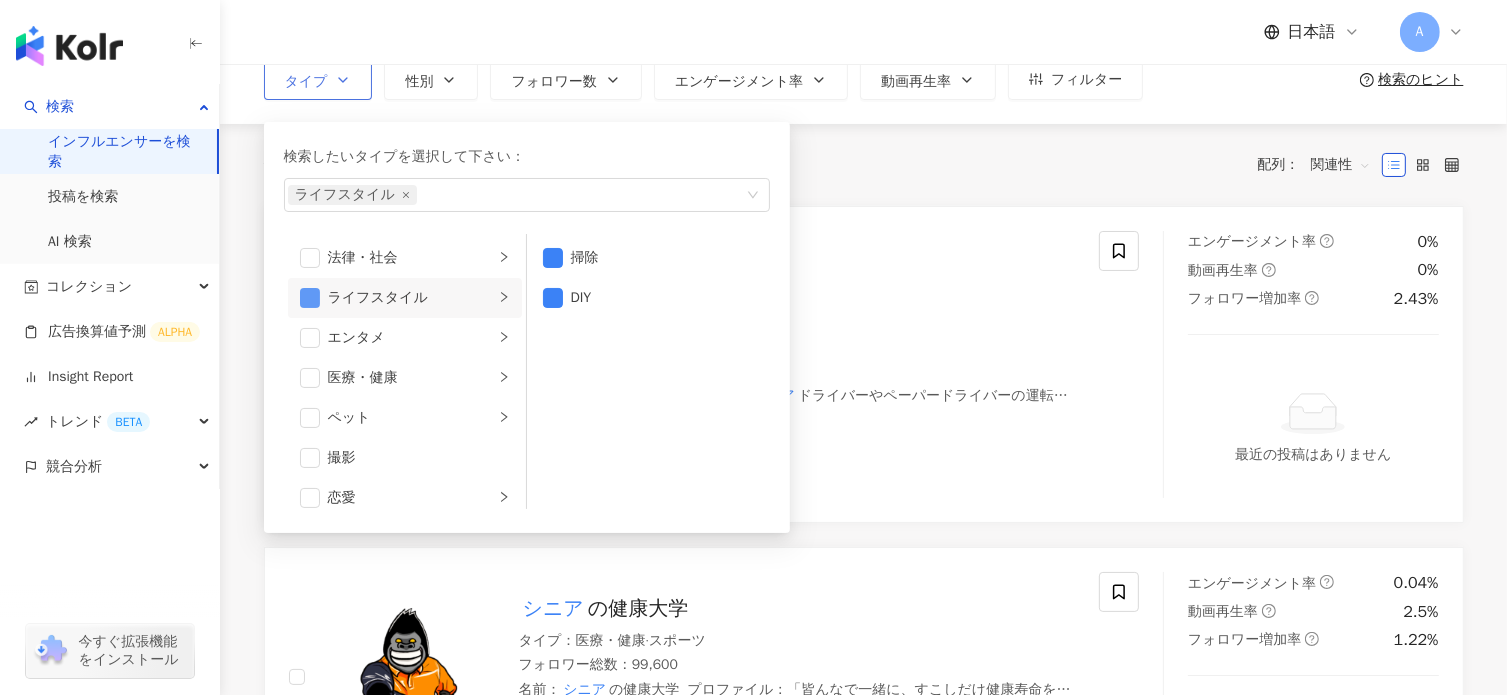 click at bounding box center (310, 298) 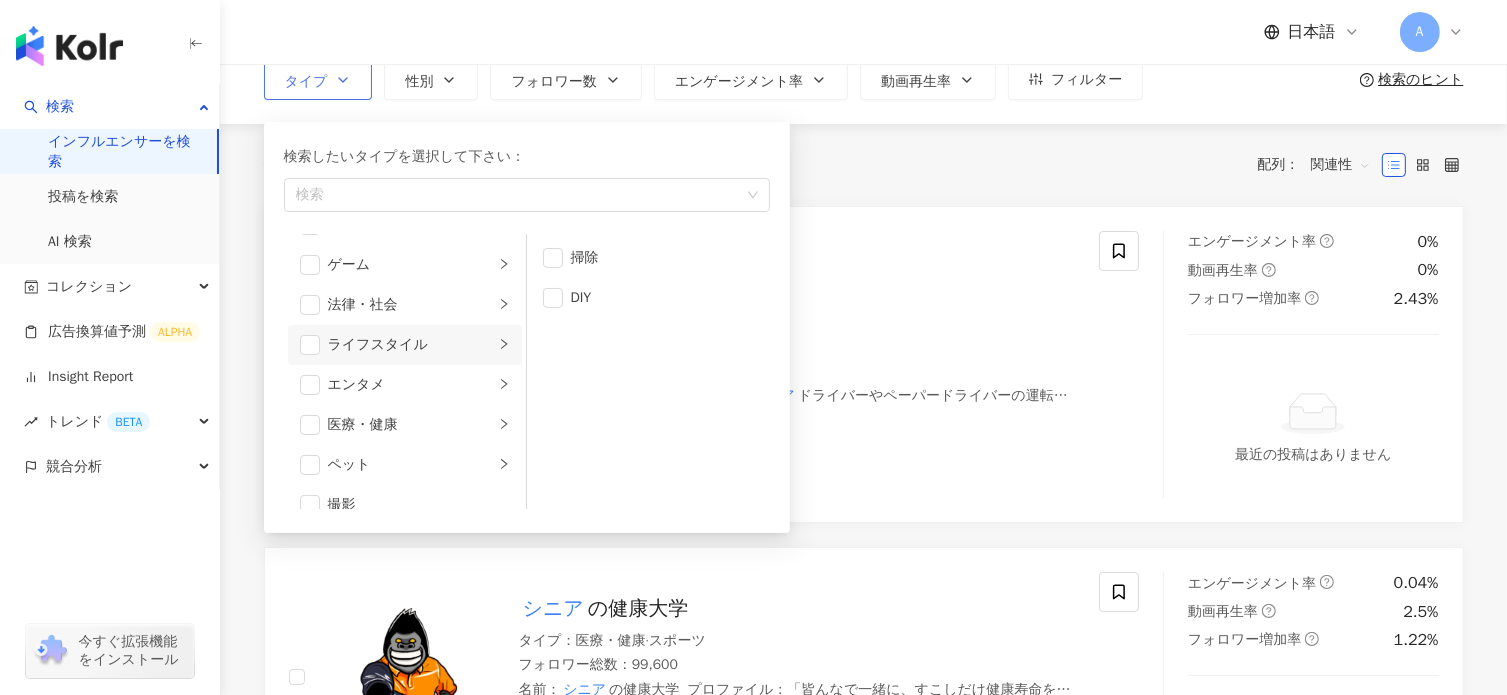 scroll, scrollTop: 200, scrollLeft: 0, axis: vertical 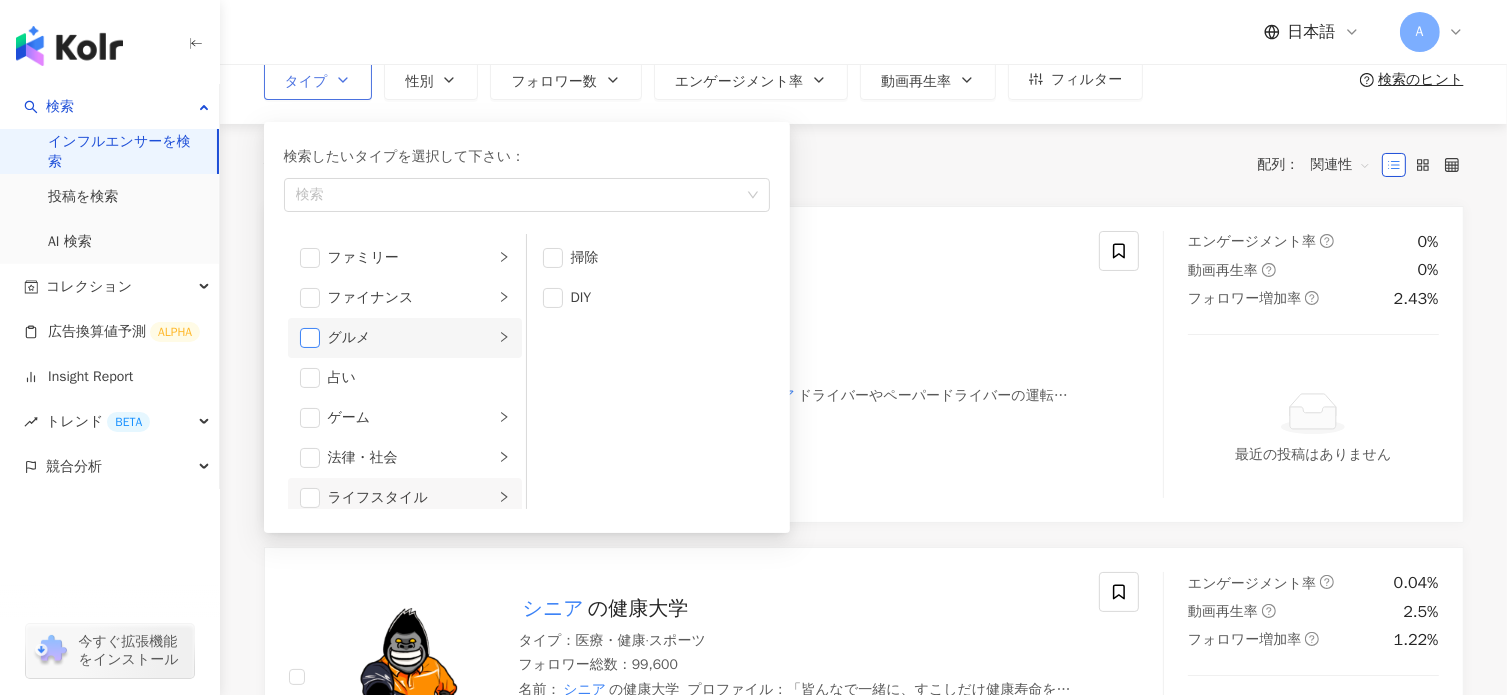 click at bounding box center (310, 338) 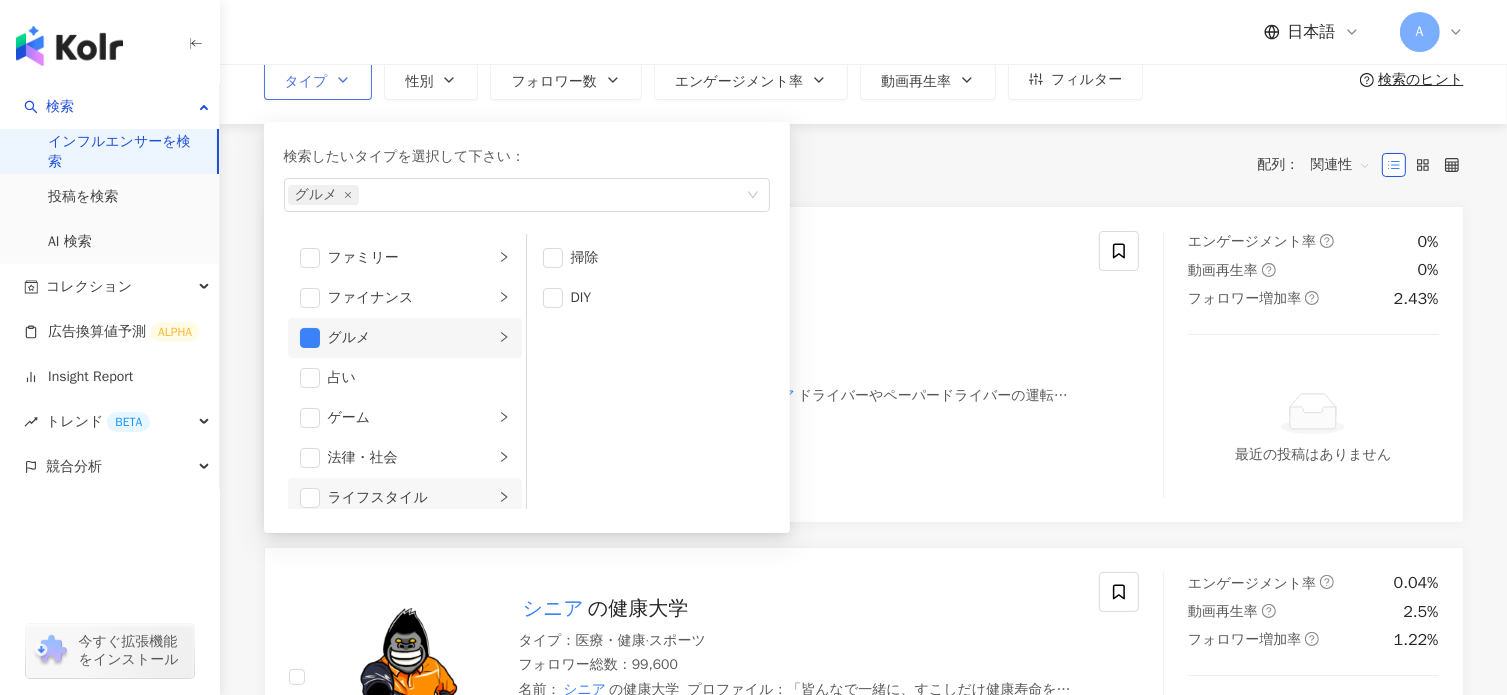 click 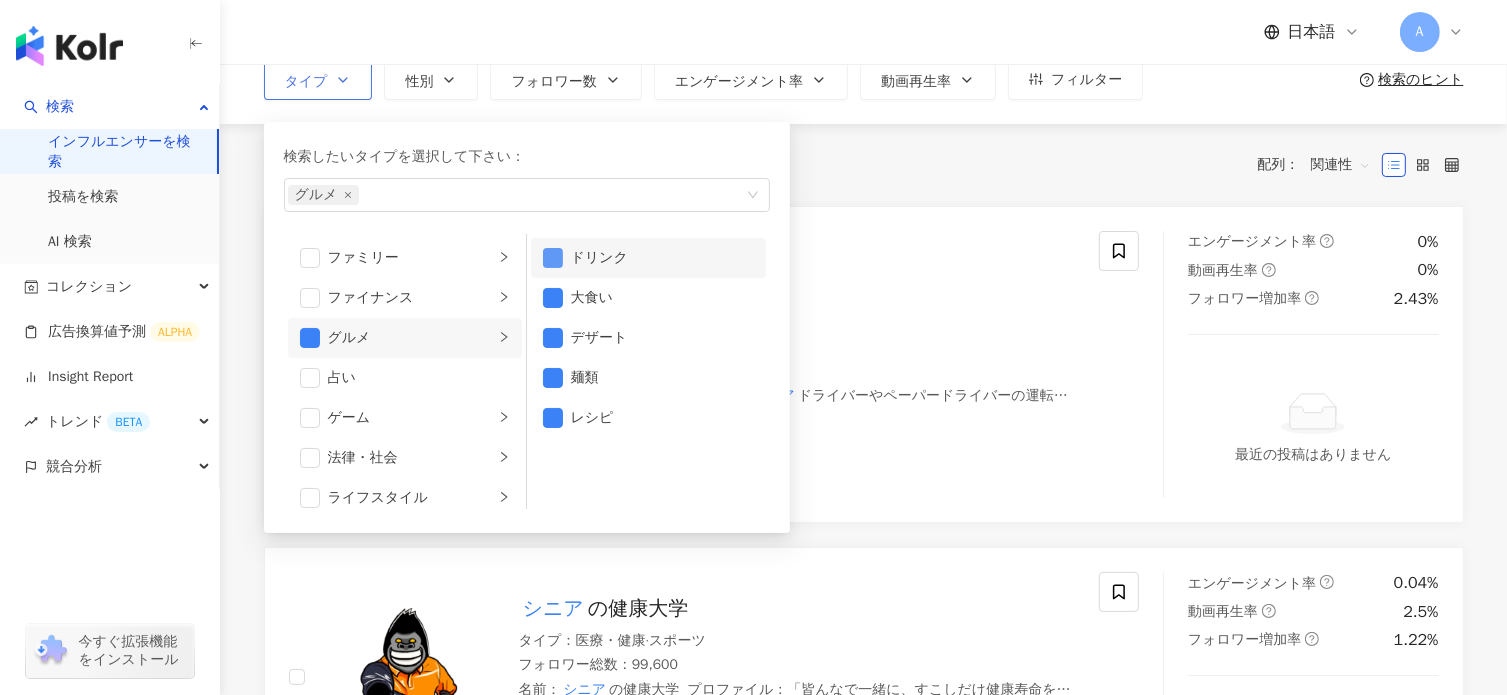 click at bounding box center (553, 258) 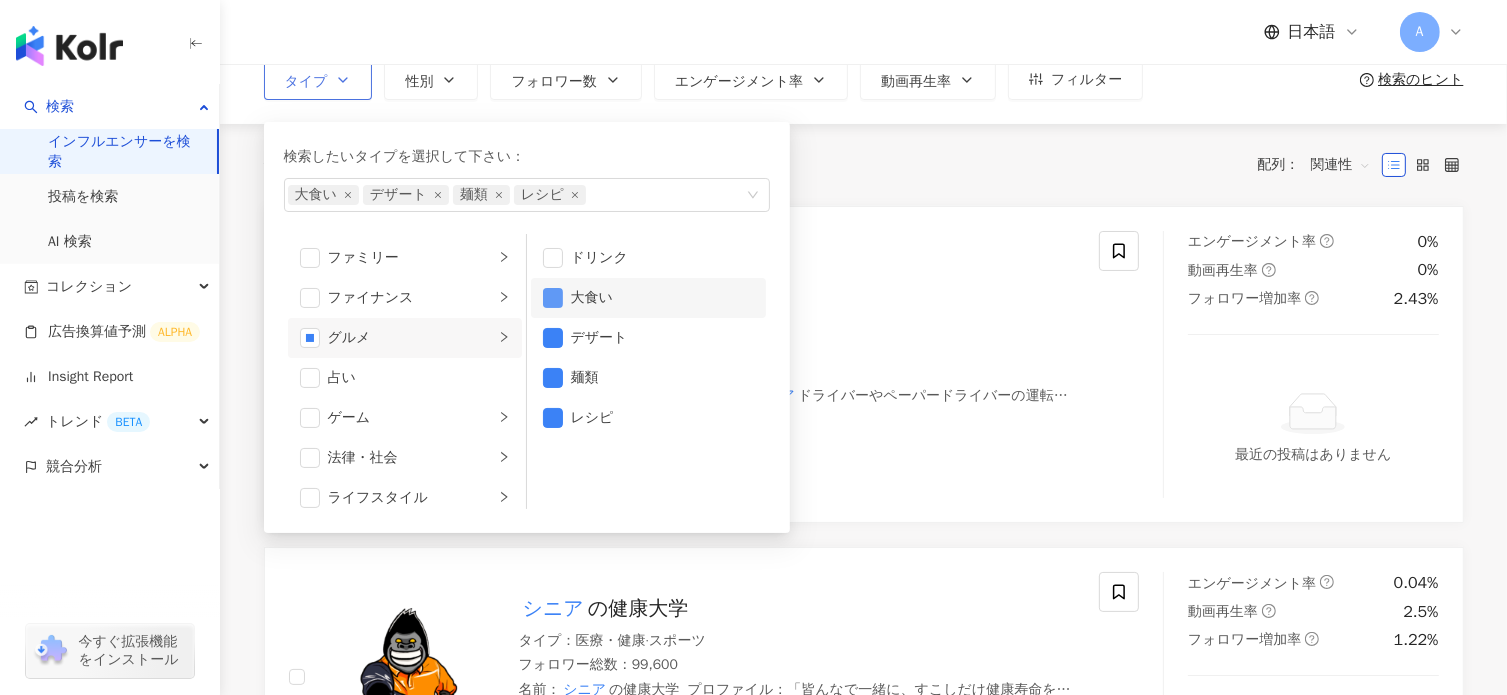 click at bounding box center [553, 298] 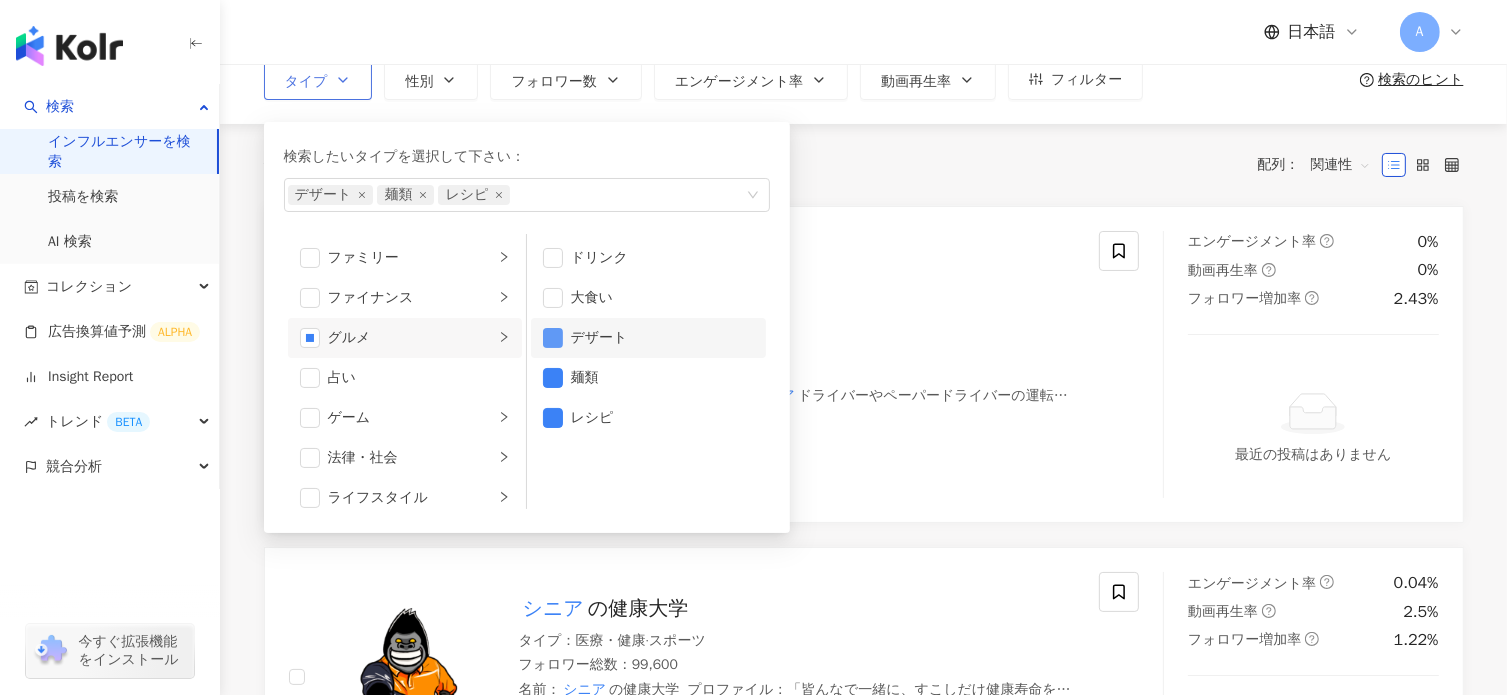 click at bounding box center (553, 338) 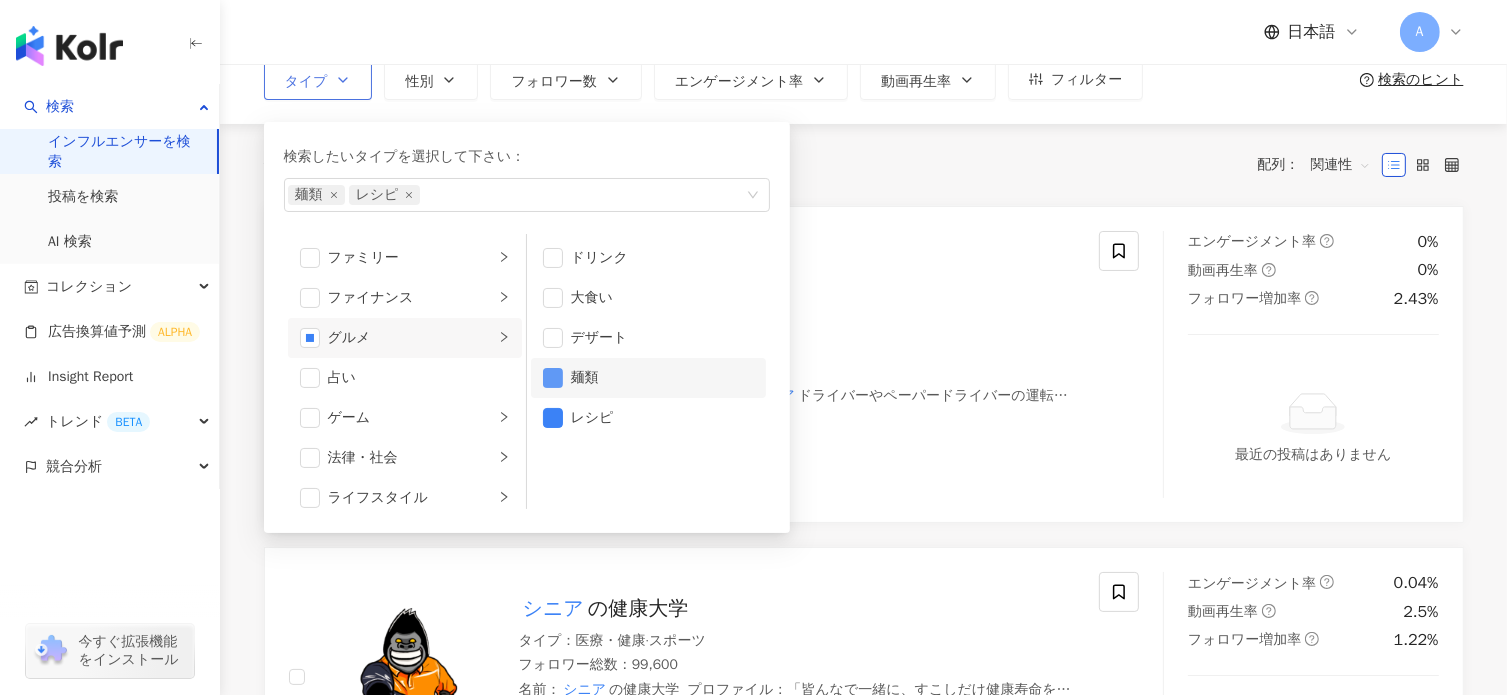 click at bounding box center [553, 378] 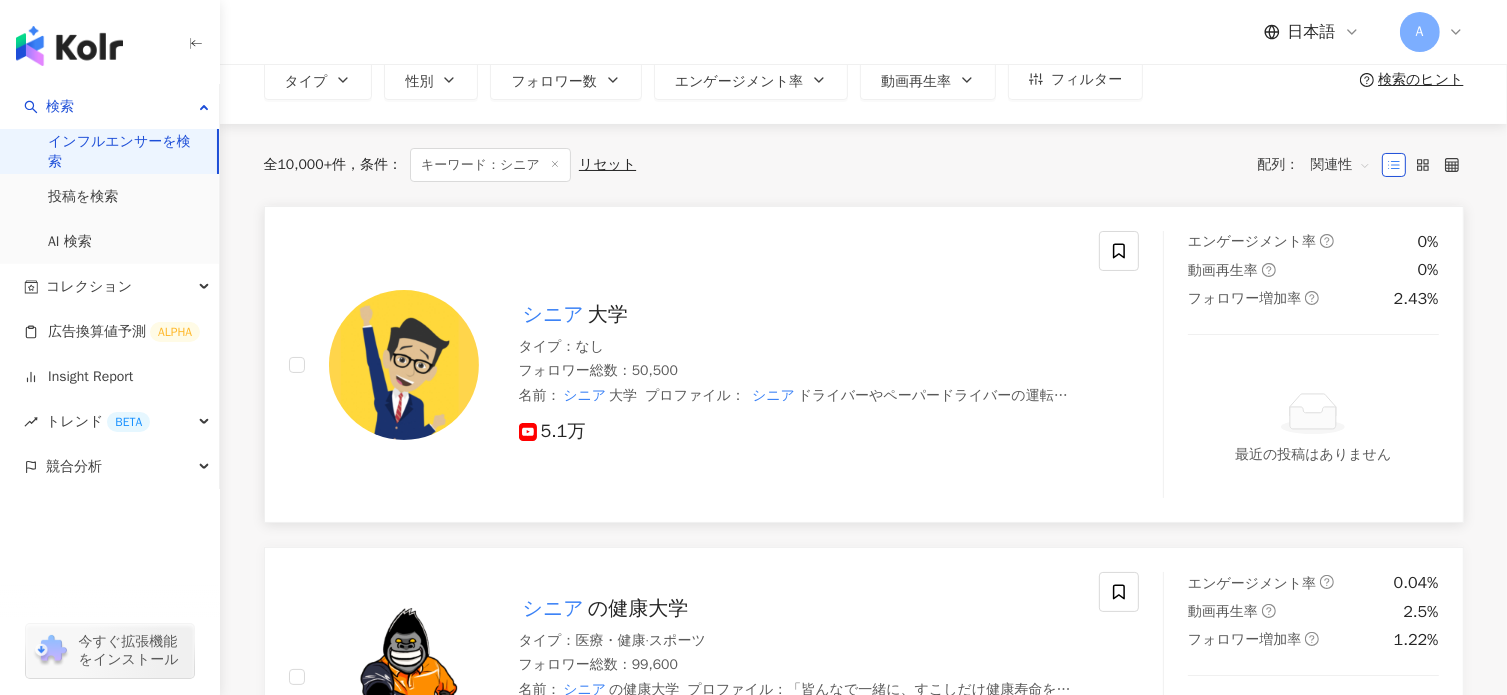 click on "シニア 大学" at bounding box center [797, 315] 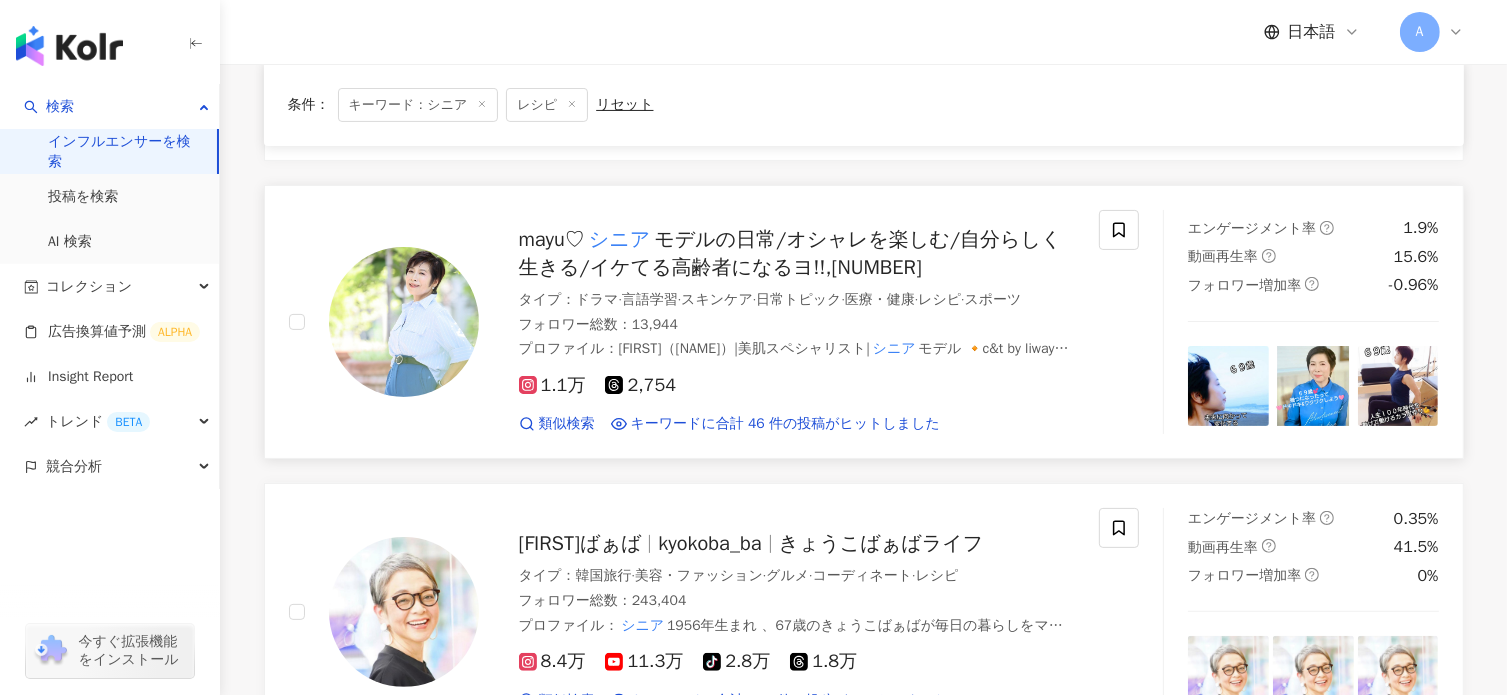 scroll, scrollTop: 400, scrollLeft: 0, axis: vertical 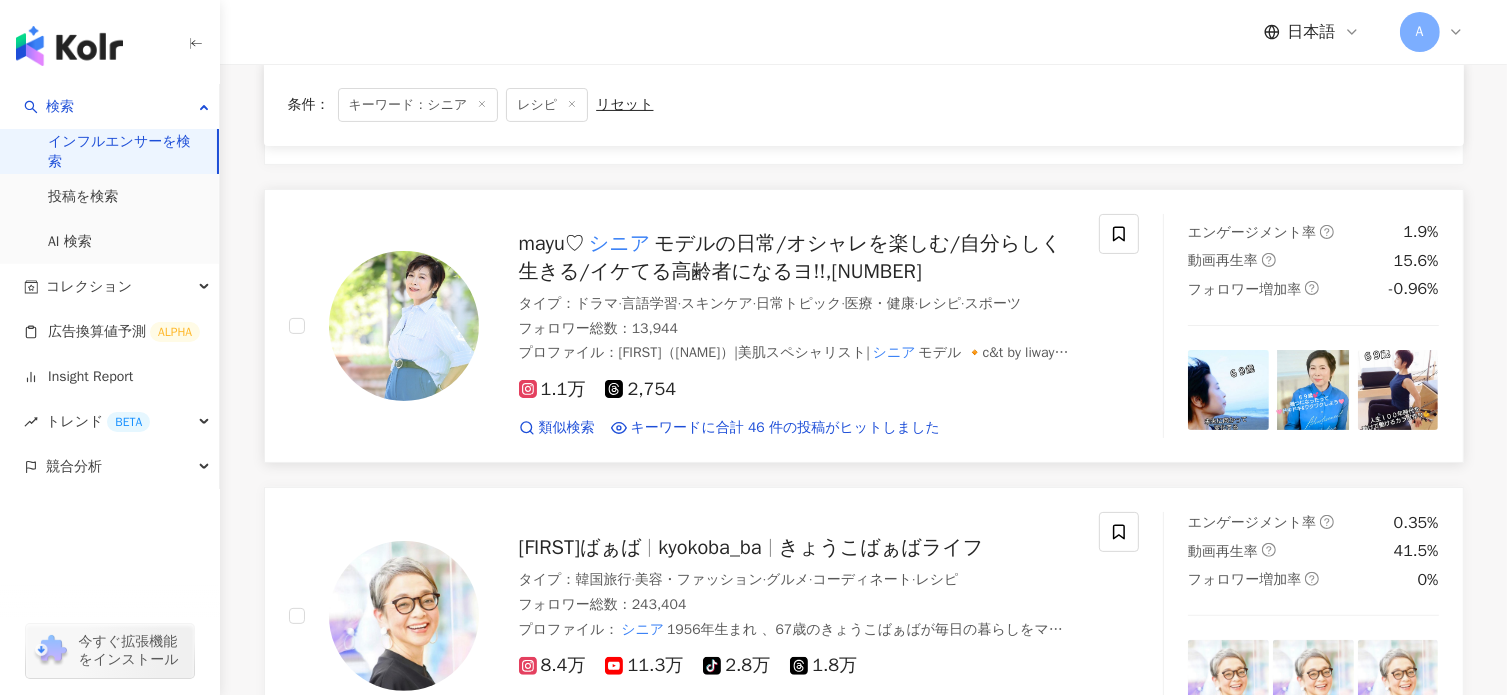 click on "モデルの日常/オシャレを楽しむ/自分らしく生きる/イケてる高齢者になるヨ!!,27020582133" at bounding box center (790, 257) 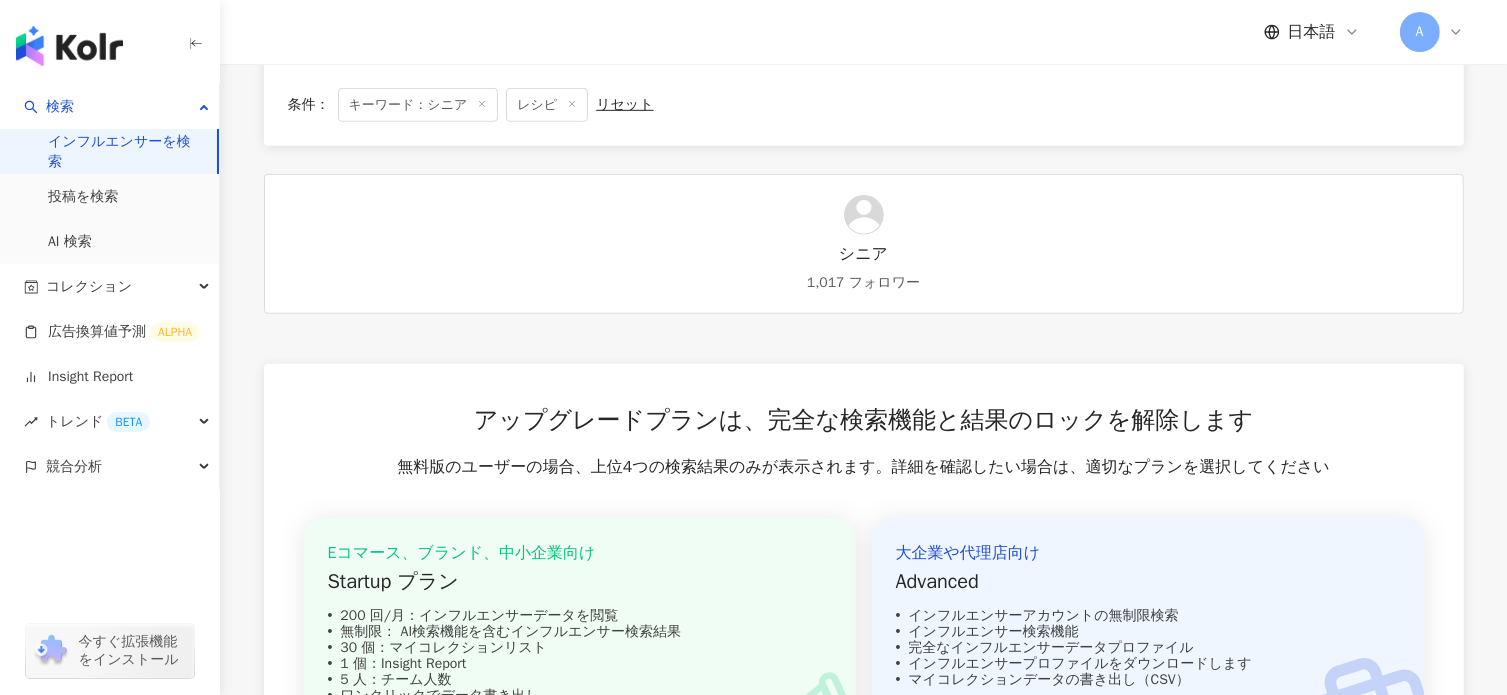 scroll, scrollTop: 800, scrollLeft: 0, axis: vertical 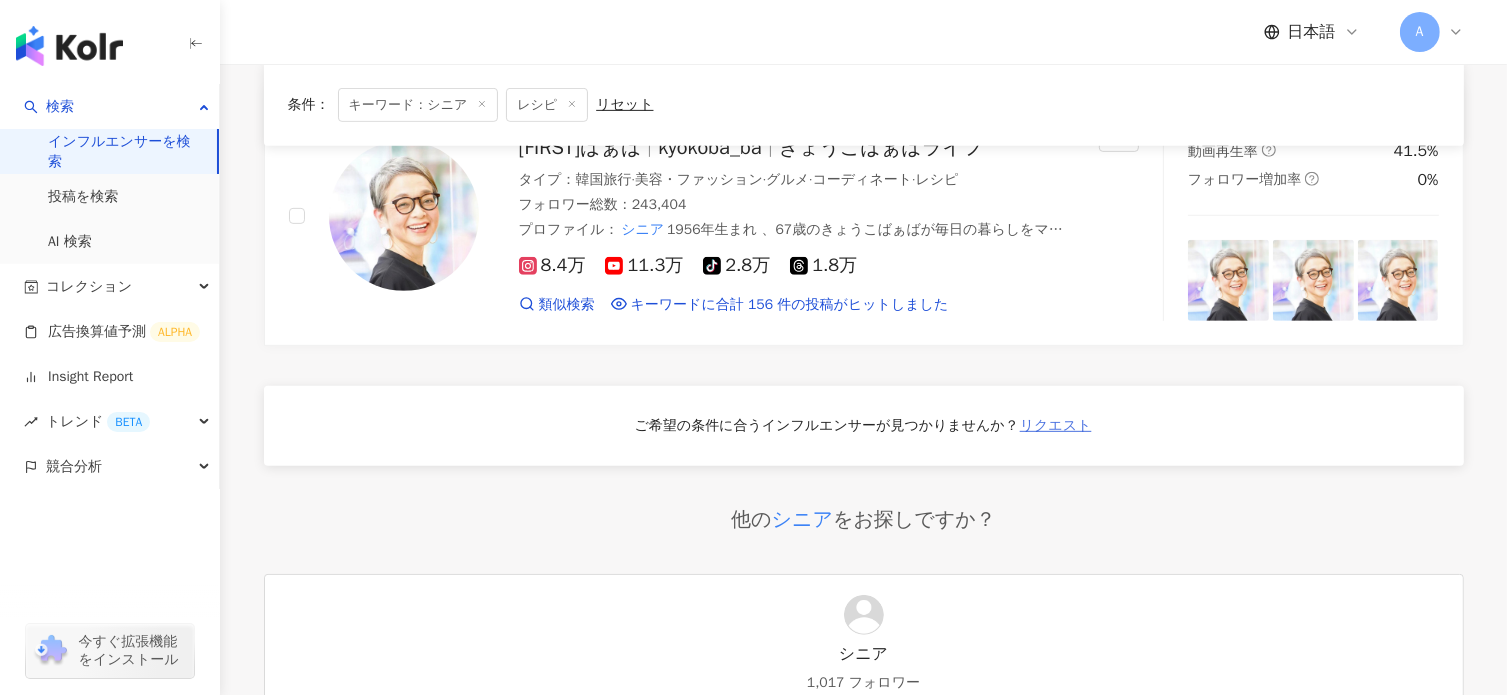 click on "リクエスト" at bounding box center (1056, 426) 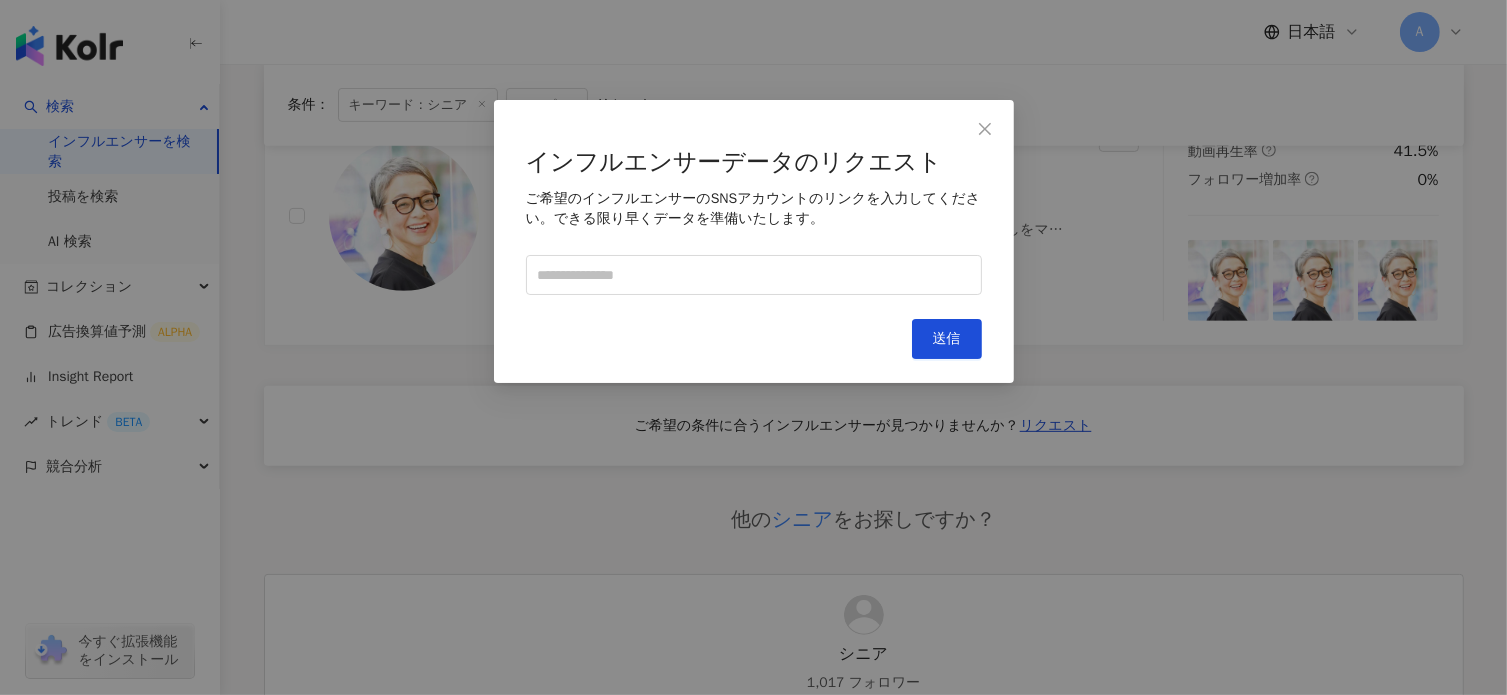drag, startPoint x: 989, startPoint y: 129, endPoint x: 1016, endPoint y: 147, distance: 32.449963 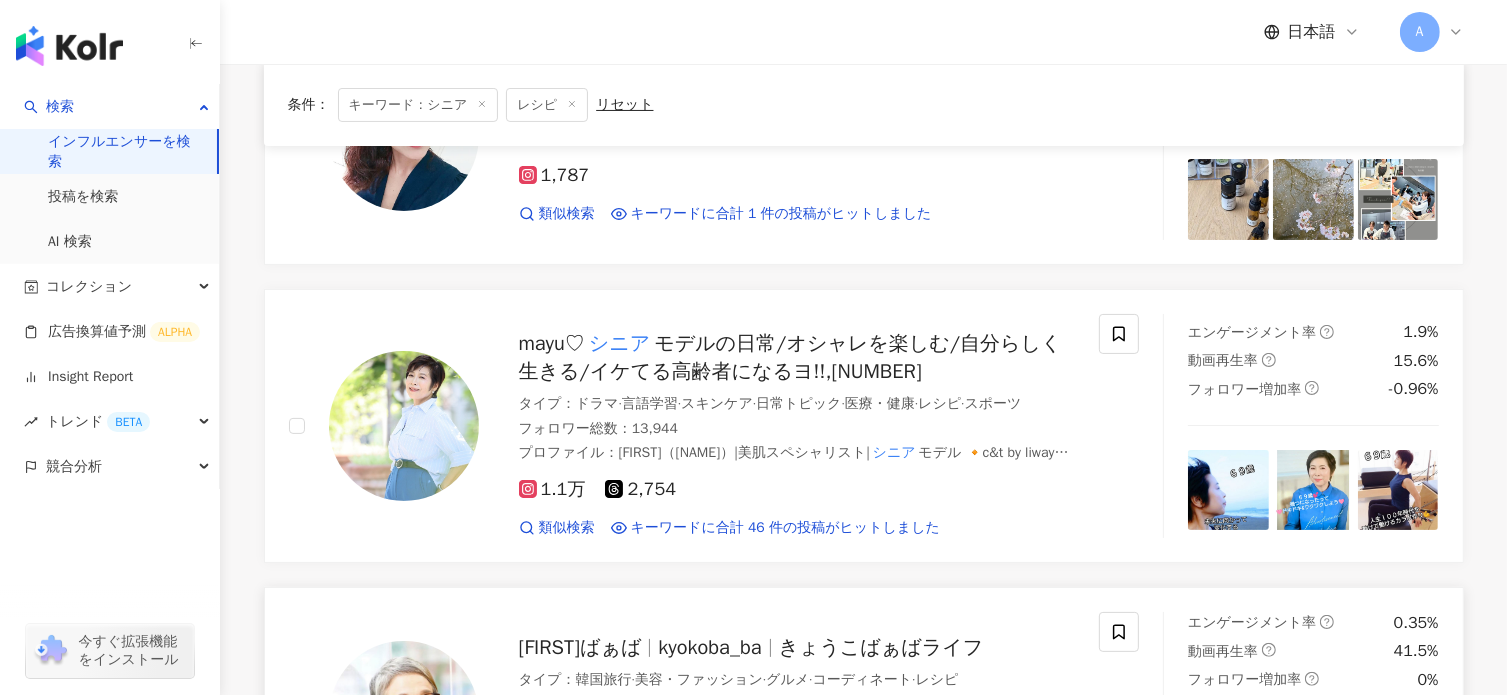 scroll, scrollTop: 0, scrollLeft: 0, axis: both 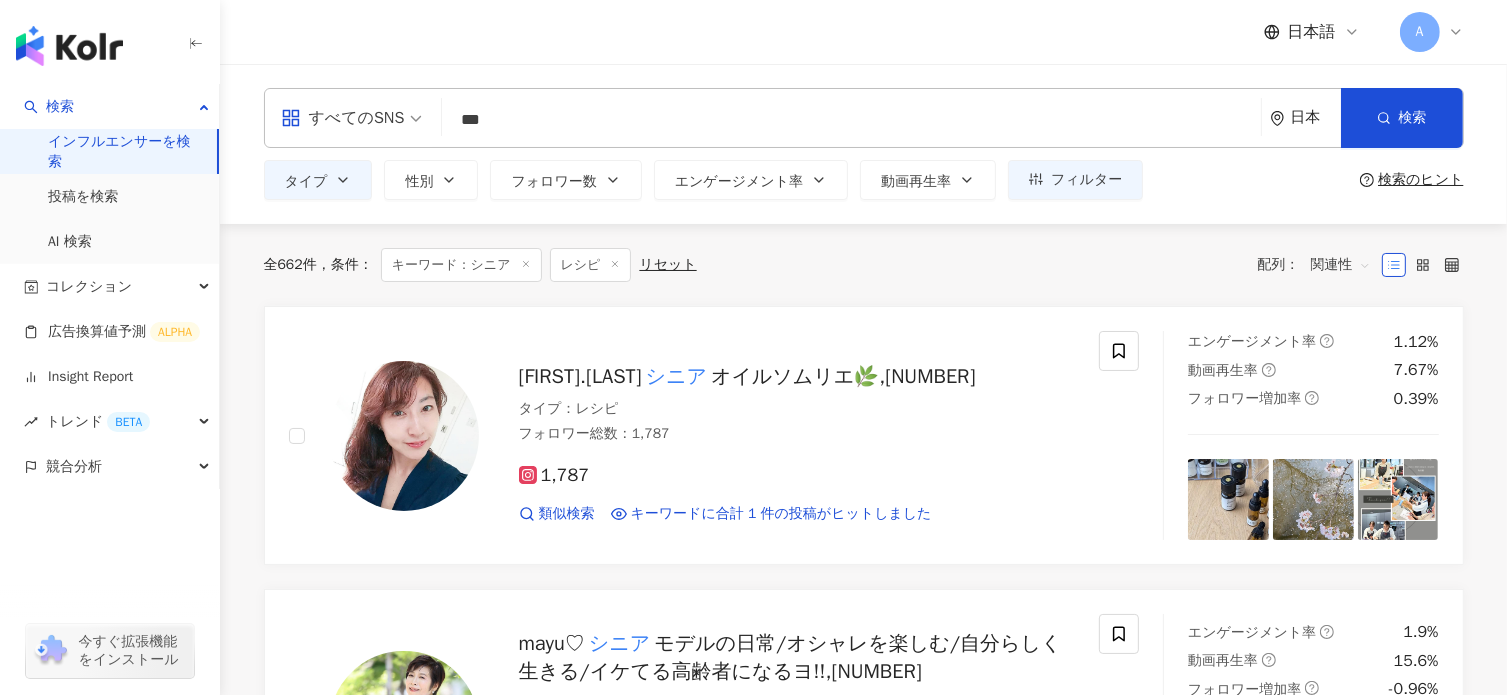 click 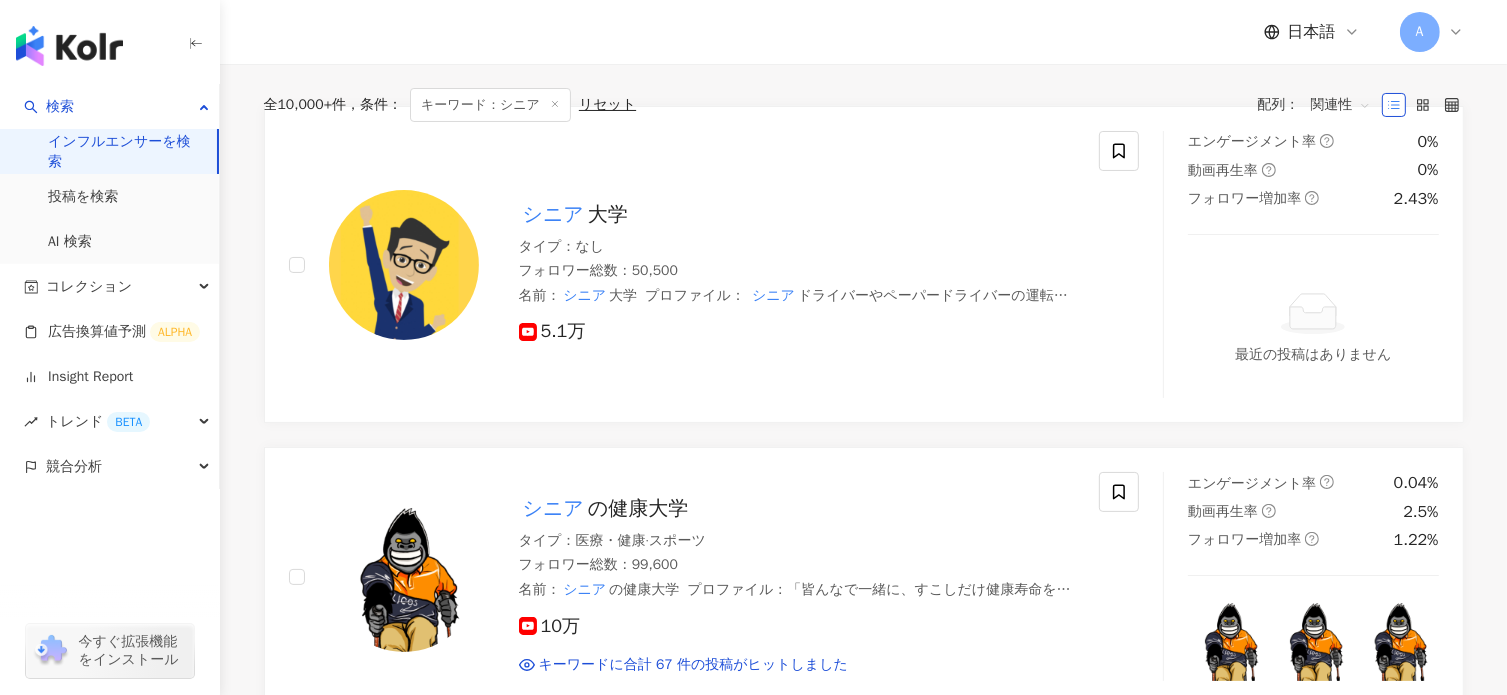 scroll, scrollTop: 0, scrollLeft: 0, axis: both 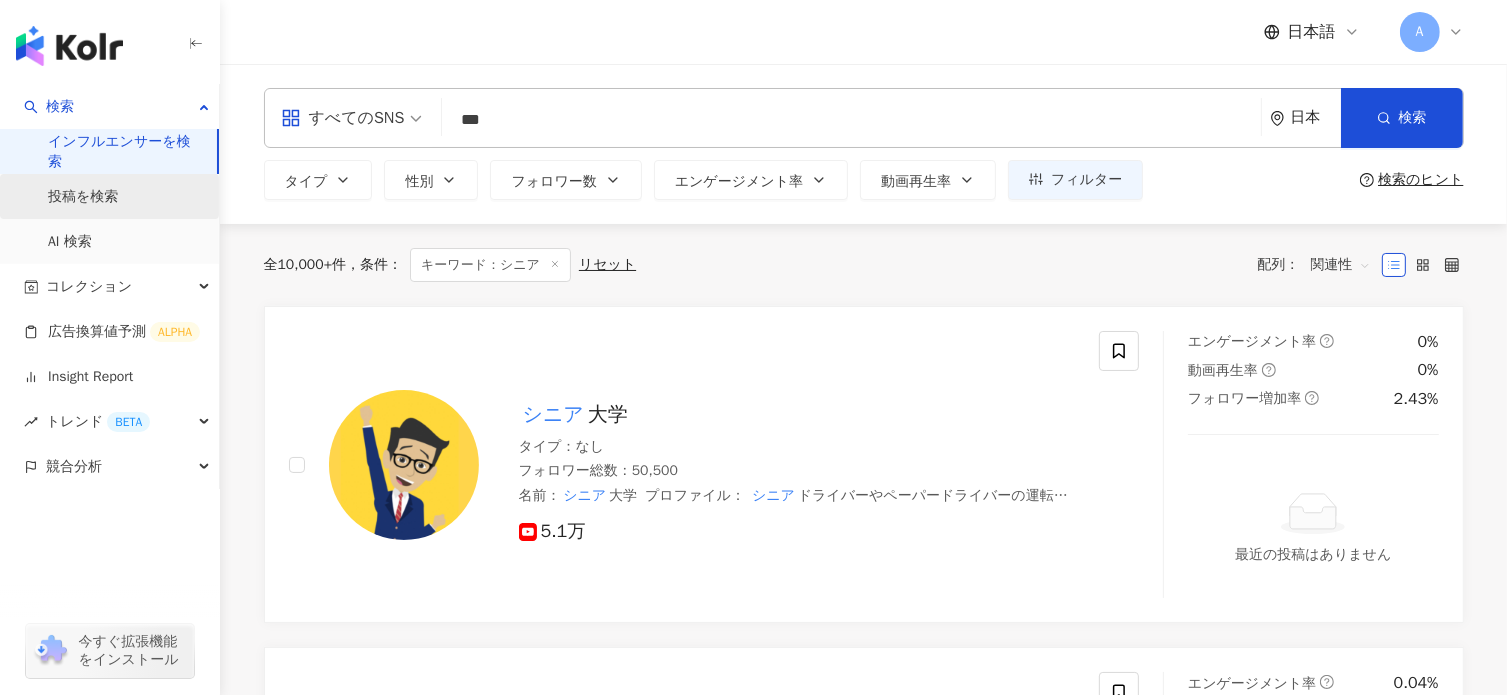 click on "投稿を検索" at bounding box center (83, 197) 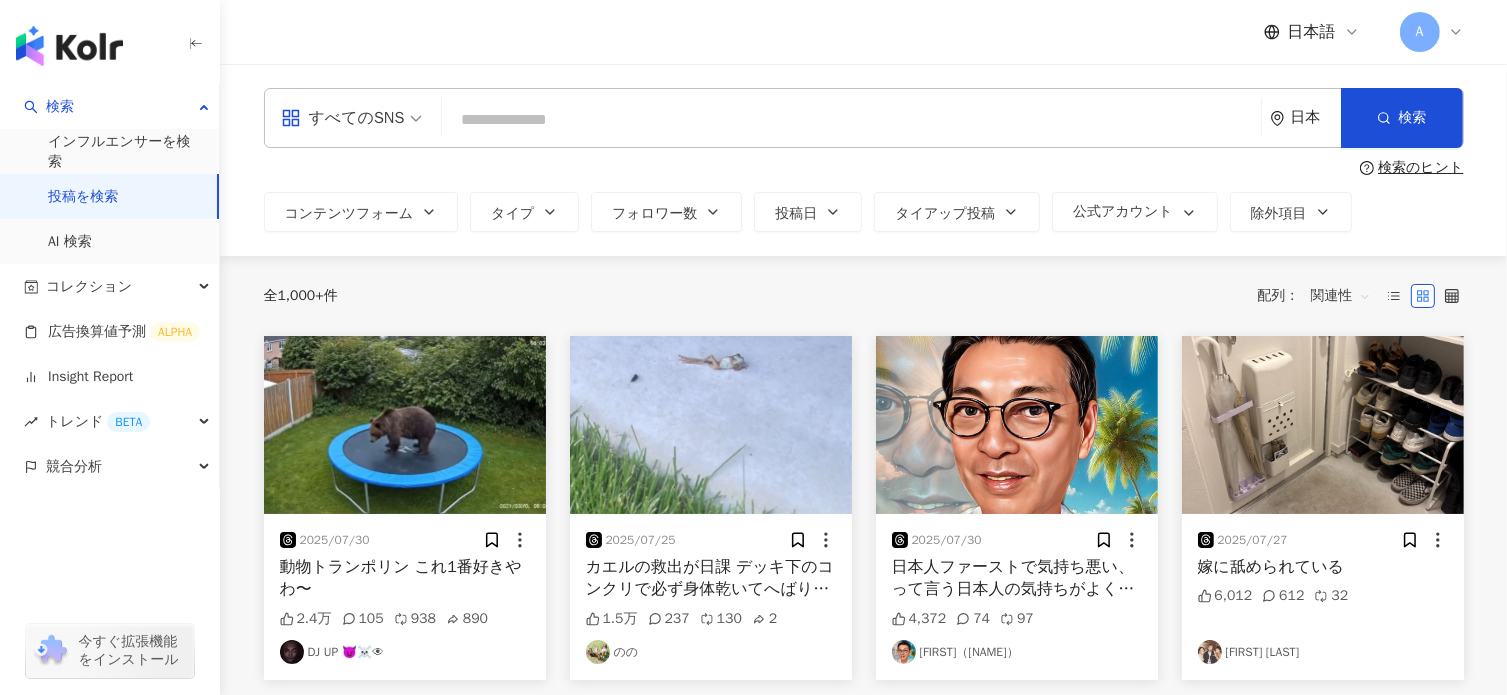click at bounding box center (851, 119) 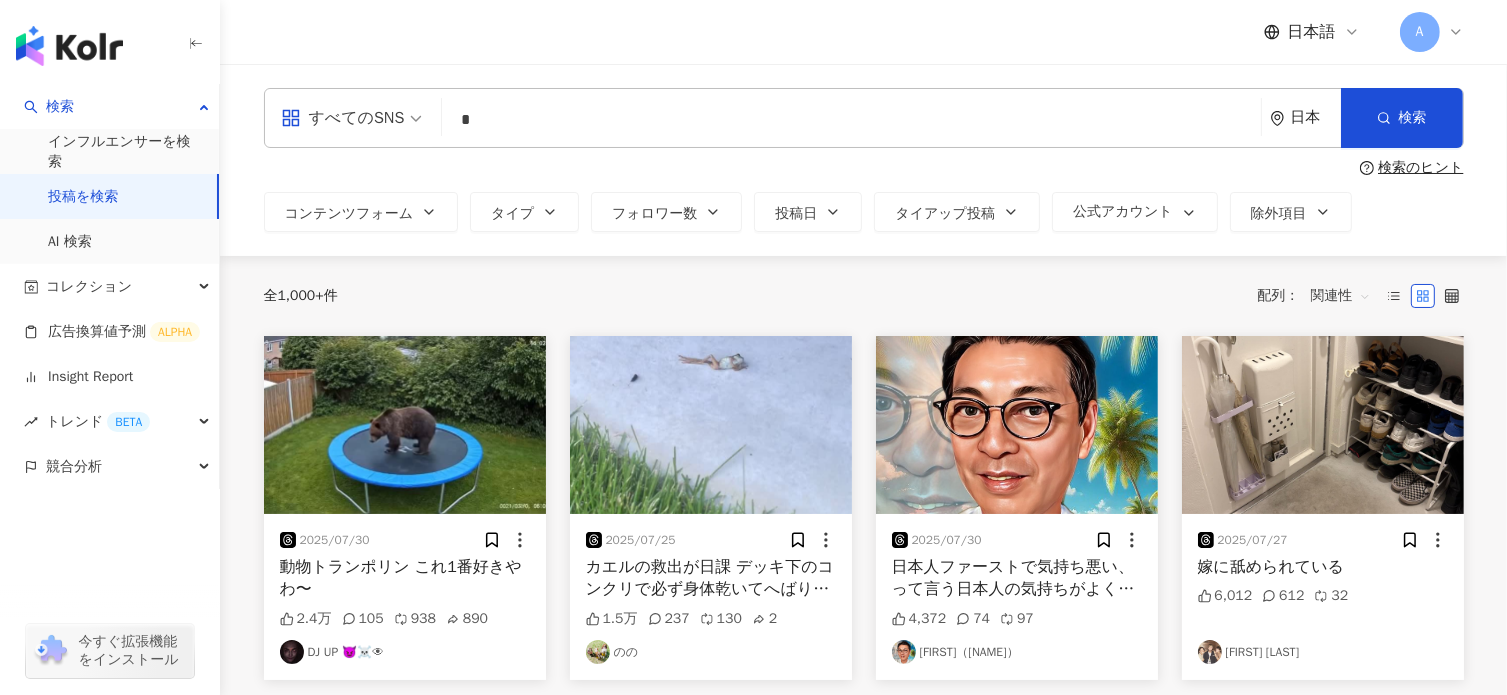 type on "*" 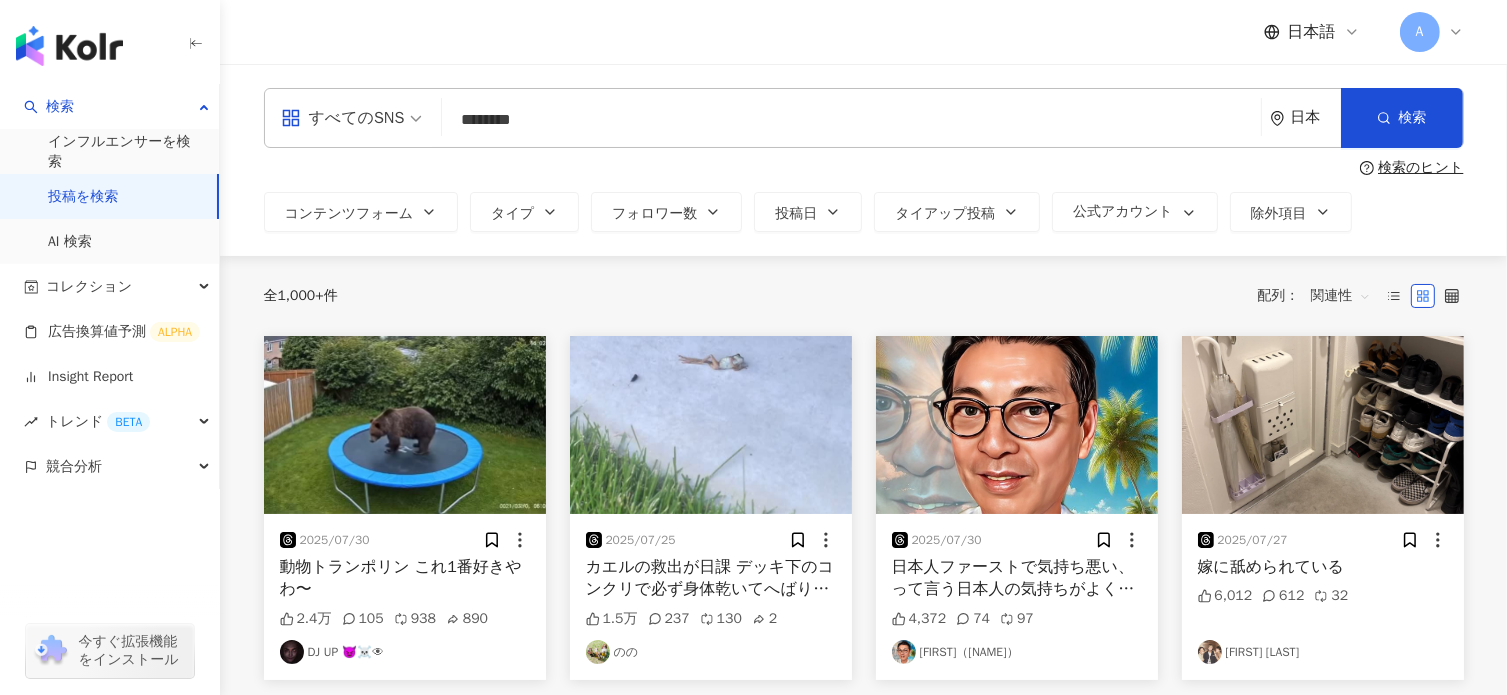 type on "********" 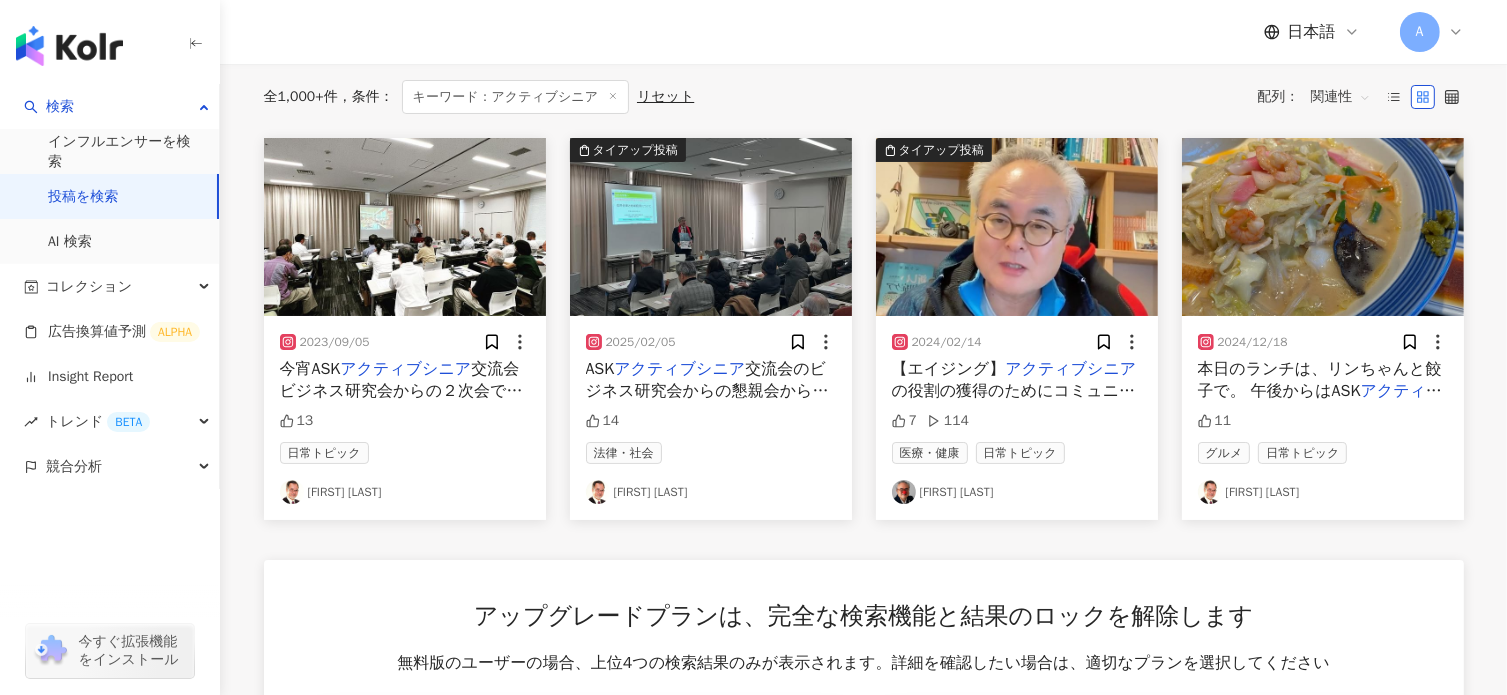 scroll, scrollTop: 0, scrollLeft: 0, axis: both 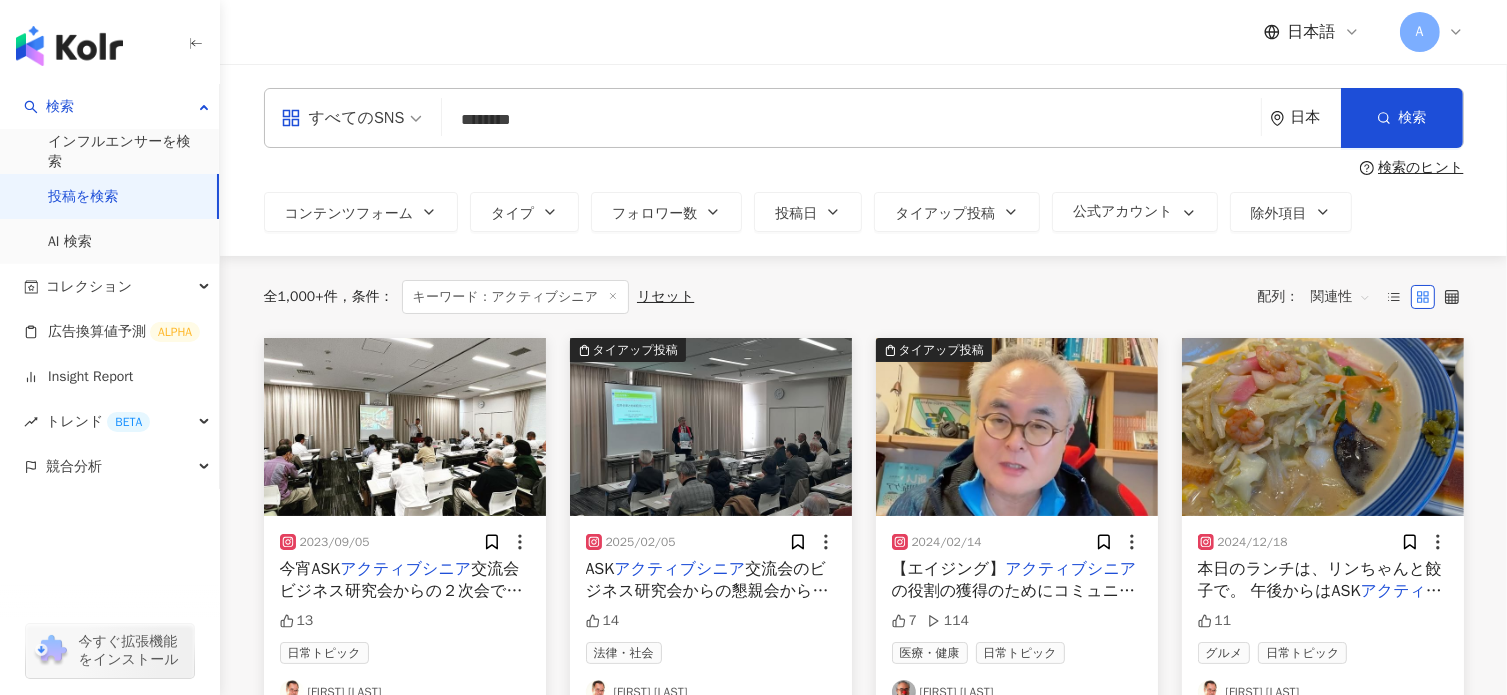 type 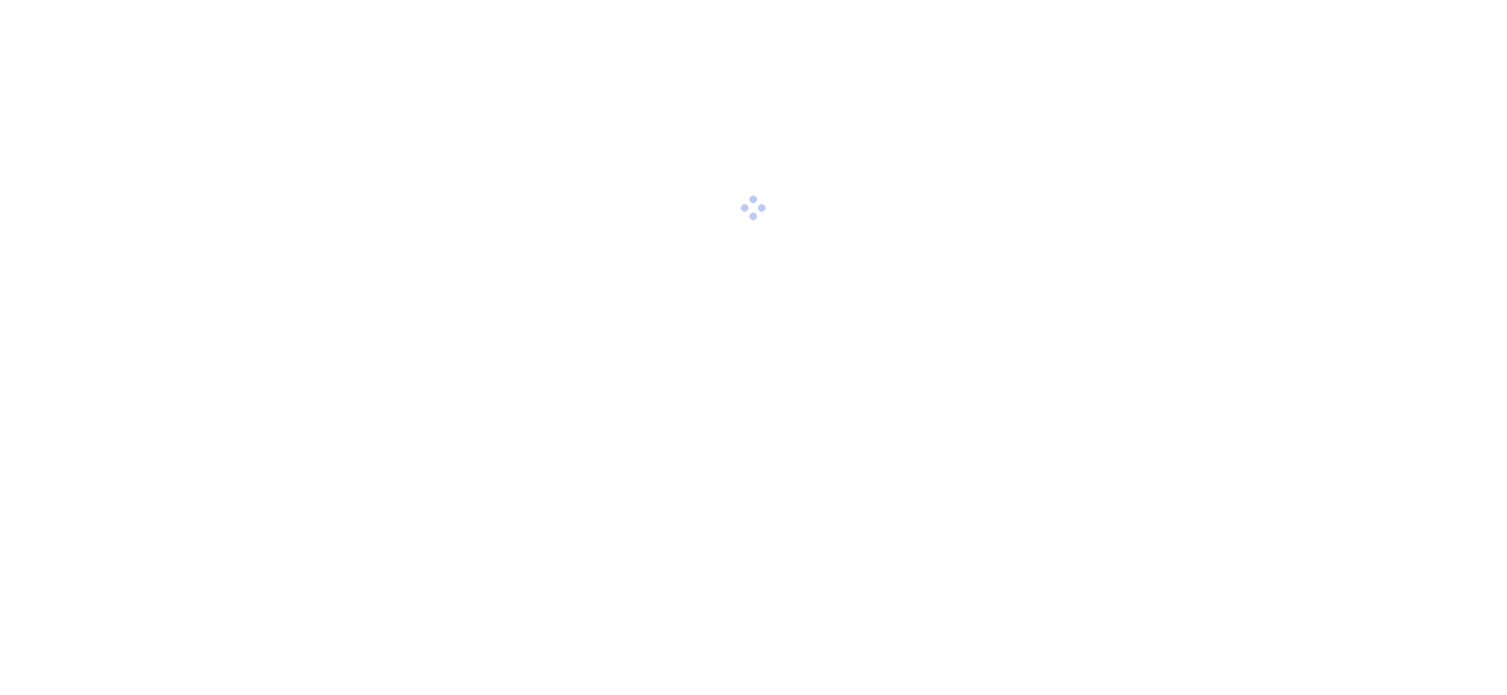 scroll, scrollTop: 0, scrollLeft: 0, axis: both 